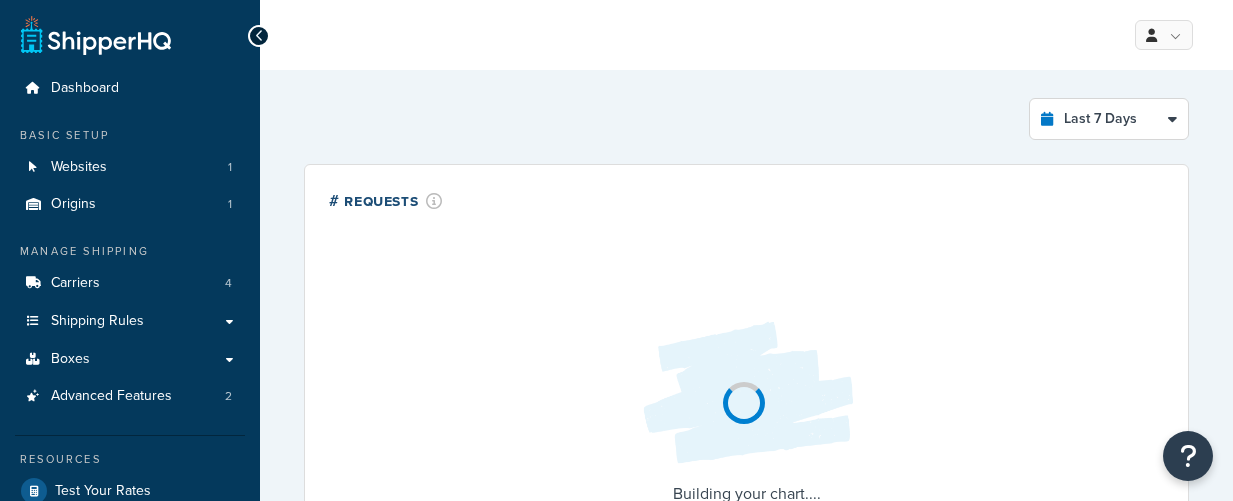 select on "last_7_days" 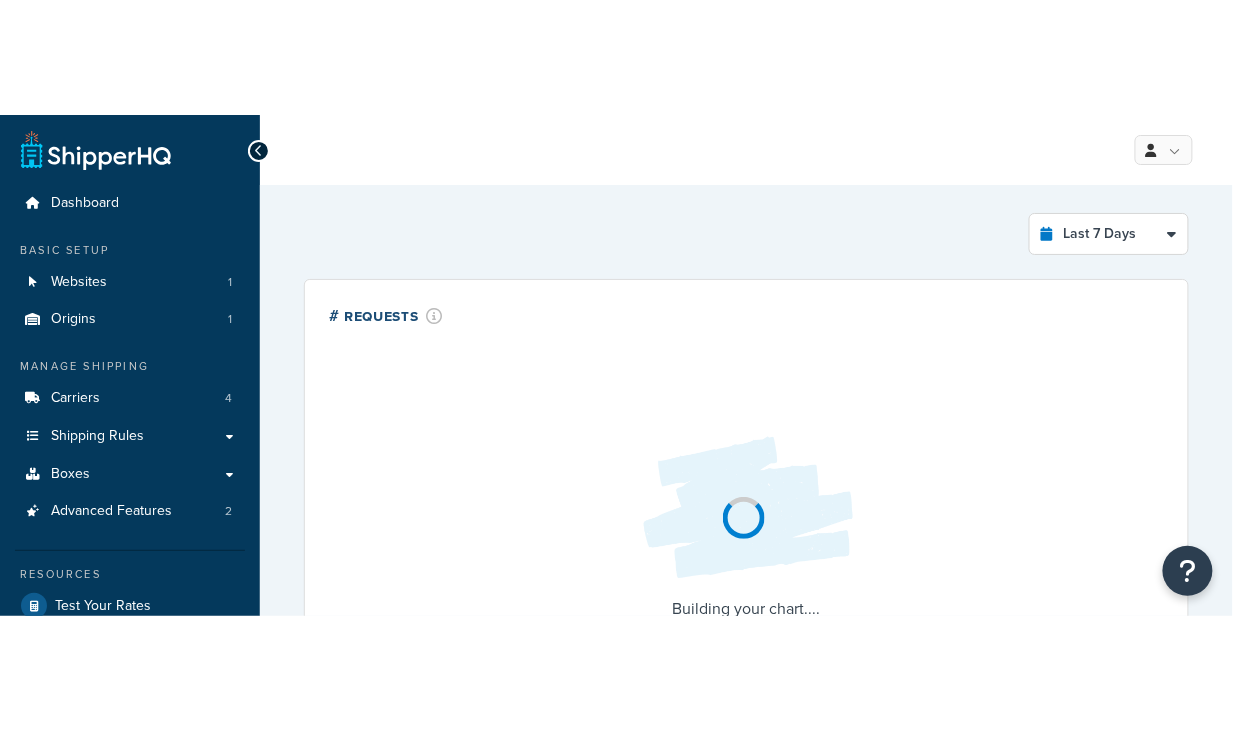 scroll, scrollTop: 0, scrollLeft: 0, axis: both 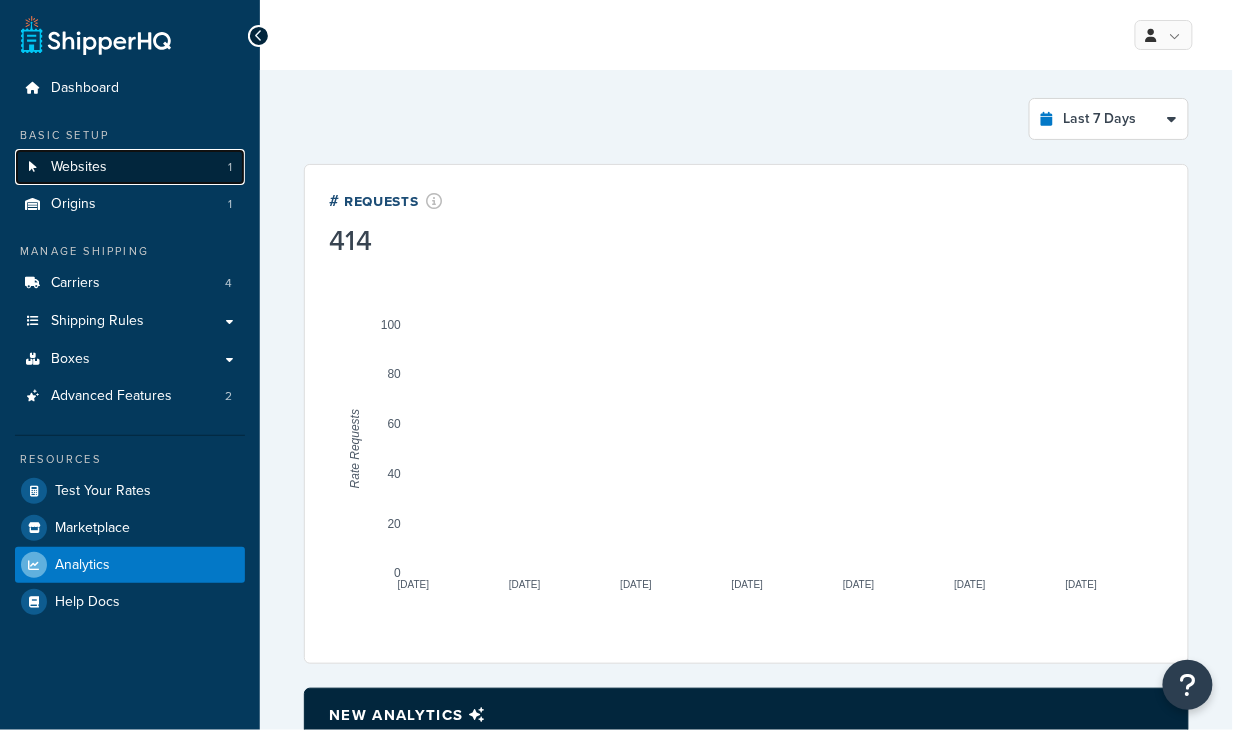 click on "Websites 1" at bounding box center (130, 167) 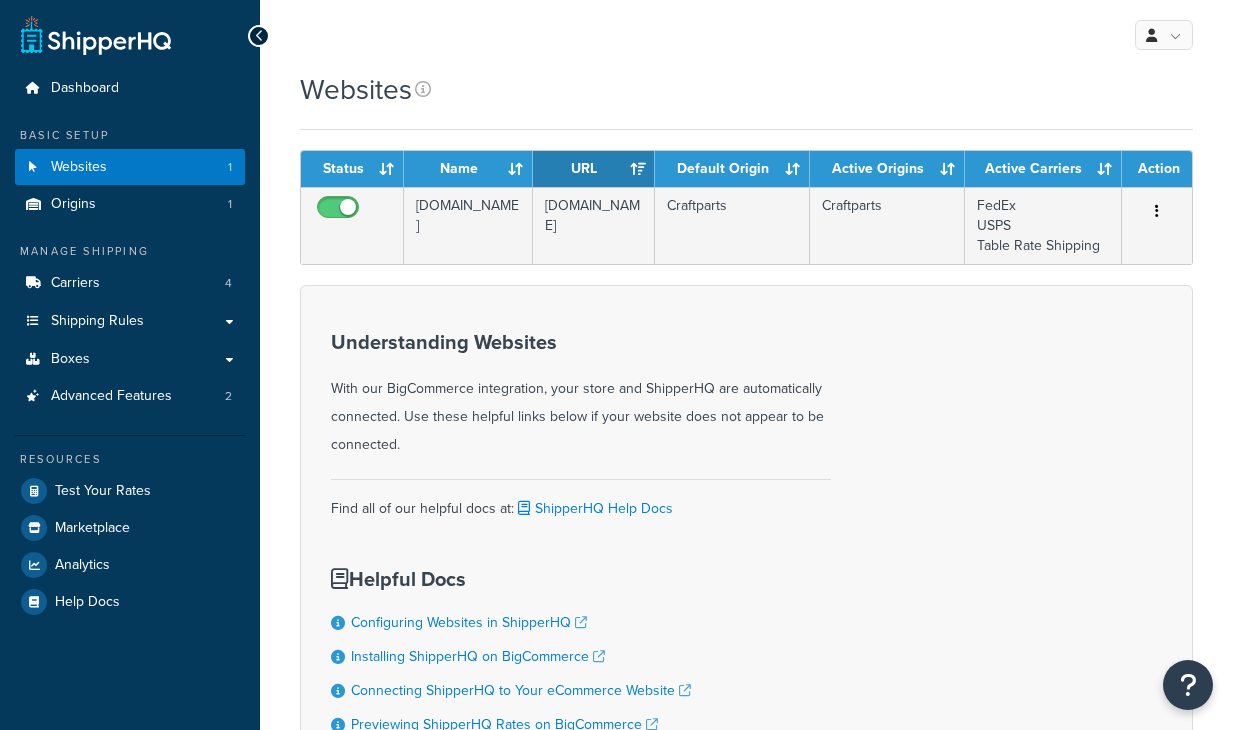scroll, scrollTop: 0, scrollLeft: 0, axis: both 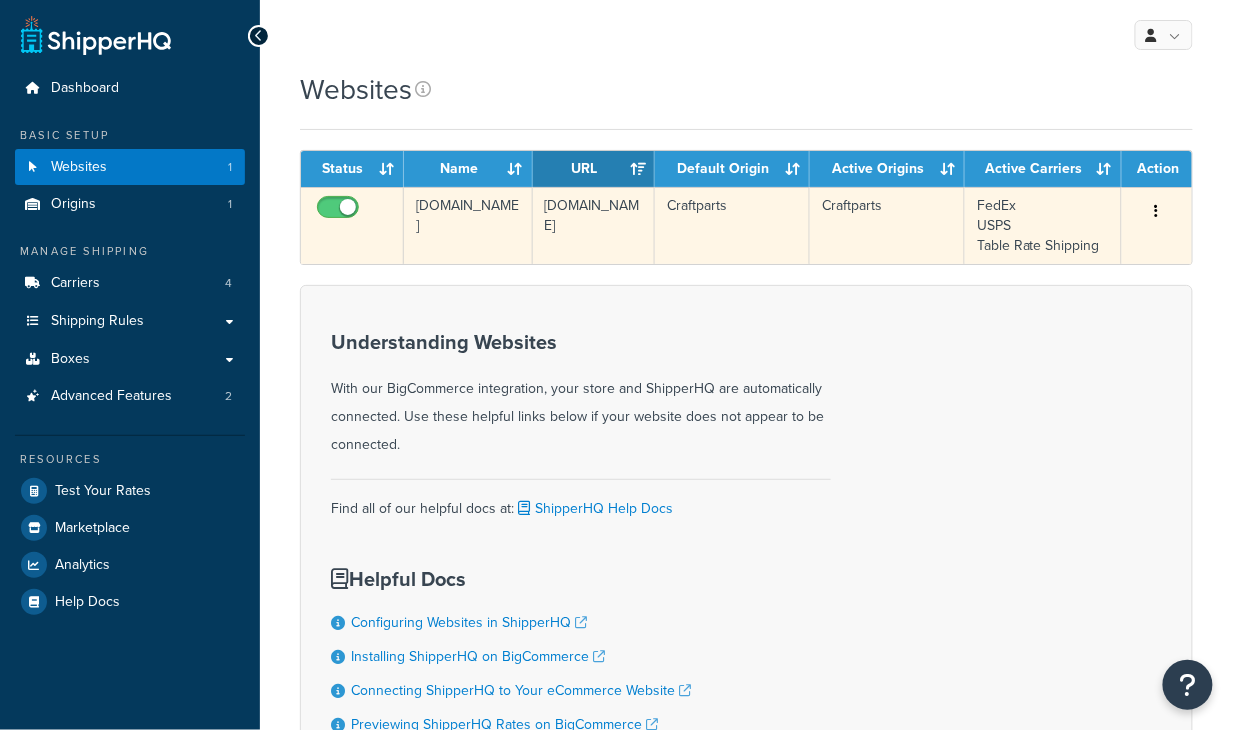 click on "[DOMAIN_NAME]" at bounding box center (594, 225) 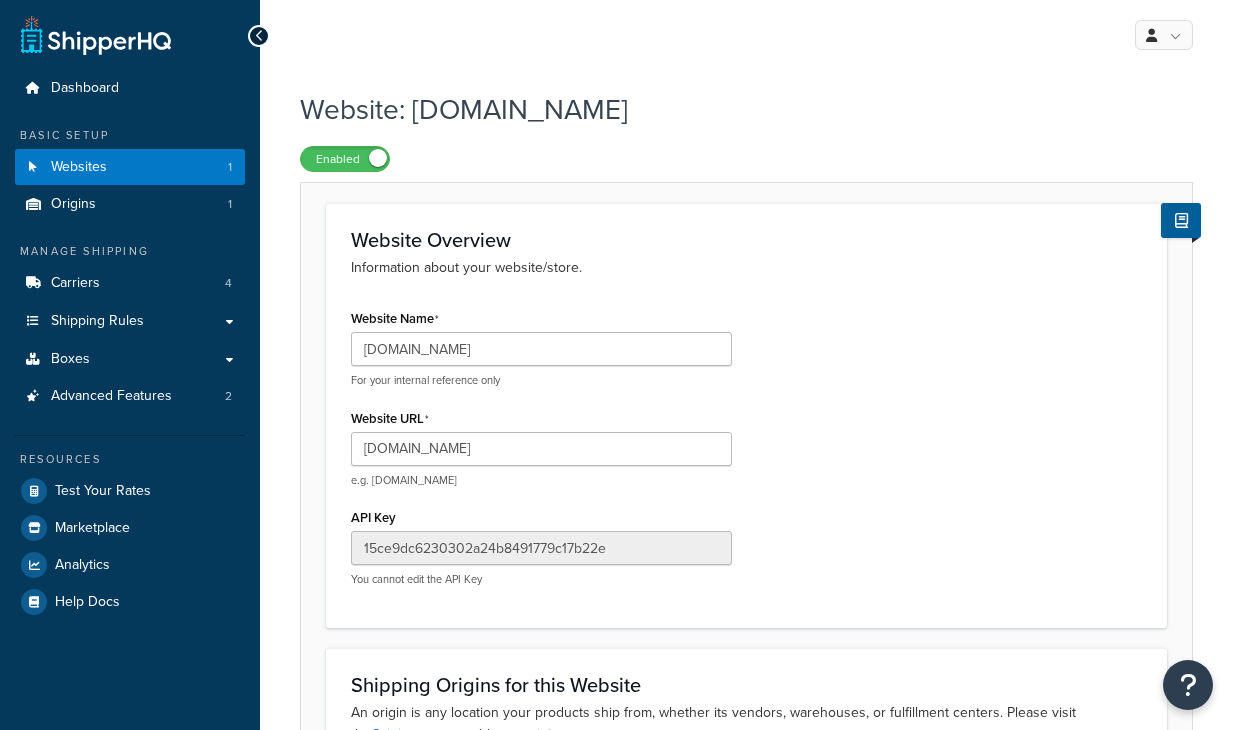 scroll, scrollTop: 0, scrollLeft: 0, axis: both 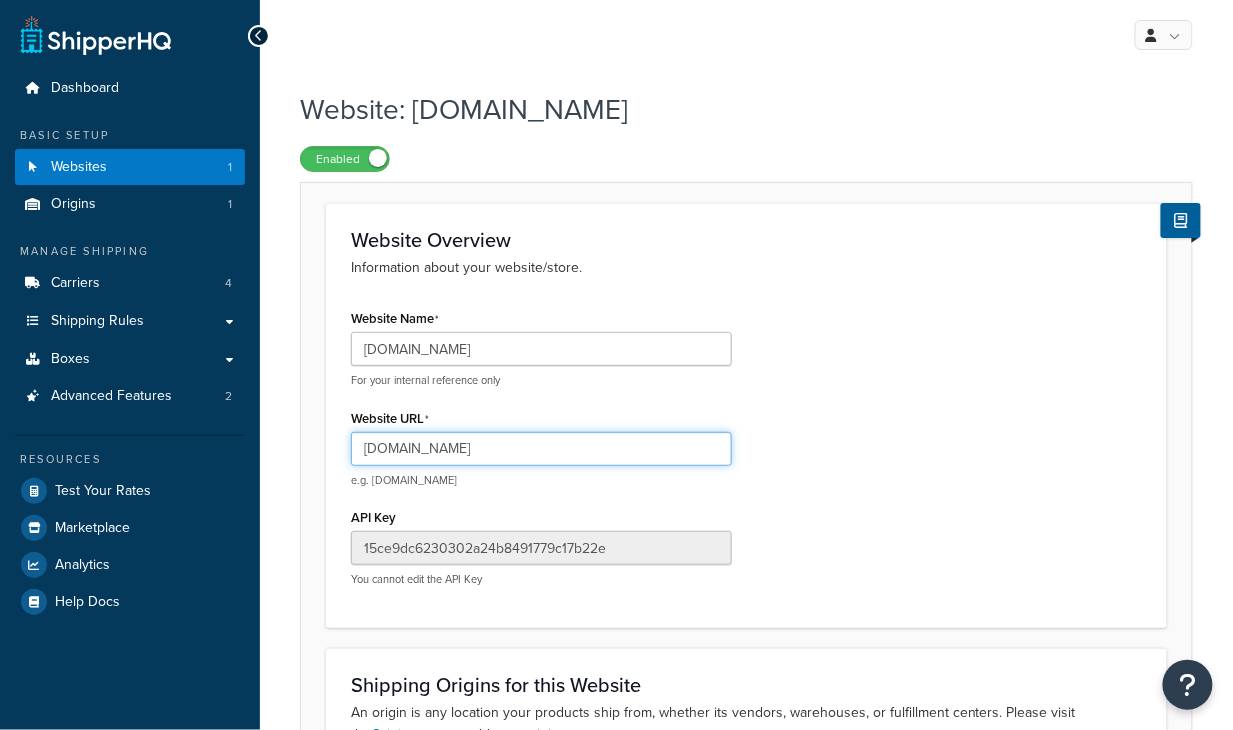 click on "[DOMAIN_NAME]" at bounding box center (541, 449) 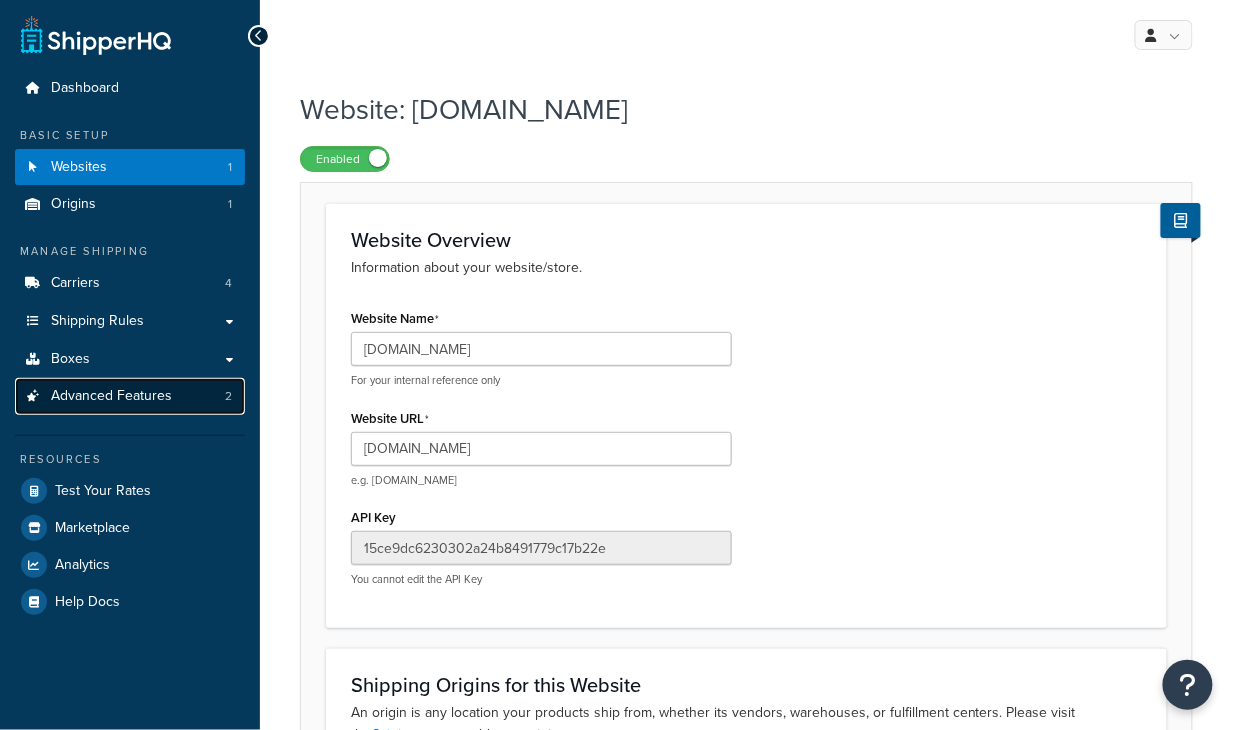click on "Advanced Features" at bounding box center [111, 396] 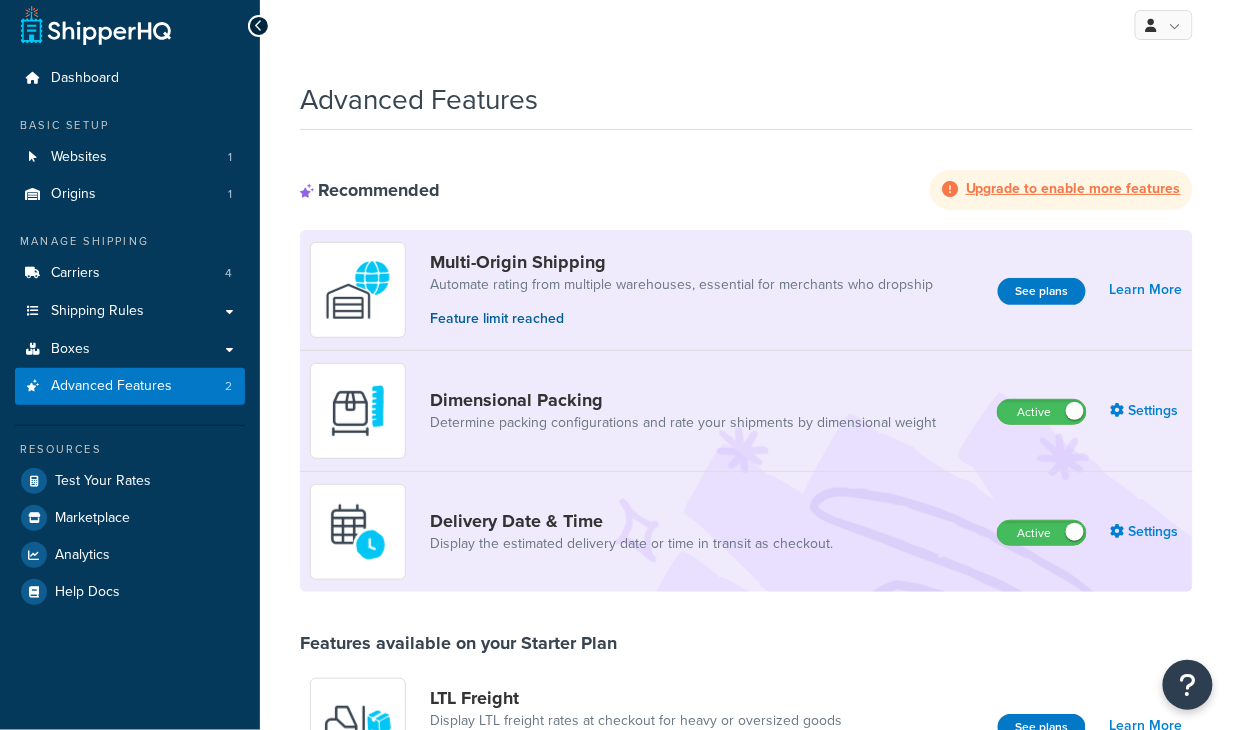scroll, scrollTop: 9, scrollLeft: 0, axis: vertical 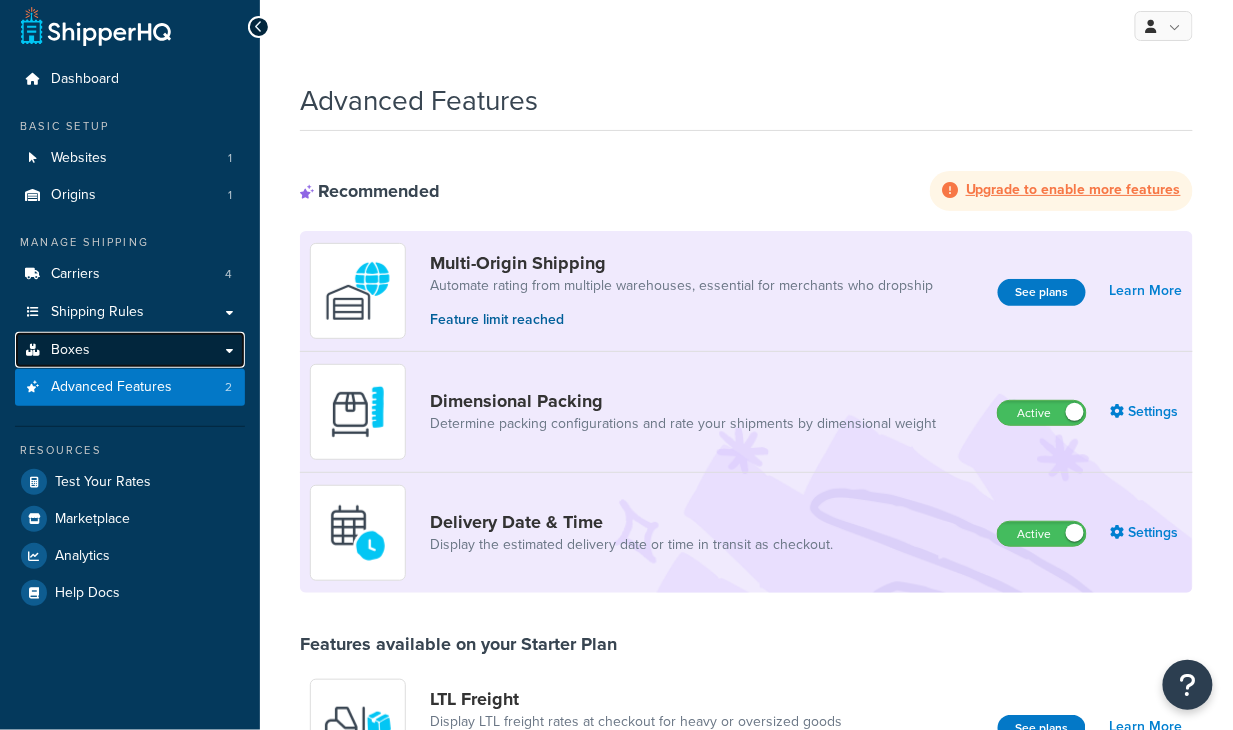 click on "Boxes" at bounding box center (130, 350) 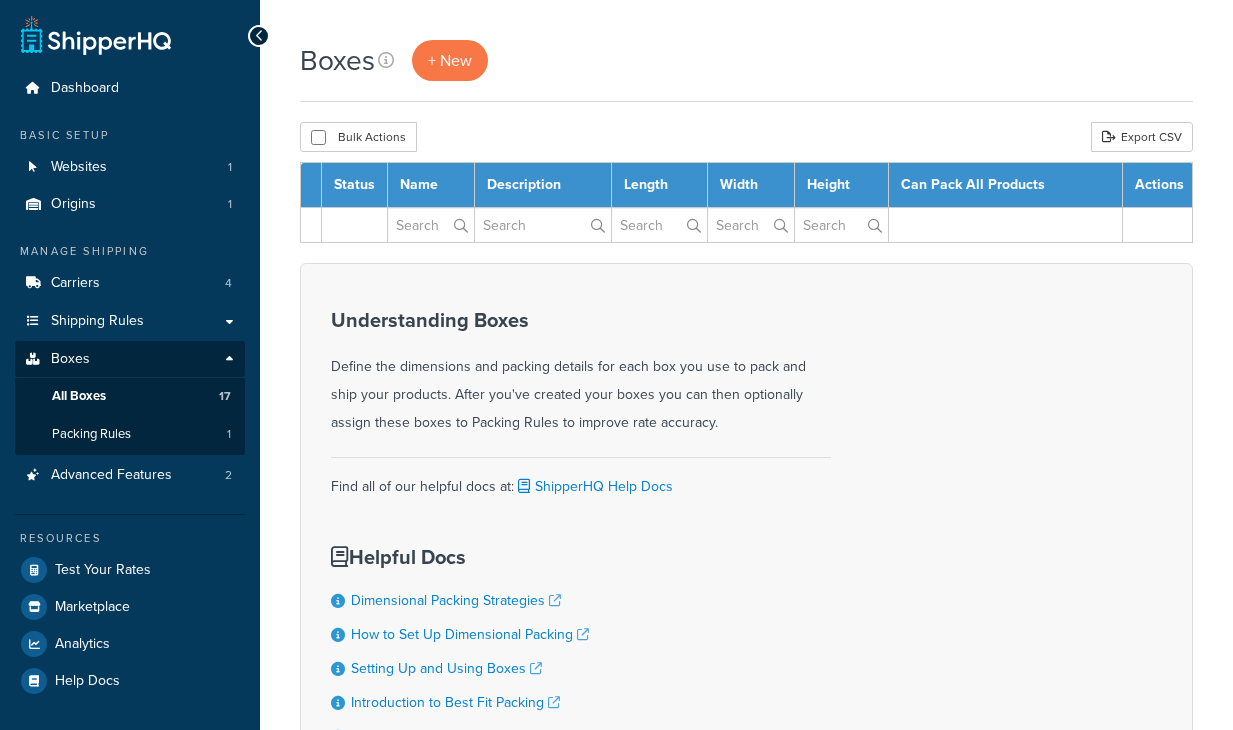 scroll, scrollTop: 0, scrollLeft: 0, axis: both 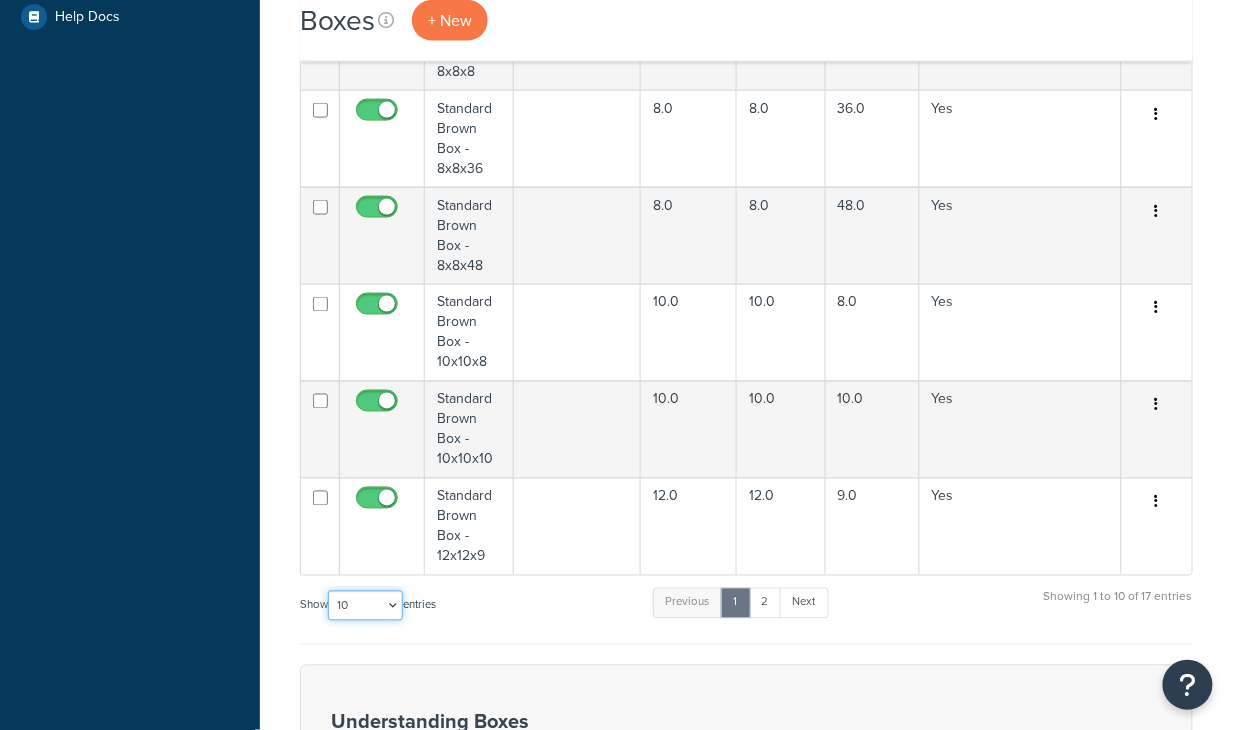 click on "10 15 25 50 100 1000" at bounding box center [365, 606] 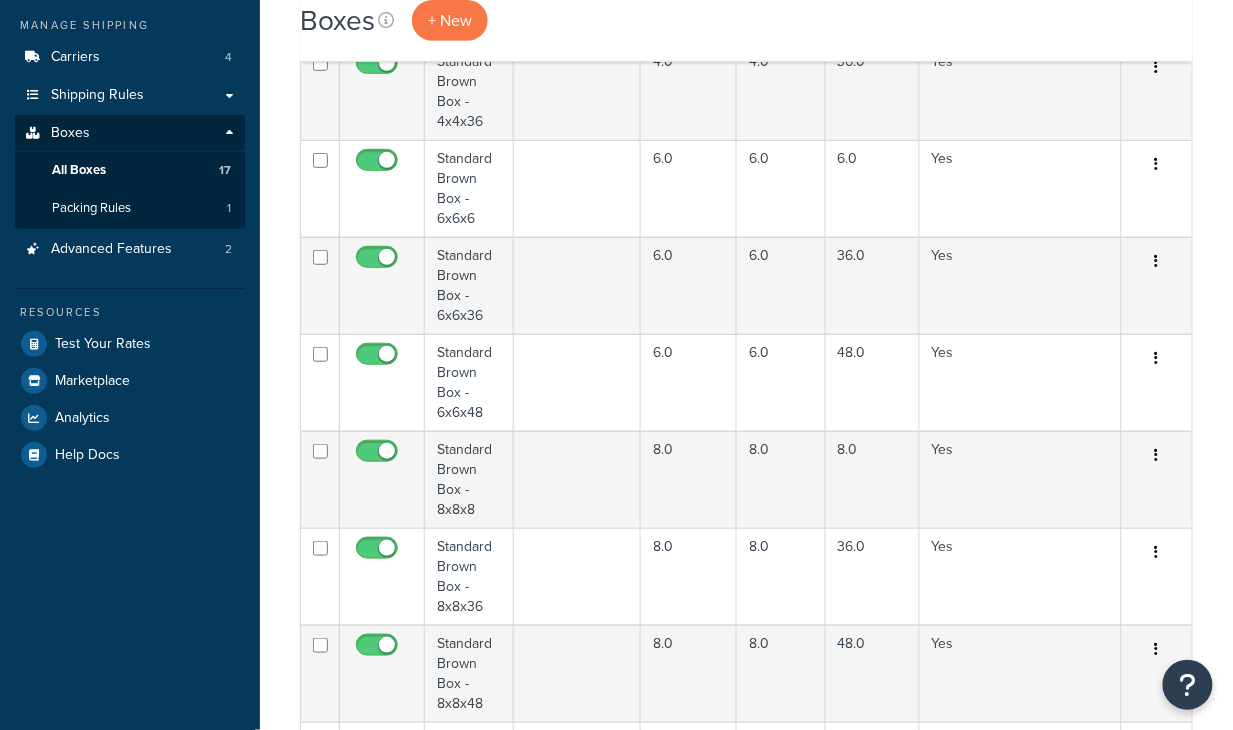 scroll, scrollTop: 0, scrollLeft: 0, axis: both 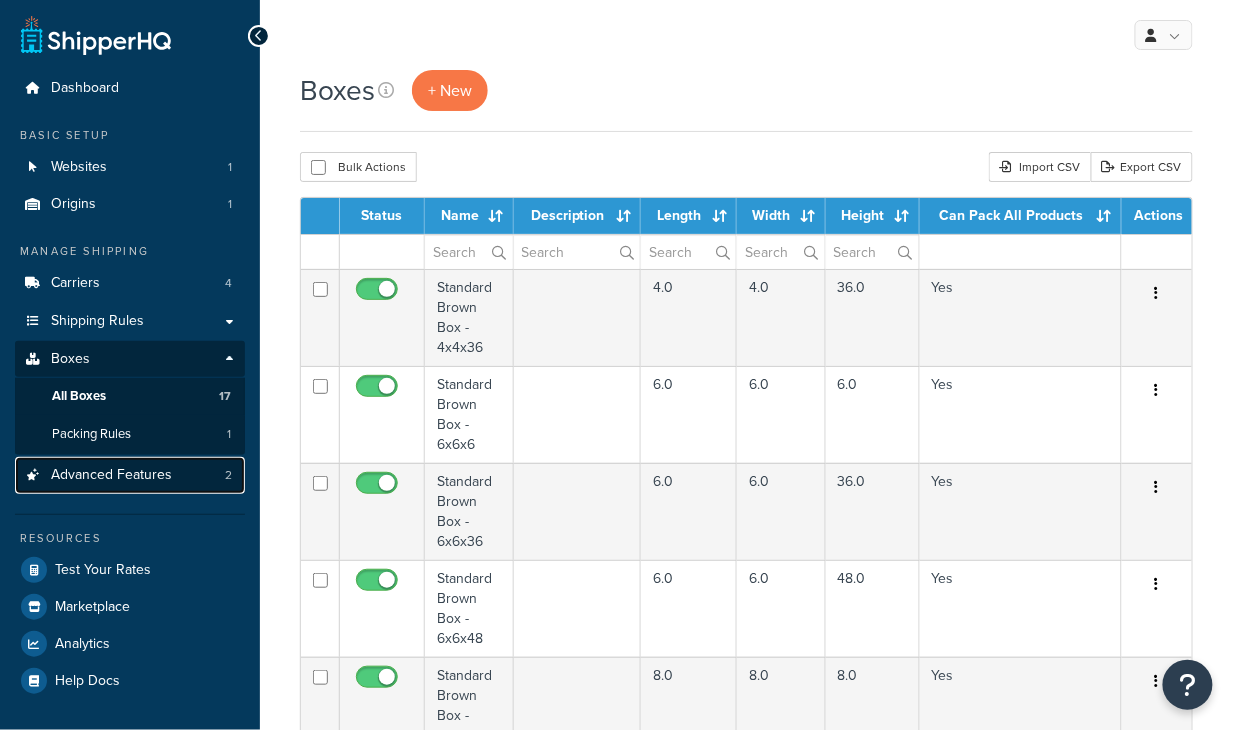 click on "Advanced Features
2" at bounding box center [130, 475] 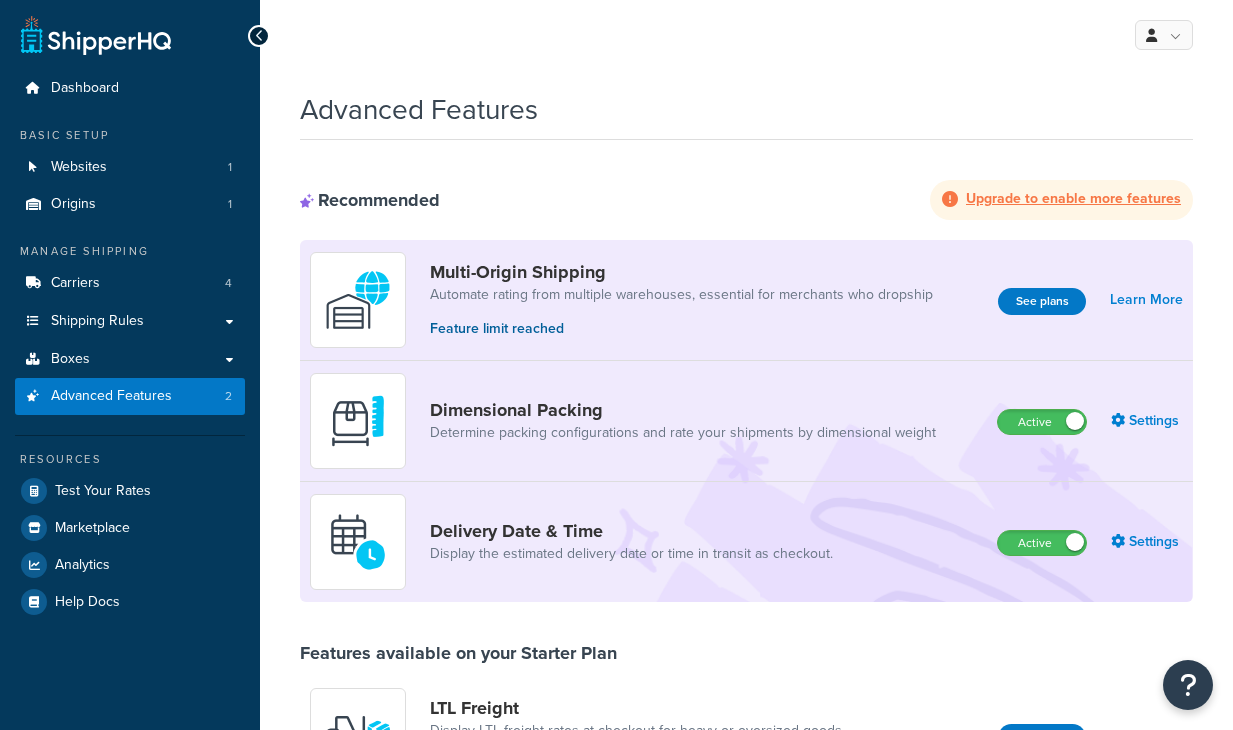 scroll, scrollTop: 0, scrollLeft: 0, axis: both 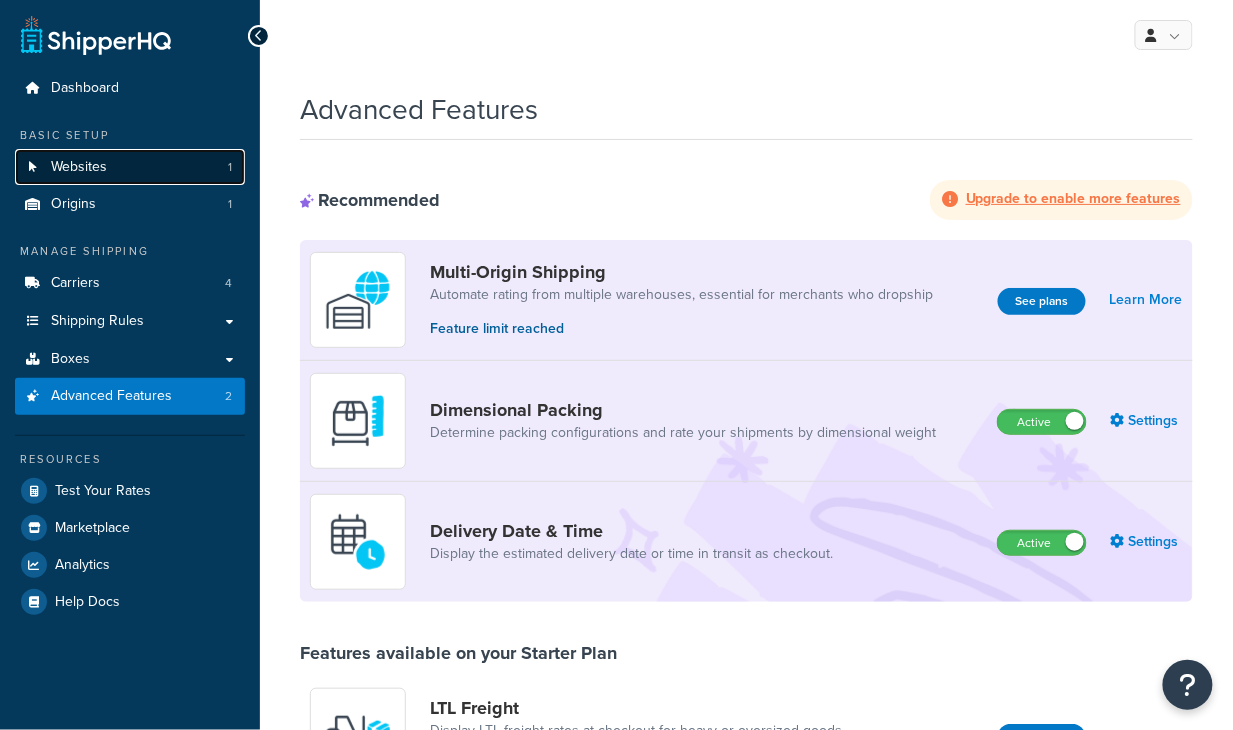 click on "Websites 1" at bounding box center (130, 167) 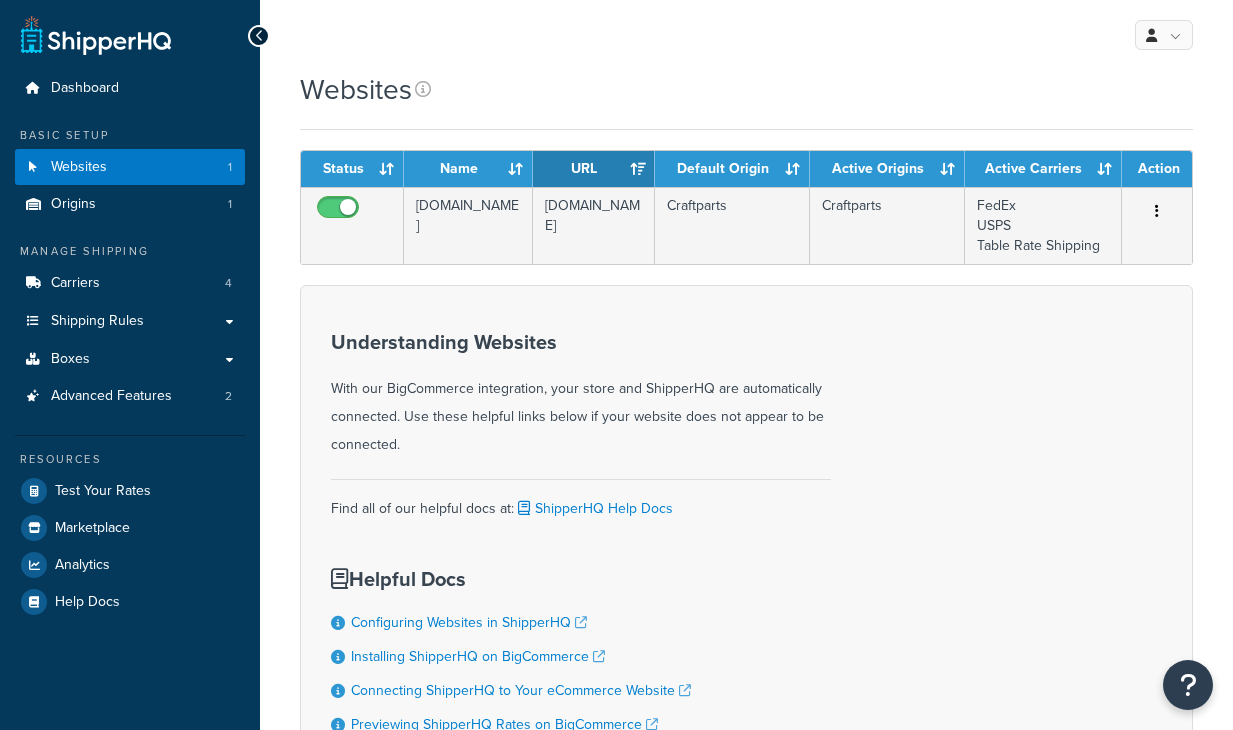 scroll, scrollTop: 0, scrollLeft: 0, axis: both 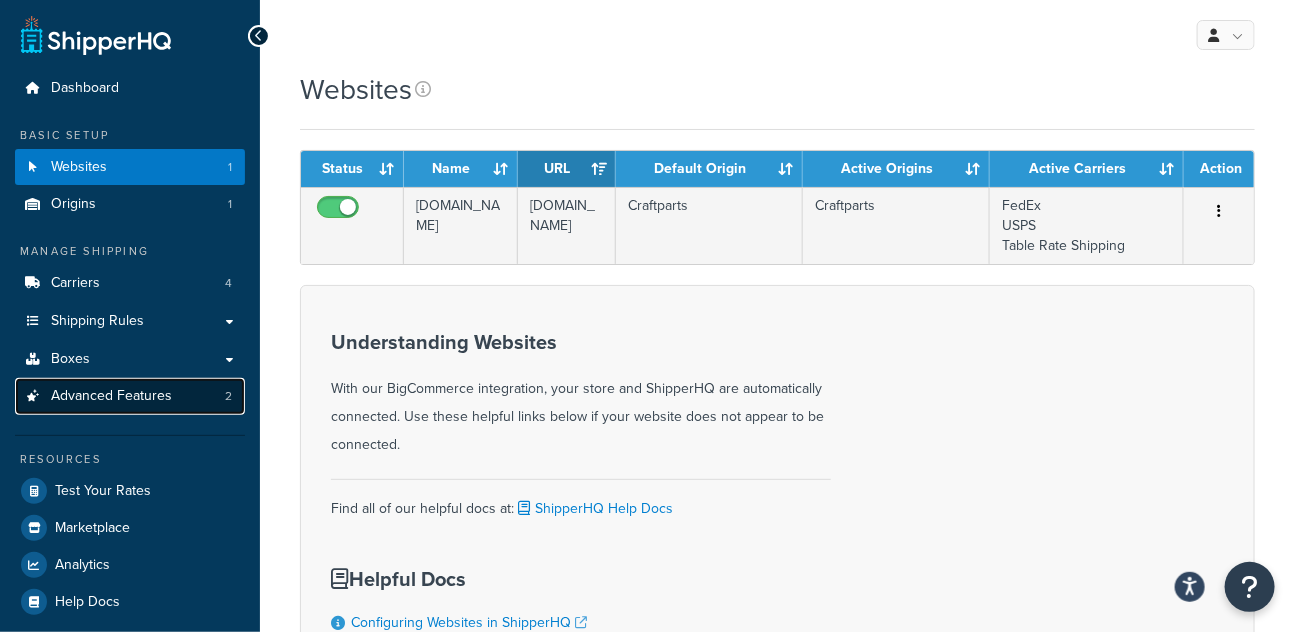 click on "Advanced Features
2" at bounding box center (130, 396) 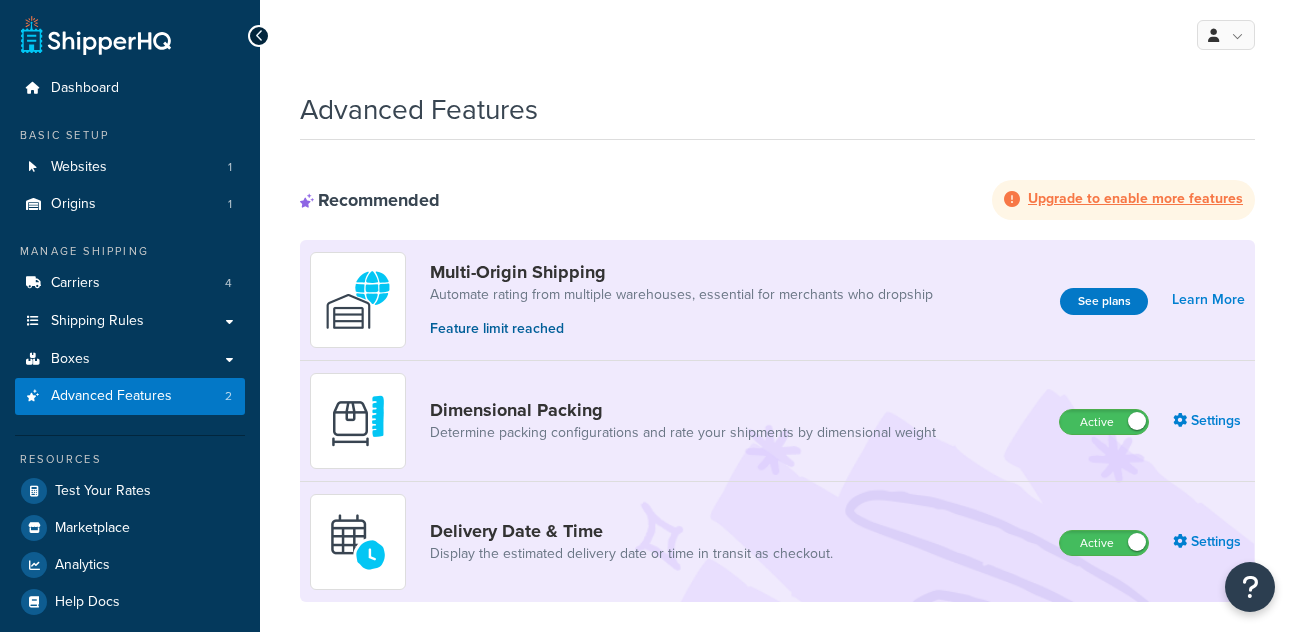 scroll, scrollTop: 0, scrollLeft: 0, axis: both 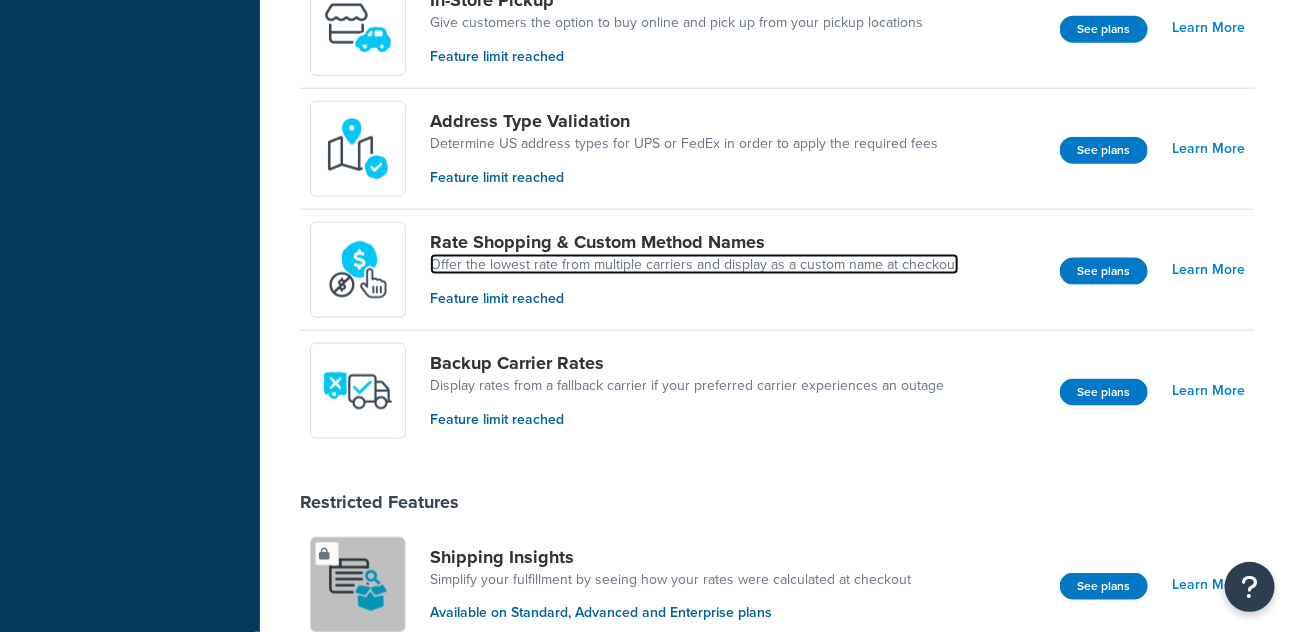 click on "Offer the lowest rate from multiple carriers and display as a custom name at checkout" at bounding box center (694, 265) 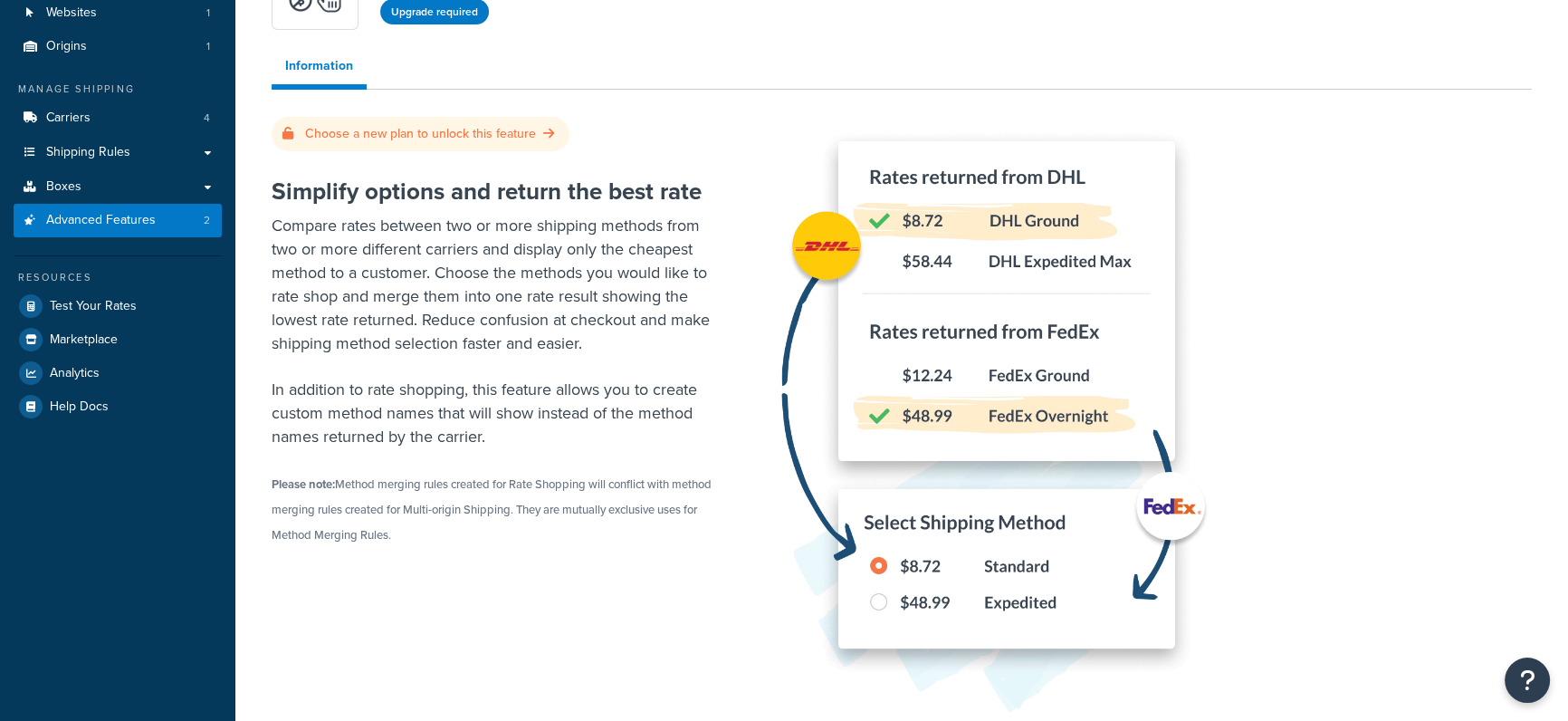 scroll, scrollTop: 142, scrollLeft: 0, axis: vertical 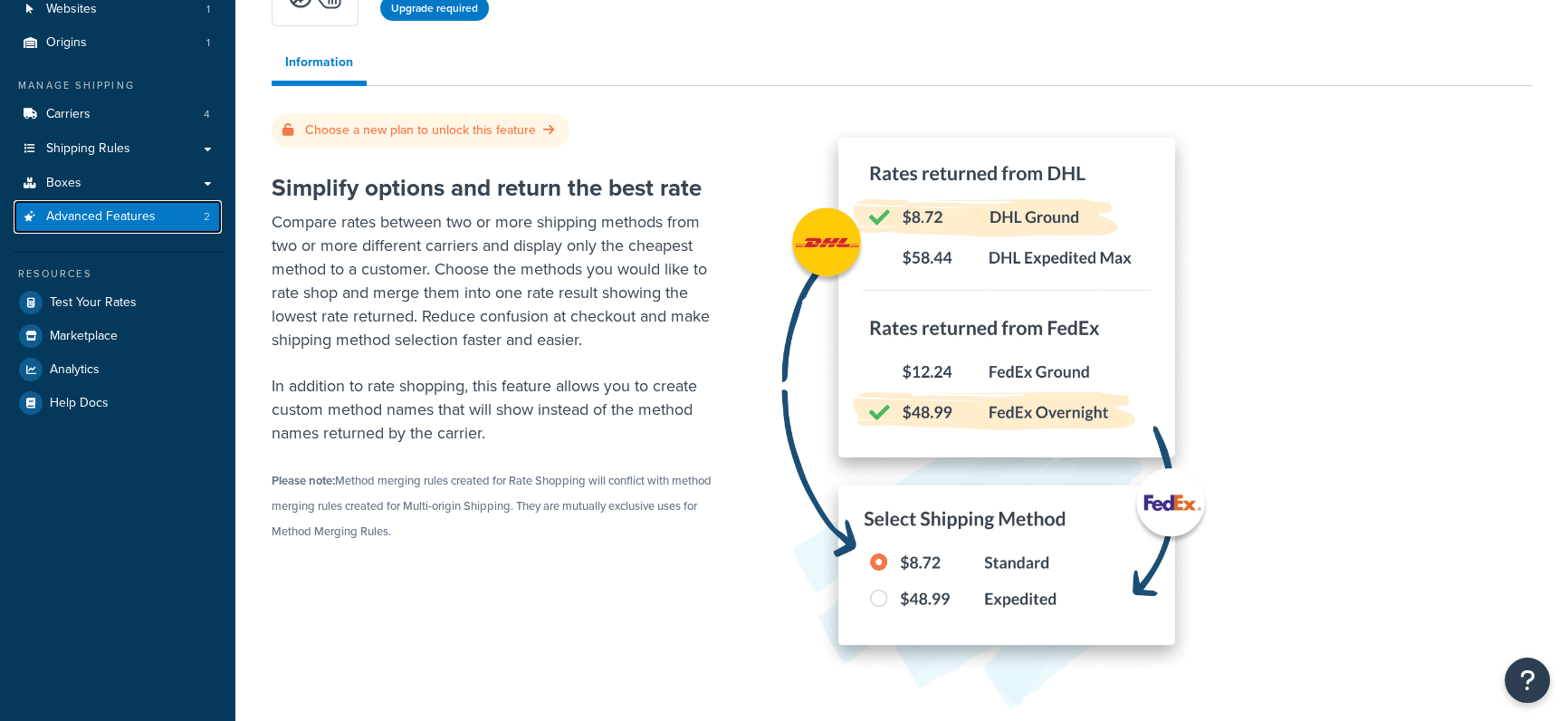 click on "Advanced Features" at bounding box center [100, 216] 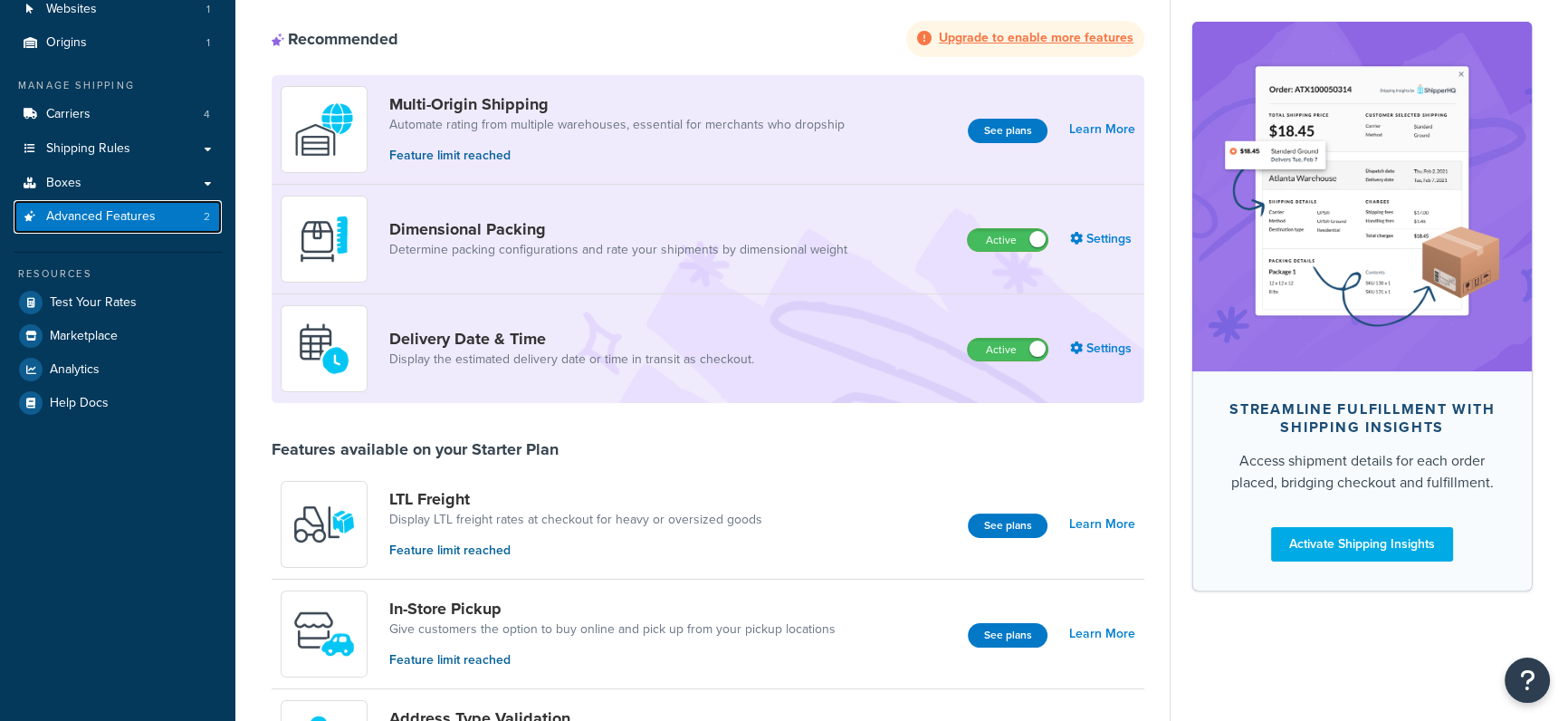 click on "Dashboard Basic Setup   Websites 1   Origins 1 Manage Shipping   Carriers 4   Shipping Rules Shipping Rules All  Shipping Rules 12   Shipping Zones 6   Shipping Groups 5   Customer Groups 3   Filters 4   Boxes Boxes All  Boxes 17   Packing Rules 1   Advanced Features 2 Resources   Test Your Rates   Marketplace   Analytics   Help Docs       My Profile   Billing   Global Settings   Contact Us   Logout Advanced Features Recommended Upgrade to enable more features Multi-Origin Shipping Automate rating from multiple warehouses, essential for merchants who dropship Feature limit reached See plans Learn More Dimensional Packing Determine packing configurations and rate your shipments by dimensional weight Active Settings Delivery Date & Time Display the estimated delivery date or time in transit as checkout. Active Settings Features available on your Starter Plan LTL Freight Display LTL freight rates at checkout for heavy or oversized goods Feature limit reached See plans Learn More In-Store Pickup See plans" at bounding box center (784, 713) 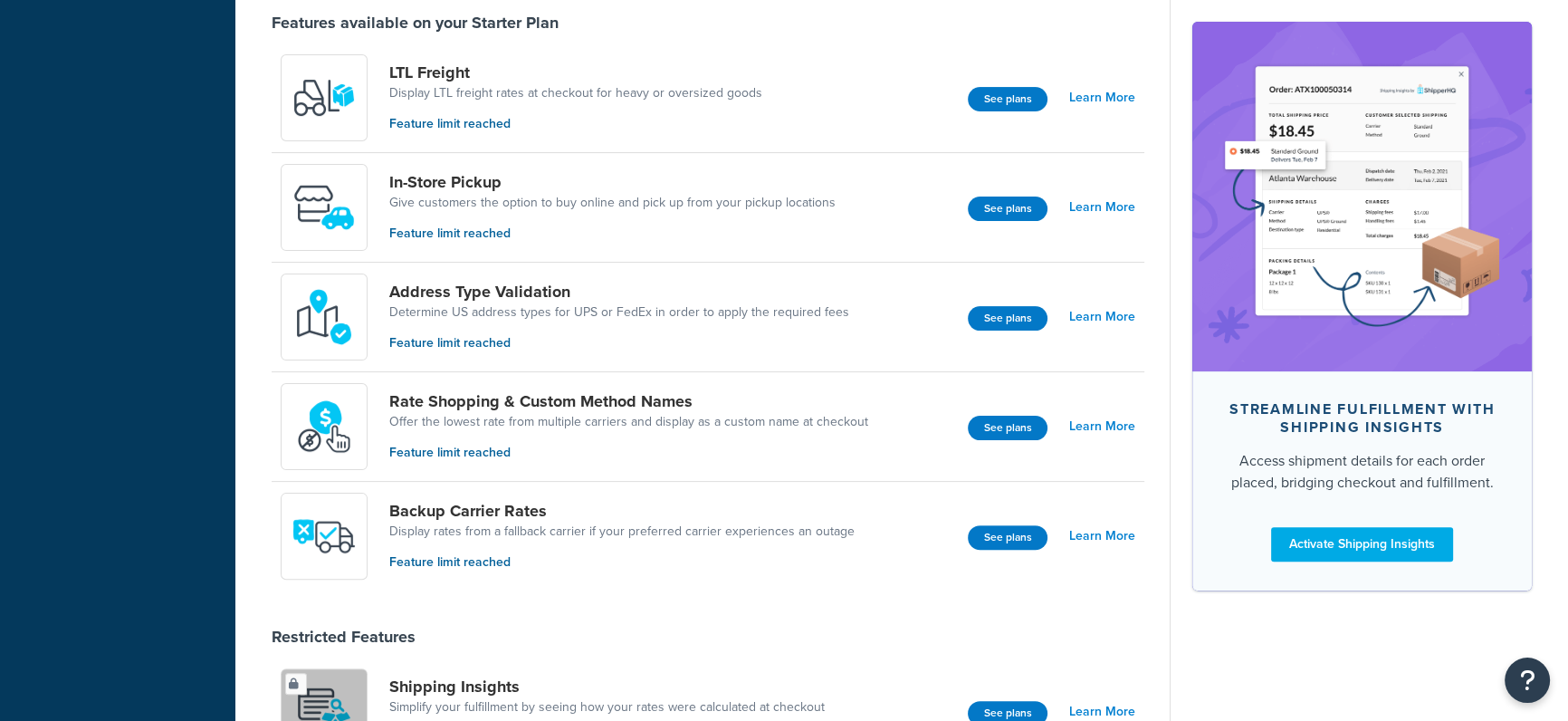 scroll, scrollTop: 572, scrollLeft: 0, axis: vertical 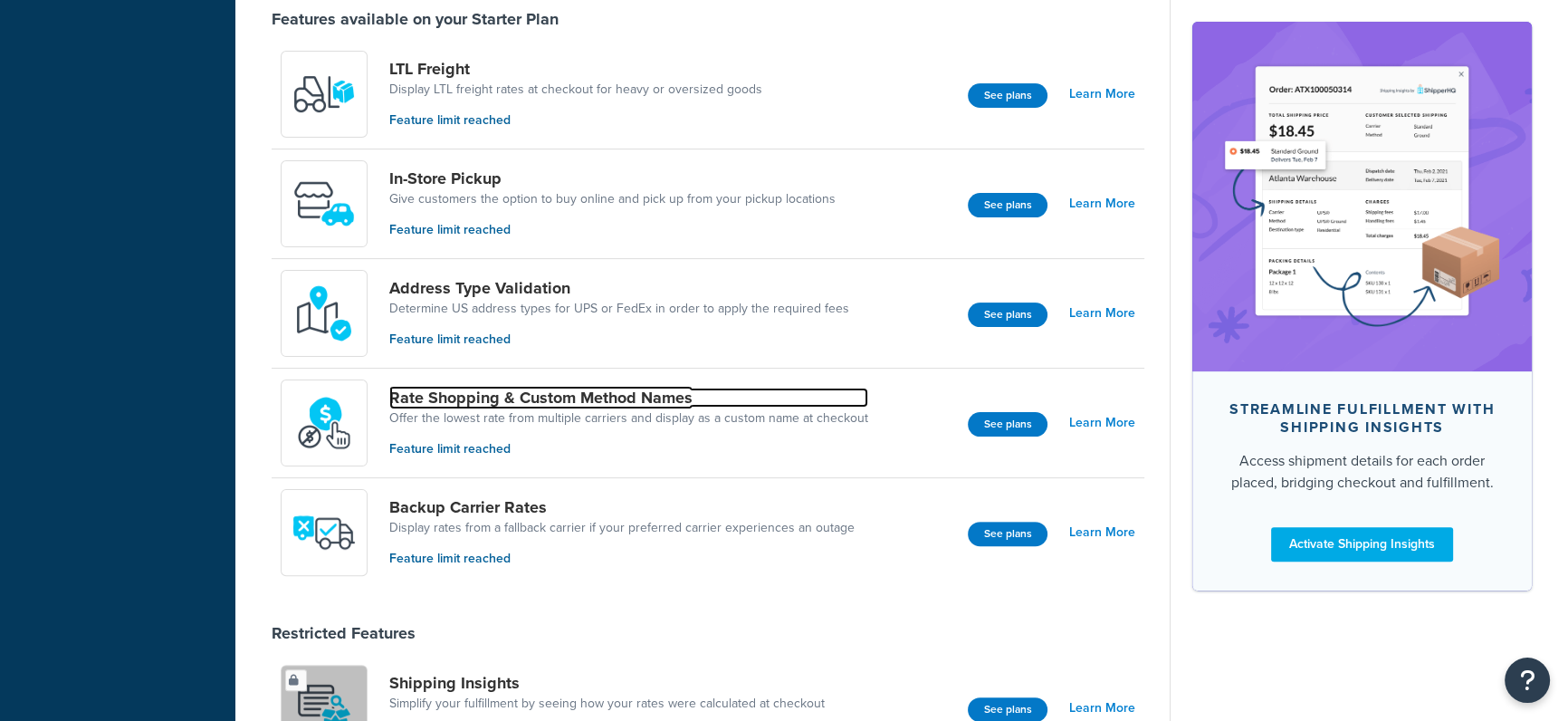 click on "Rate Shopping & Custom Method Names" at bounding box center (628, 398) 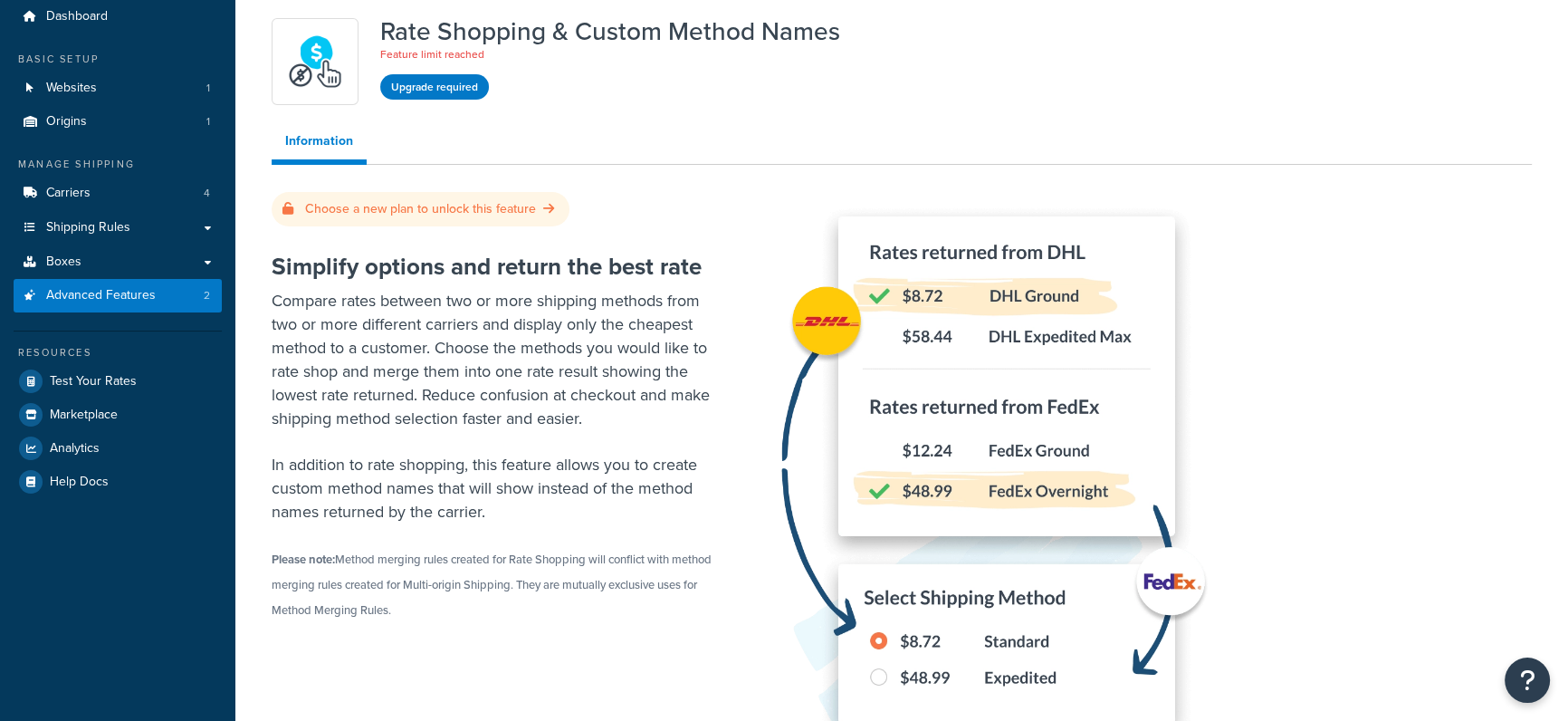 scroll, scrollTop: 16, scrollLeft: 0, axis: vertical 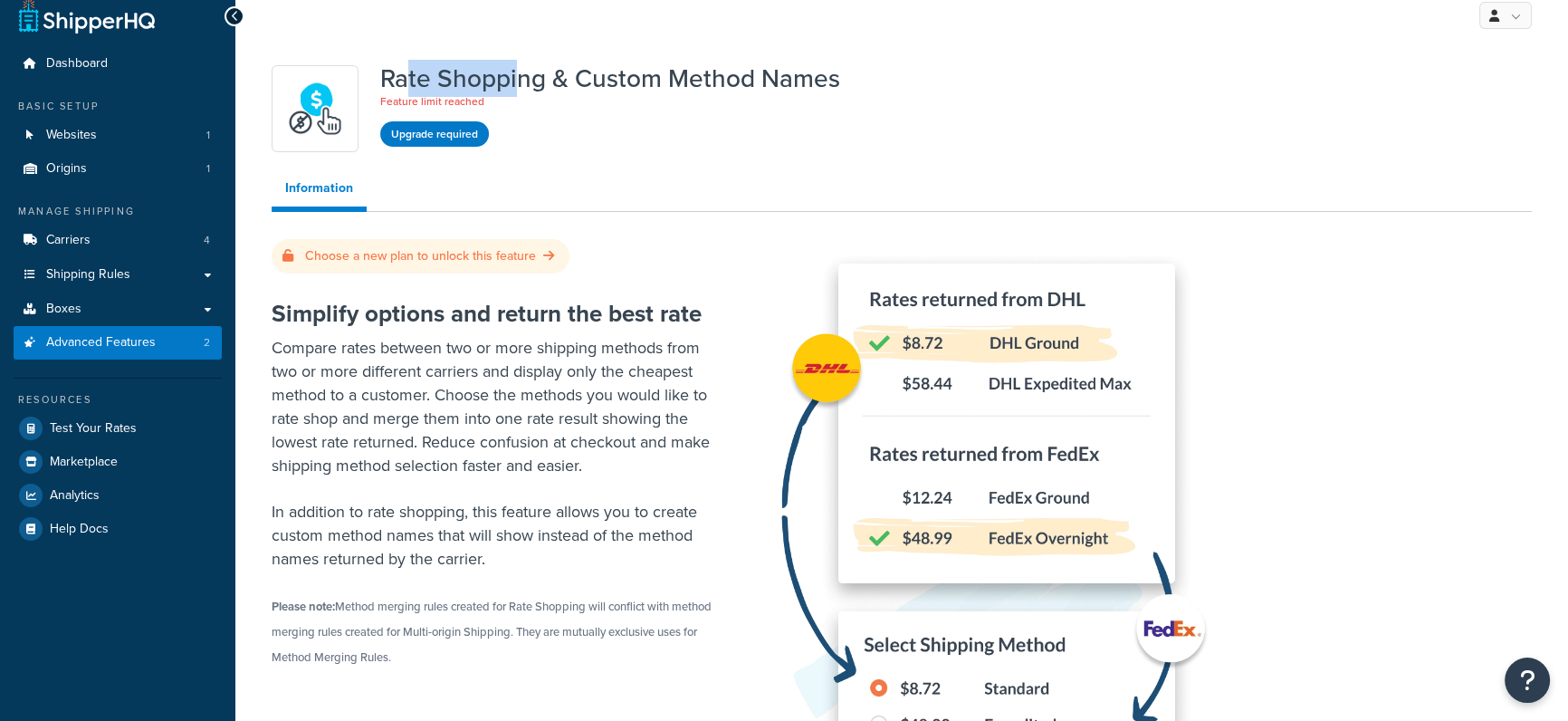 click on "Rate Shopping & Custom Method Names" at bounding box center [610, 79] 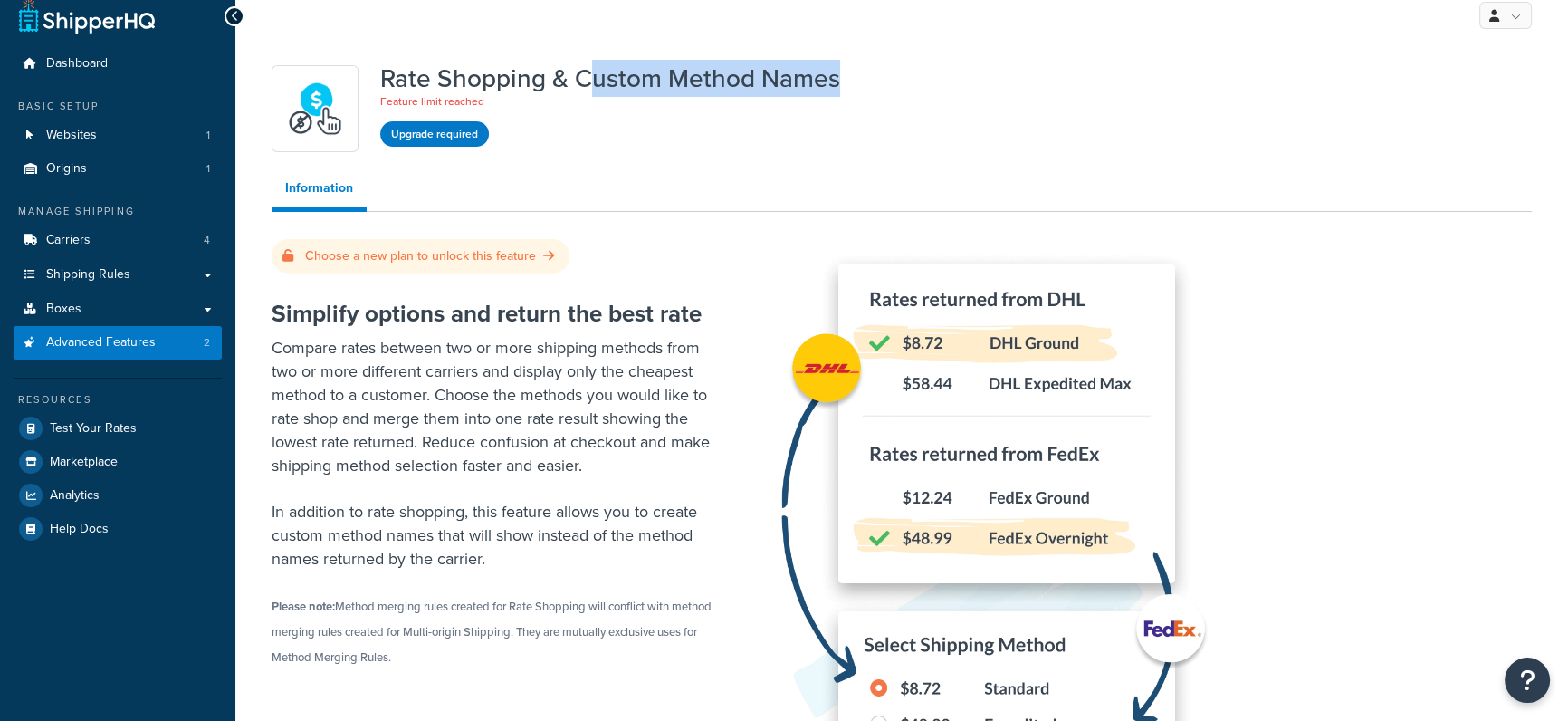 drag, startPoint x: 588, startPoint y: 77, endPoint x: 863, endPoint y: 77, distance: 275 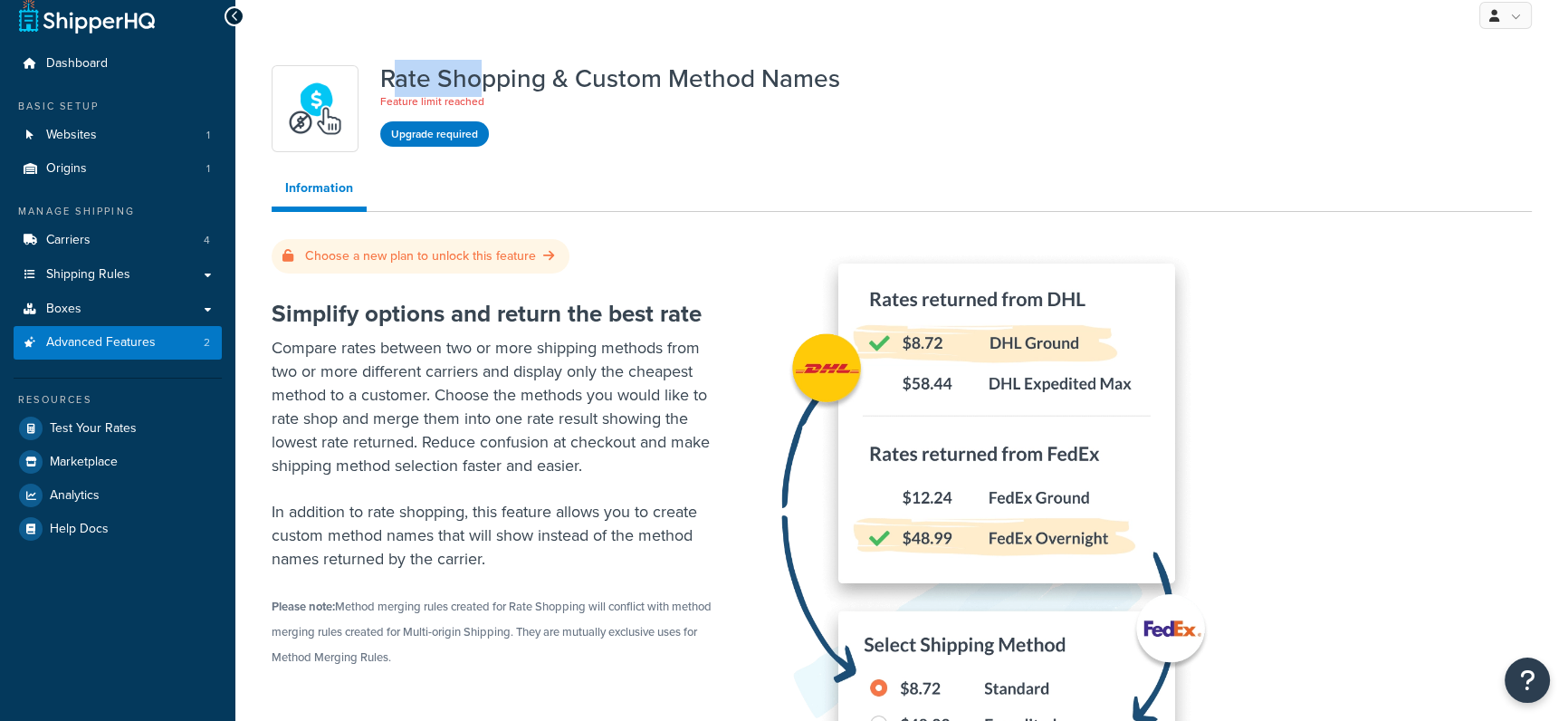 drag, startPoint x: 389, startPoint y: 75, endPoint x: 508, endPoint y: 75, distance: 119 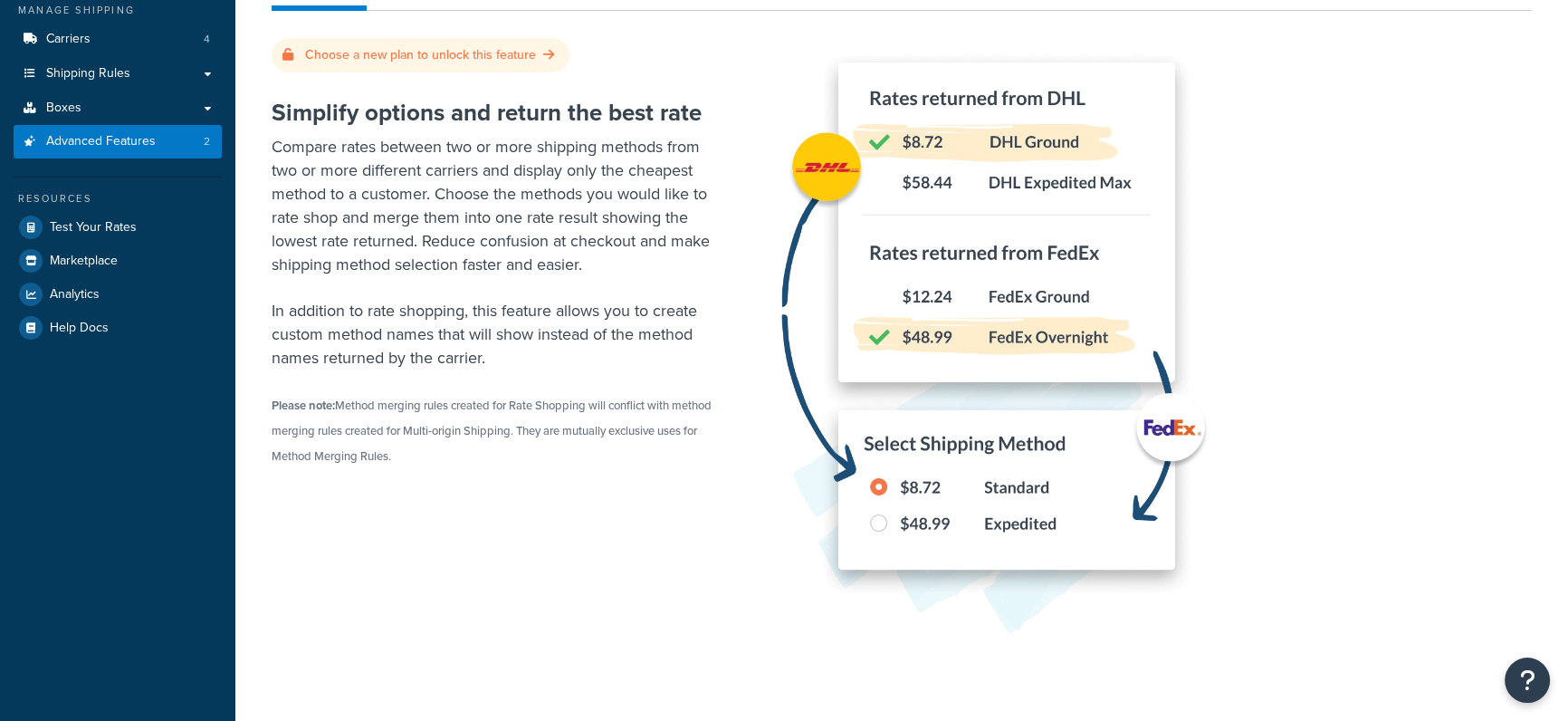 scroll, scrollTop: 0, scrollLeft: 0, axis: both 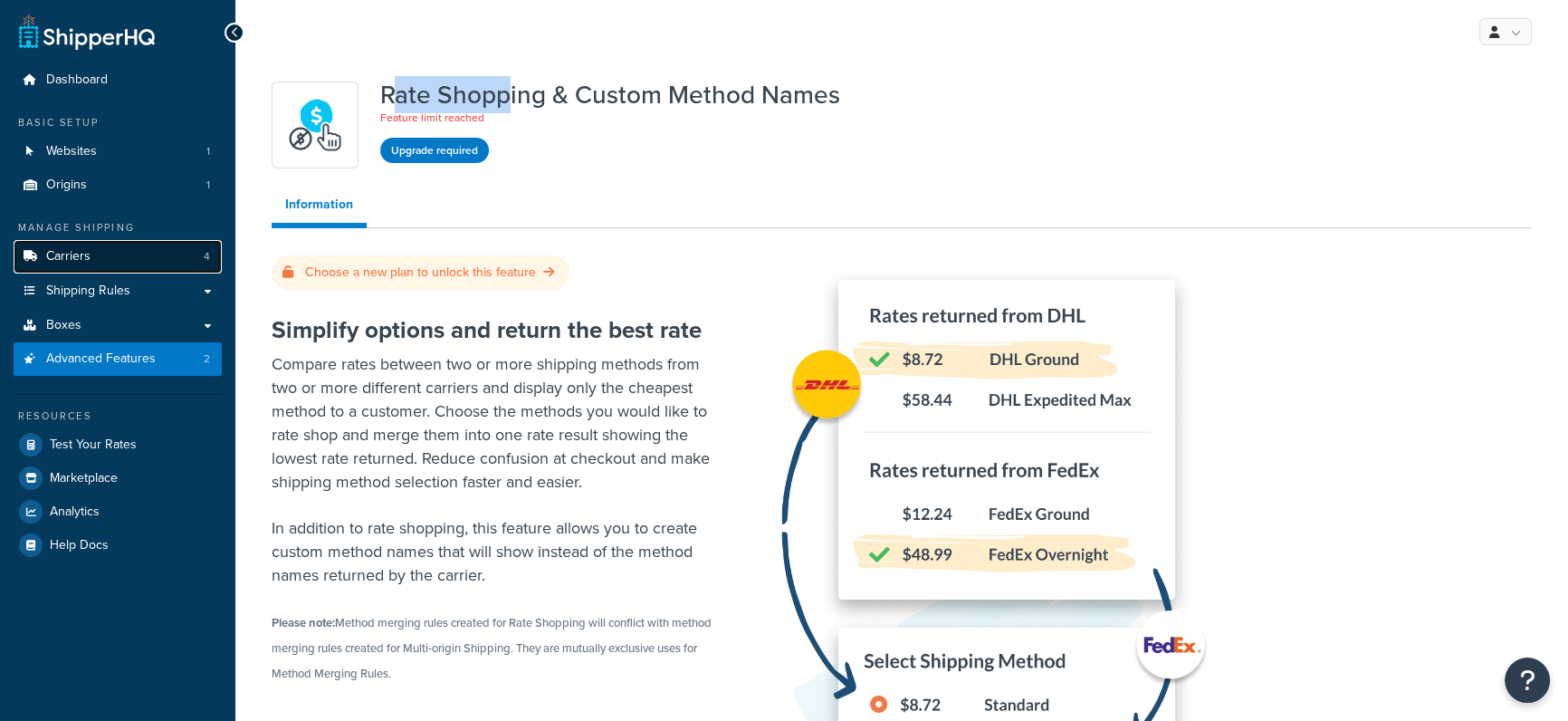click on "Carriers 4" at bounding box center [118, 256] 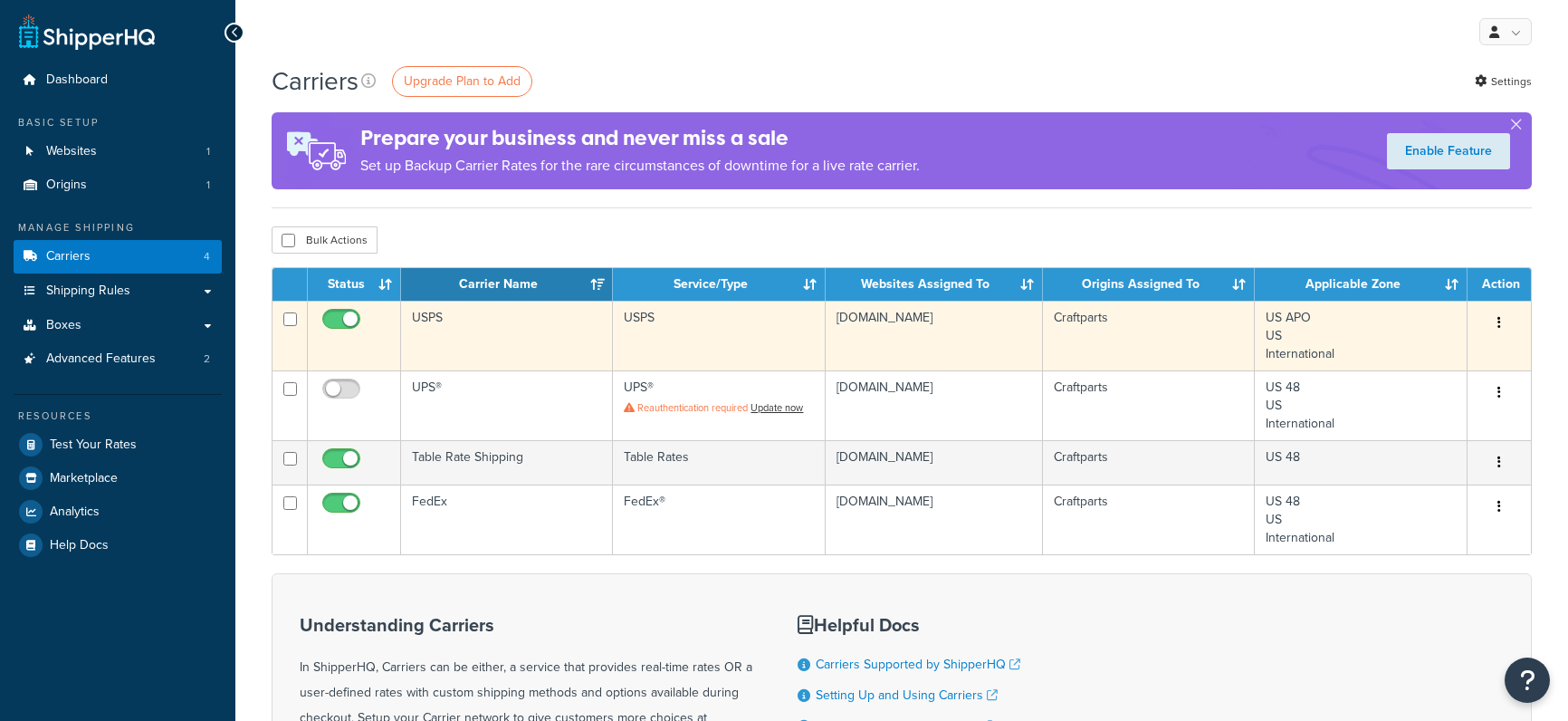 scroll, scrollTop: 0, scrollLeft: 0, axis: both 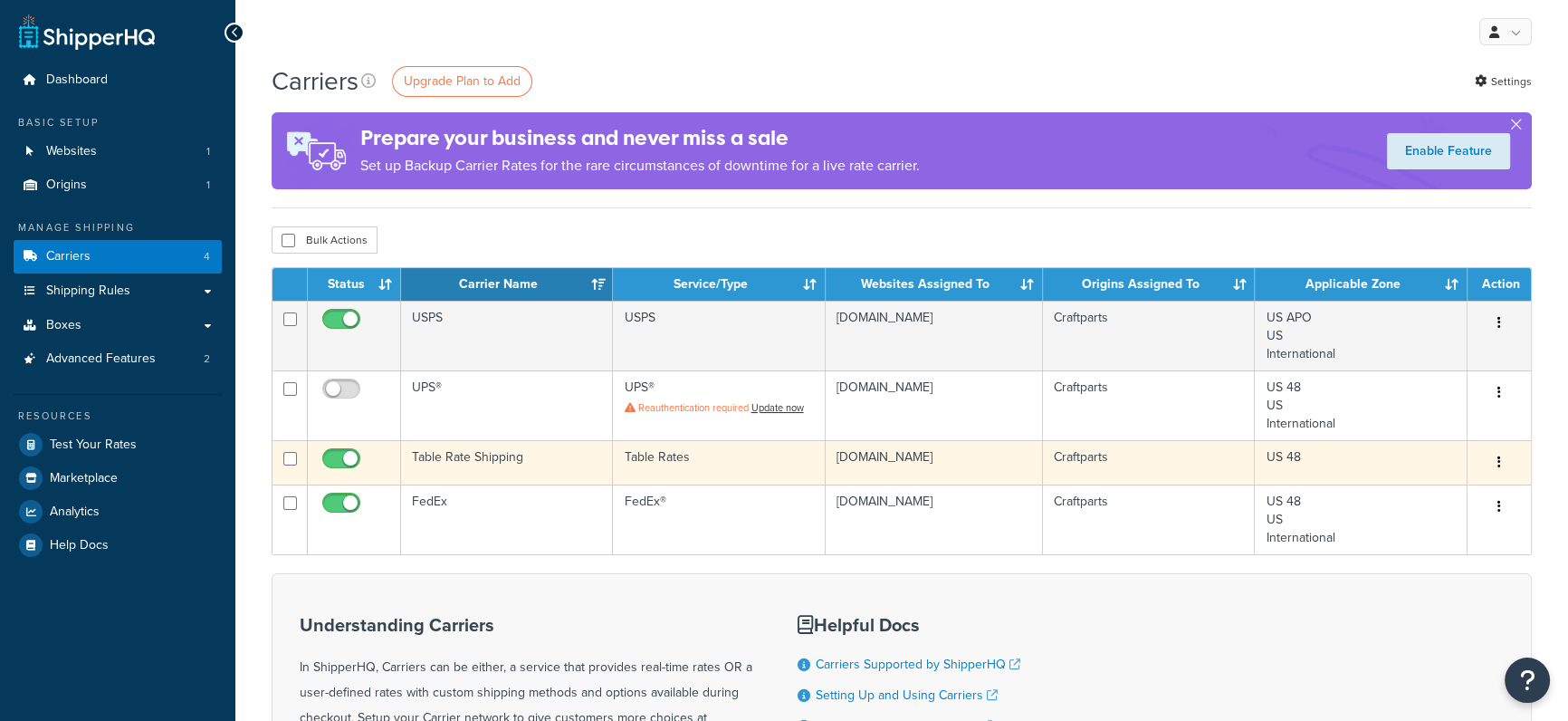 click on "Table Rate Shipping" at bounding box center (507, 462) 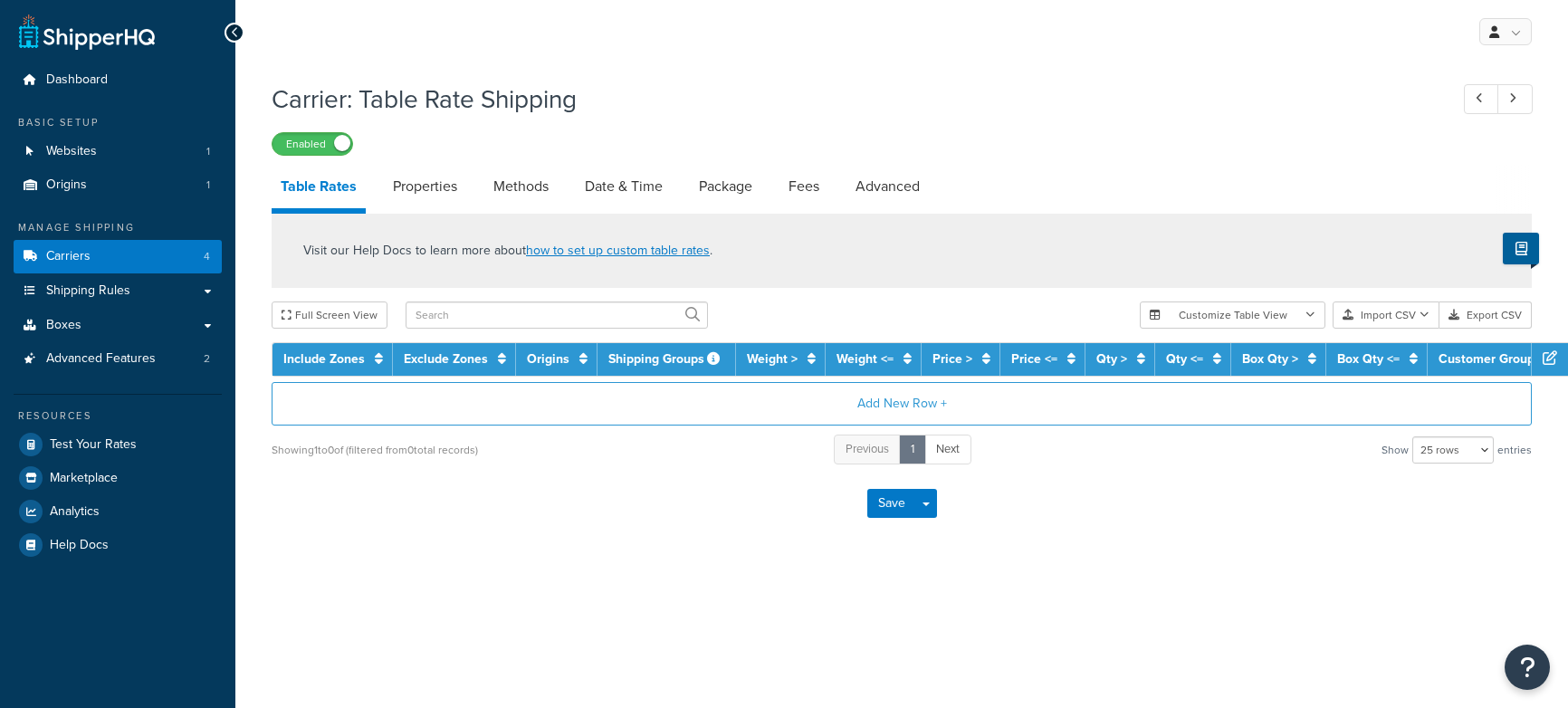 select on "25" 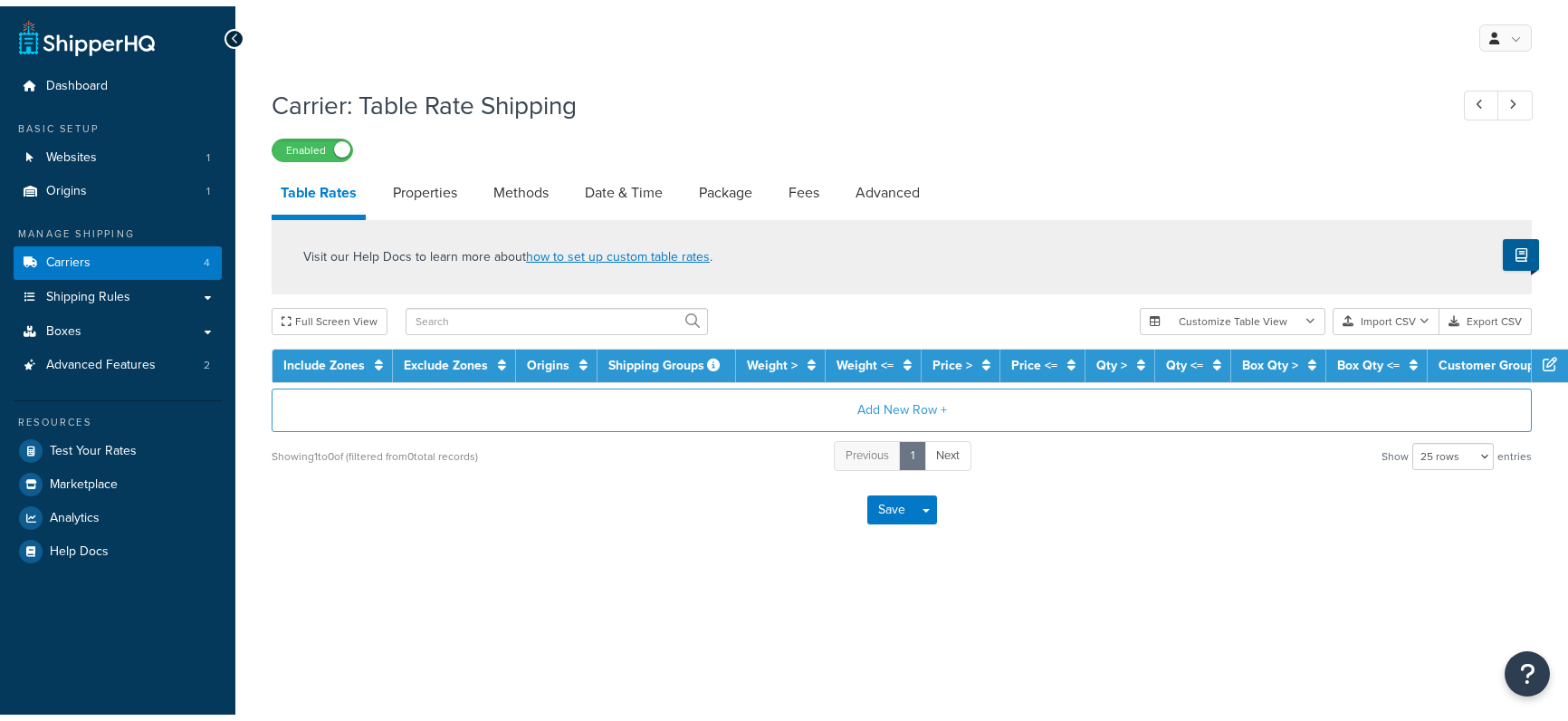 scroll, scrollTop: 0, scrollLeft: 0, axis: both 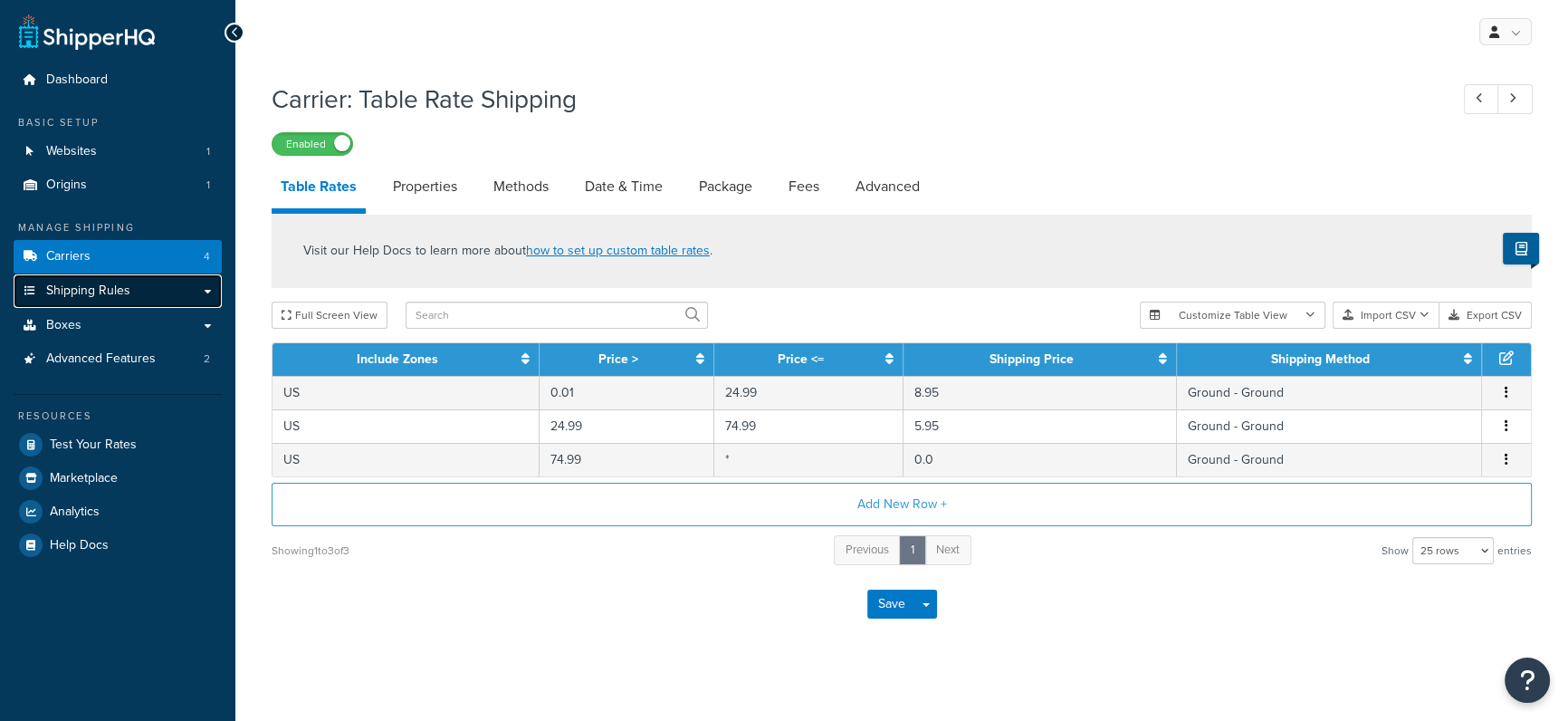 click on "Shipping Rules" at bounding box center [118, 291] 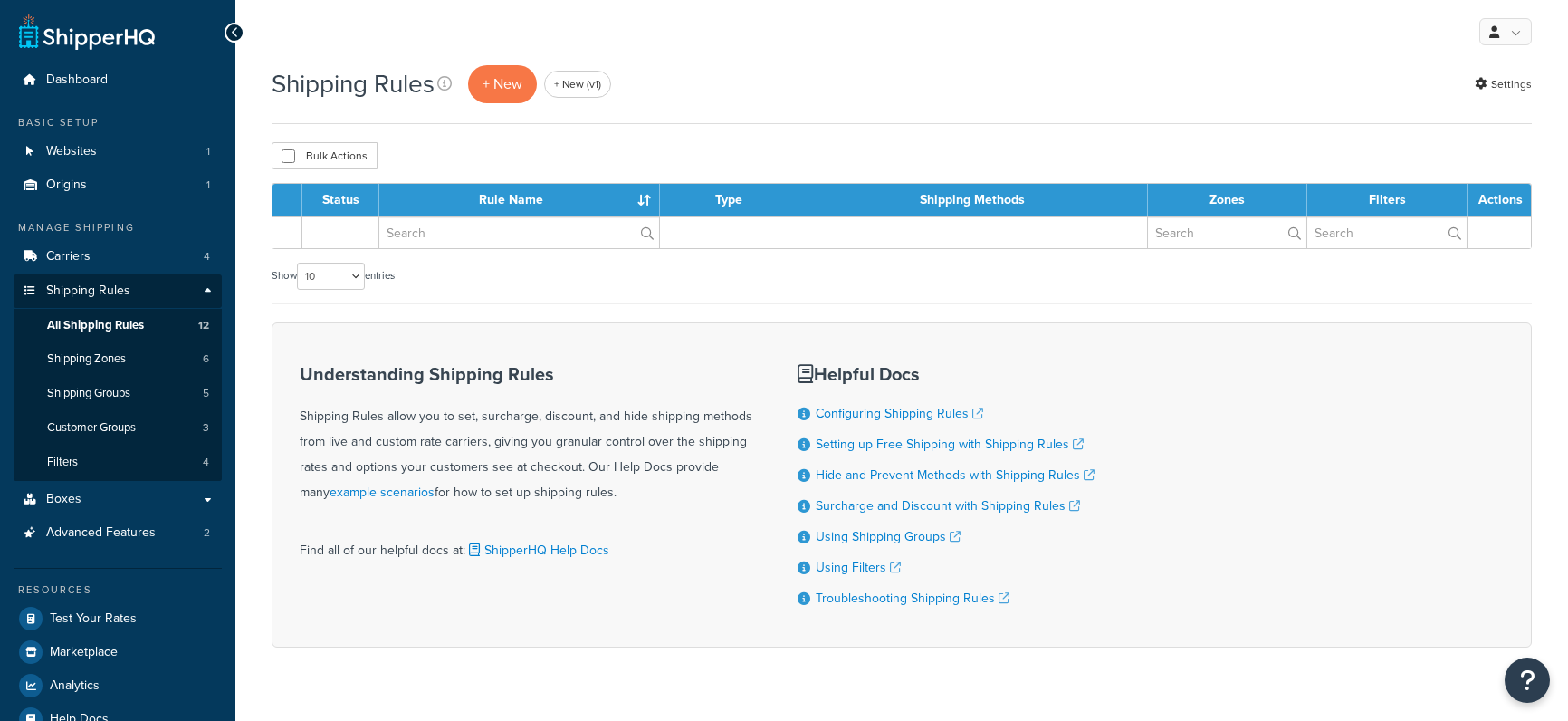 scroll, scrollTop: 0, scrollLeft: 0, axis: both 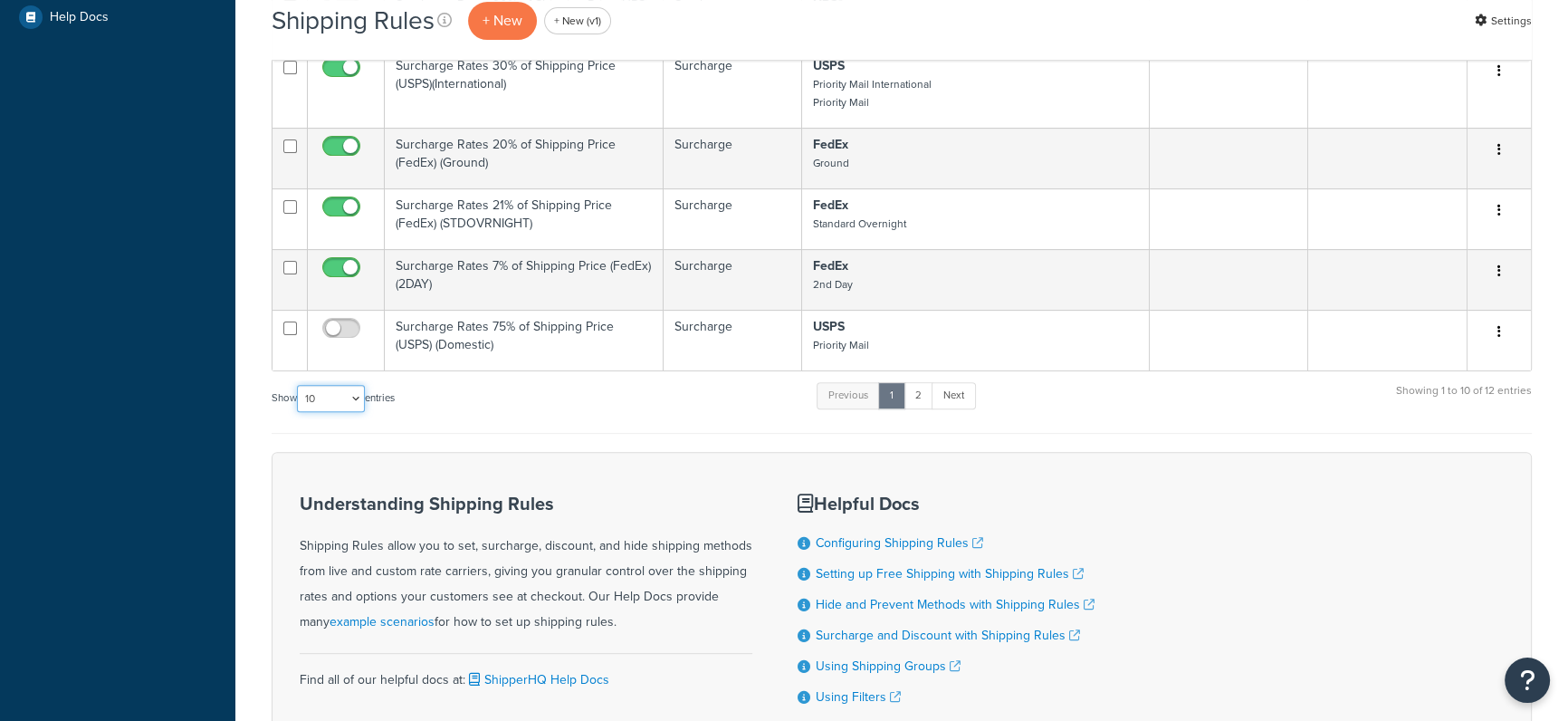 click on "10 15 25 50 100 1000" at bounding box center [330, 399] 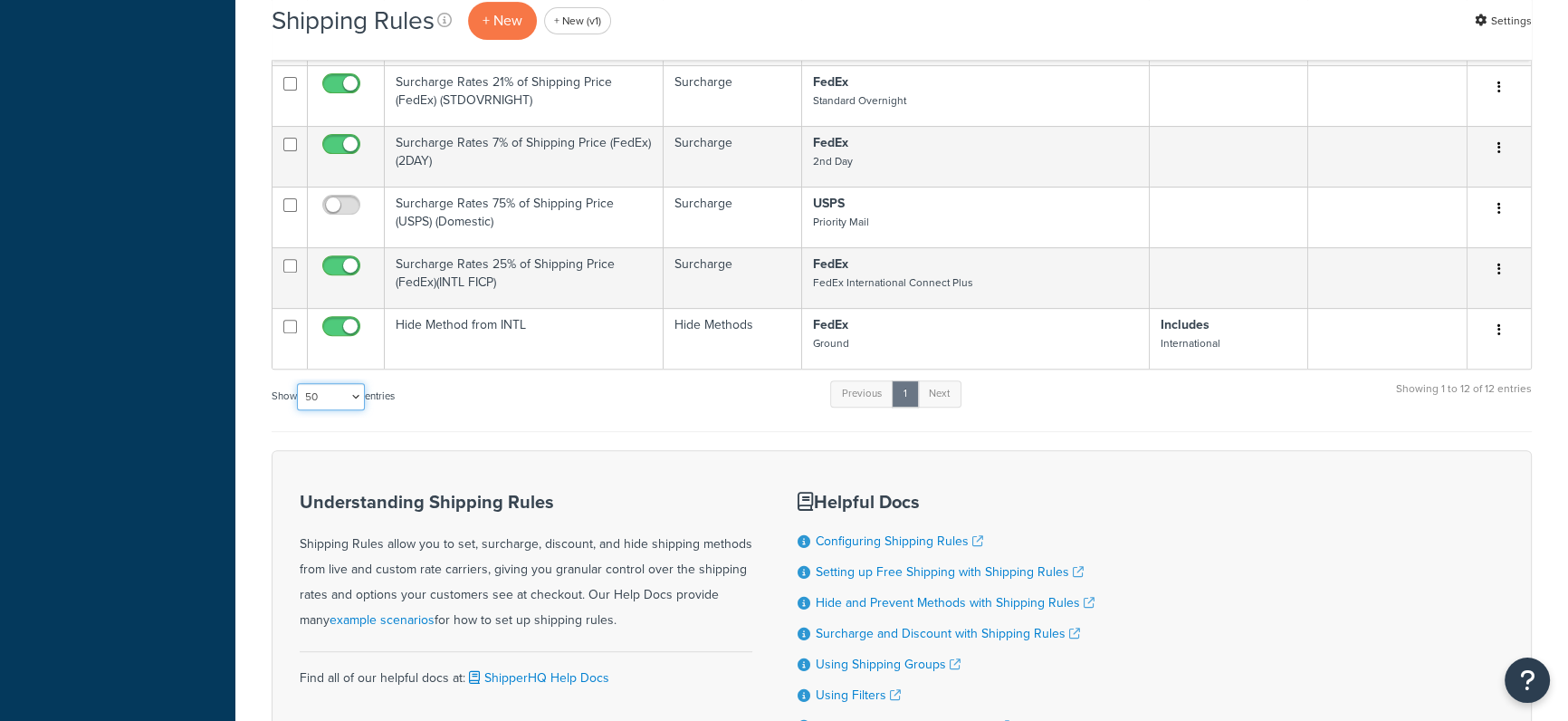 scroll, scrollTop: 0, scrollLeft: 0, axis: both 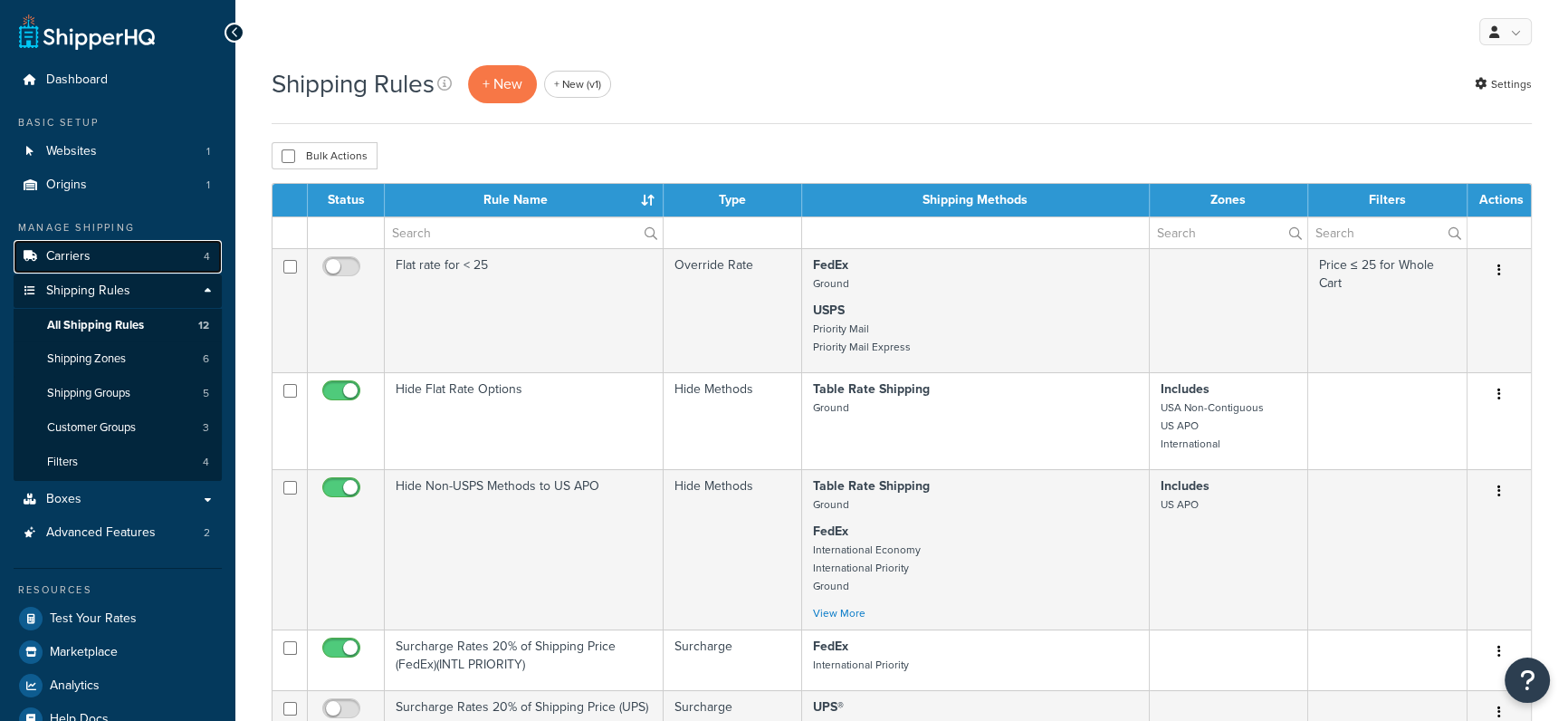 click on "Carriers
4" at bounding box center (118, 256) 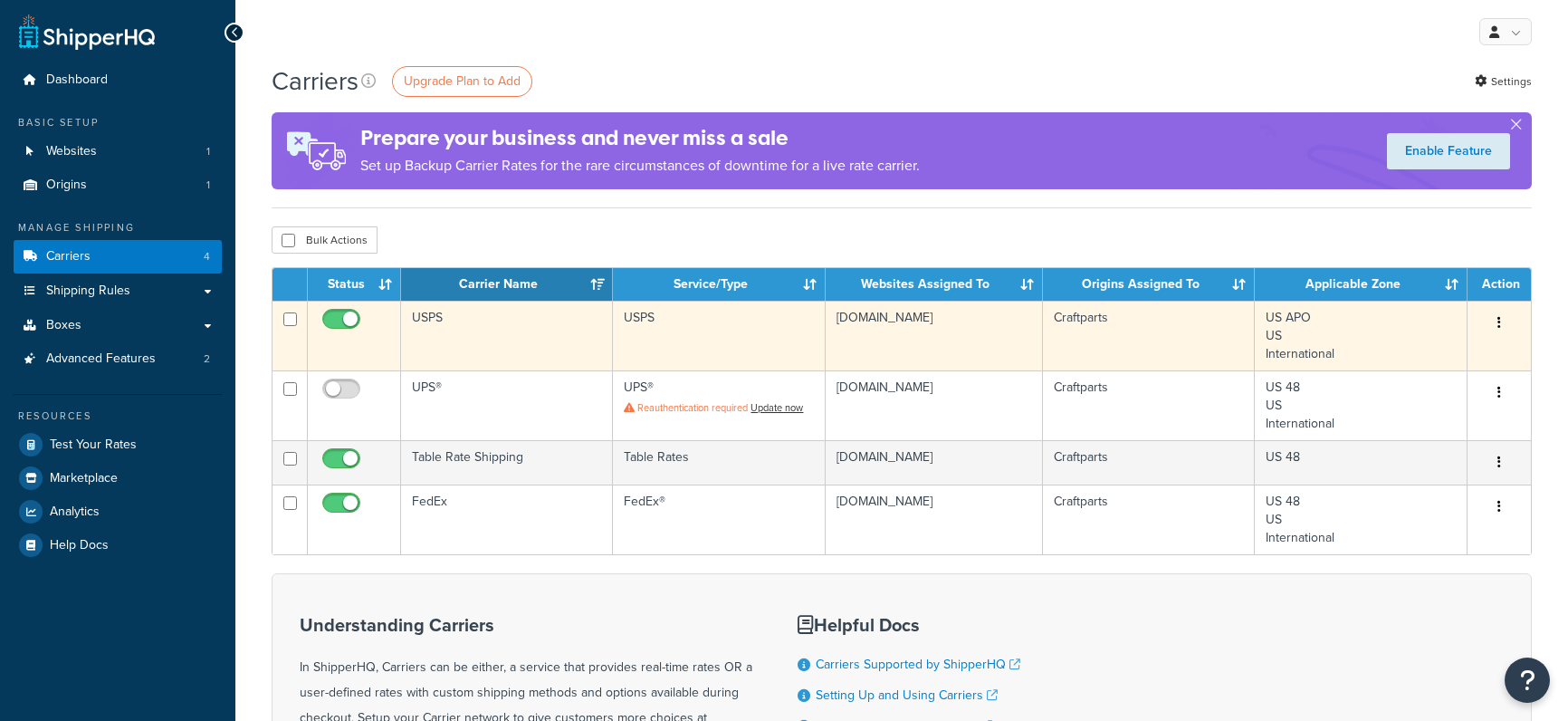 scroll, scrollTop: 0, scrollLeft: 0, axis: both 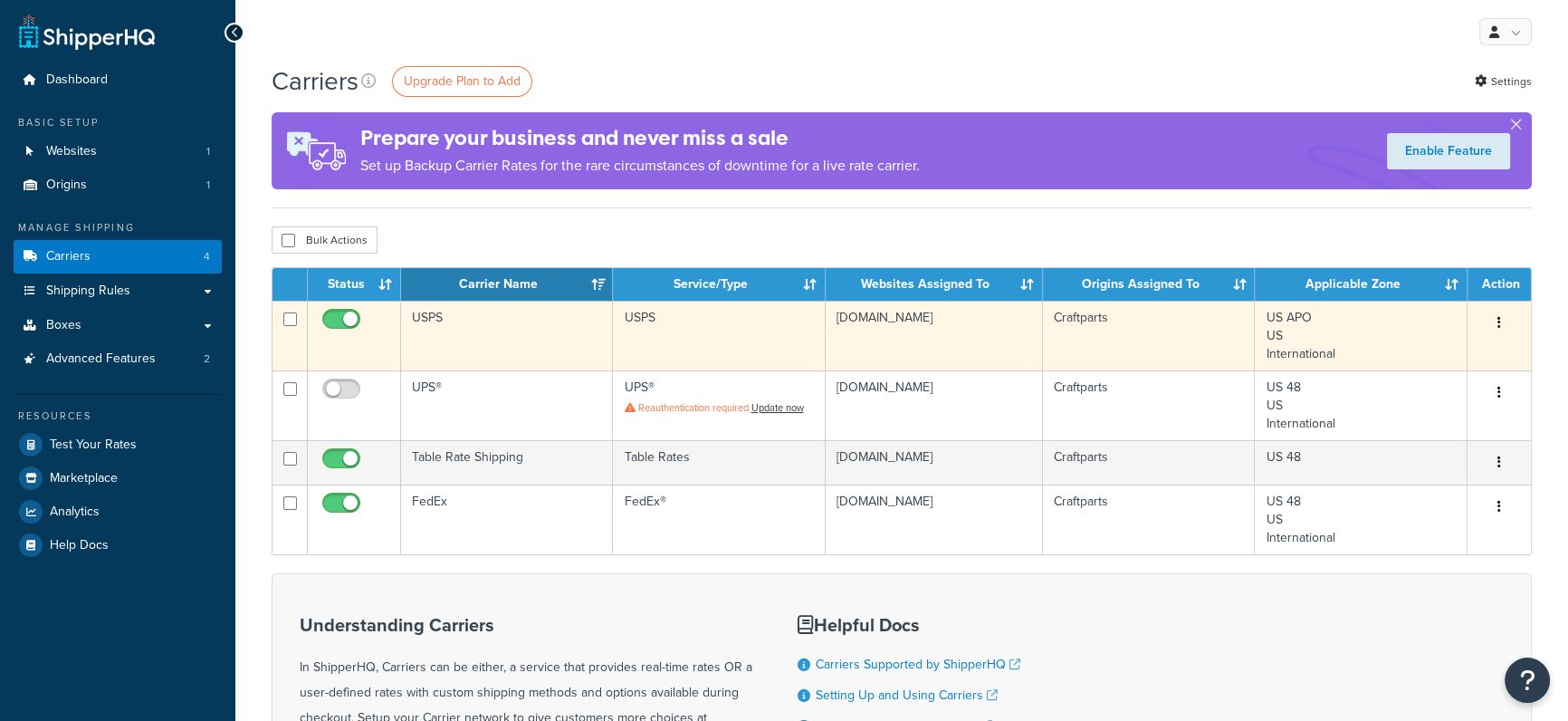 click on "USPS" at bounding box center [507, 335] 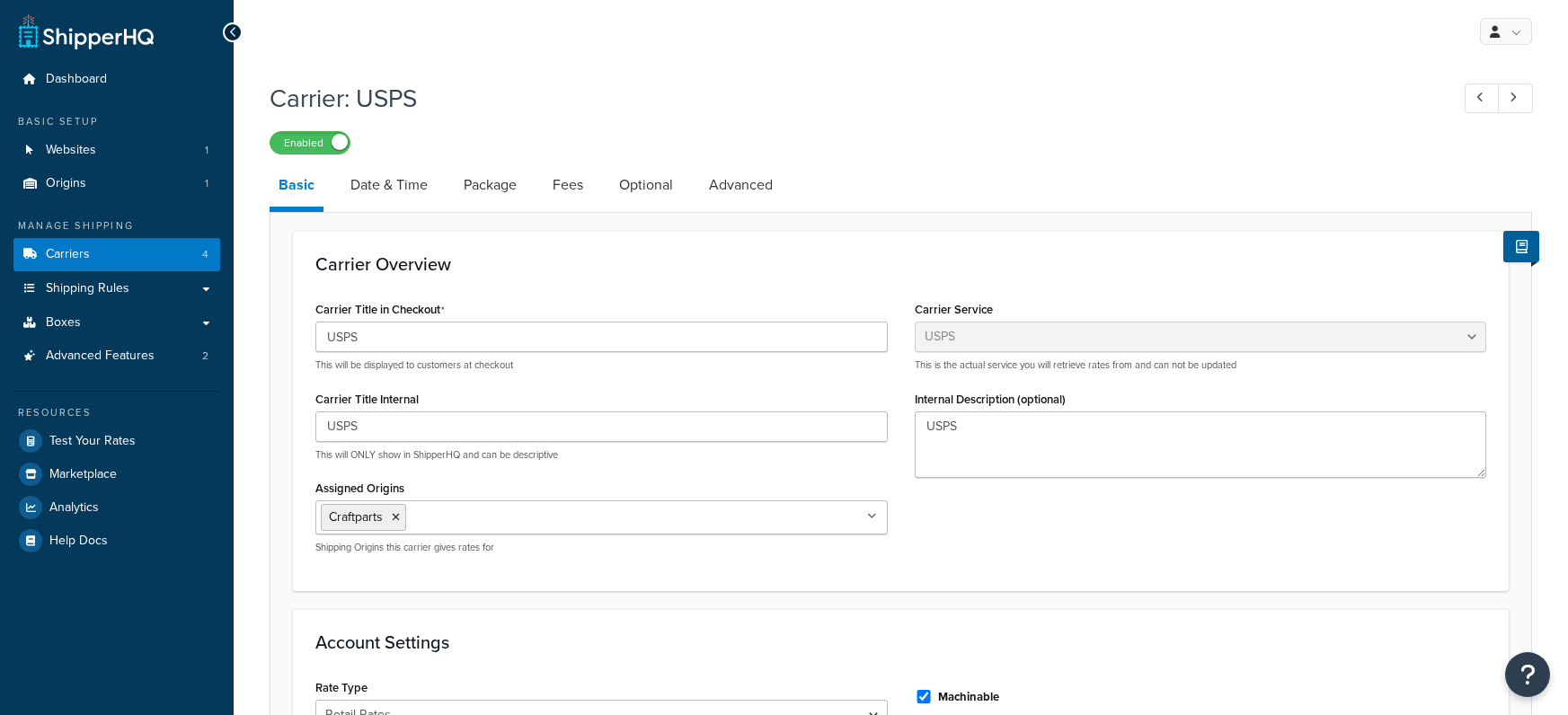 select on "usps" 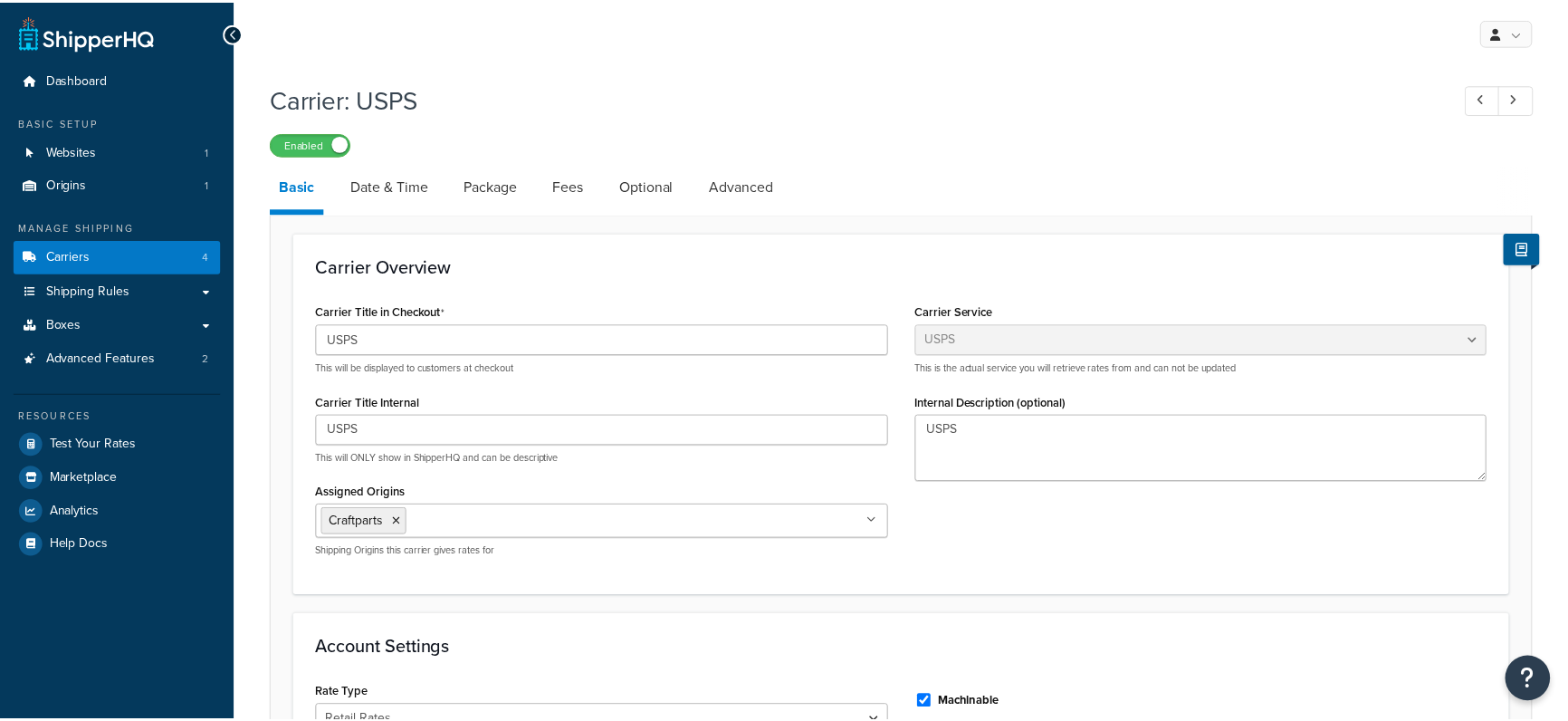 scroll, scrollTop: 0, scrollLeft: 0, axis: both 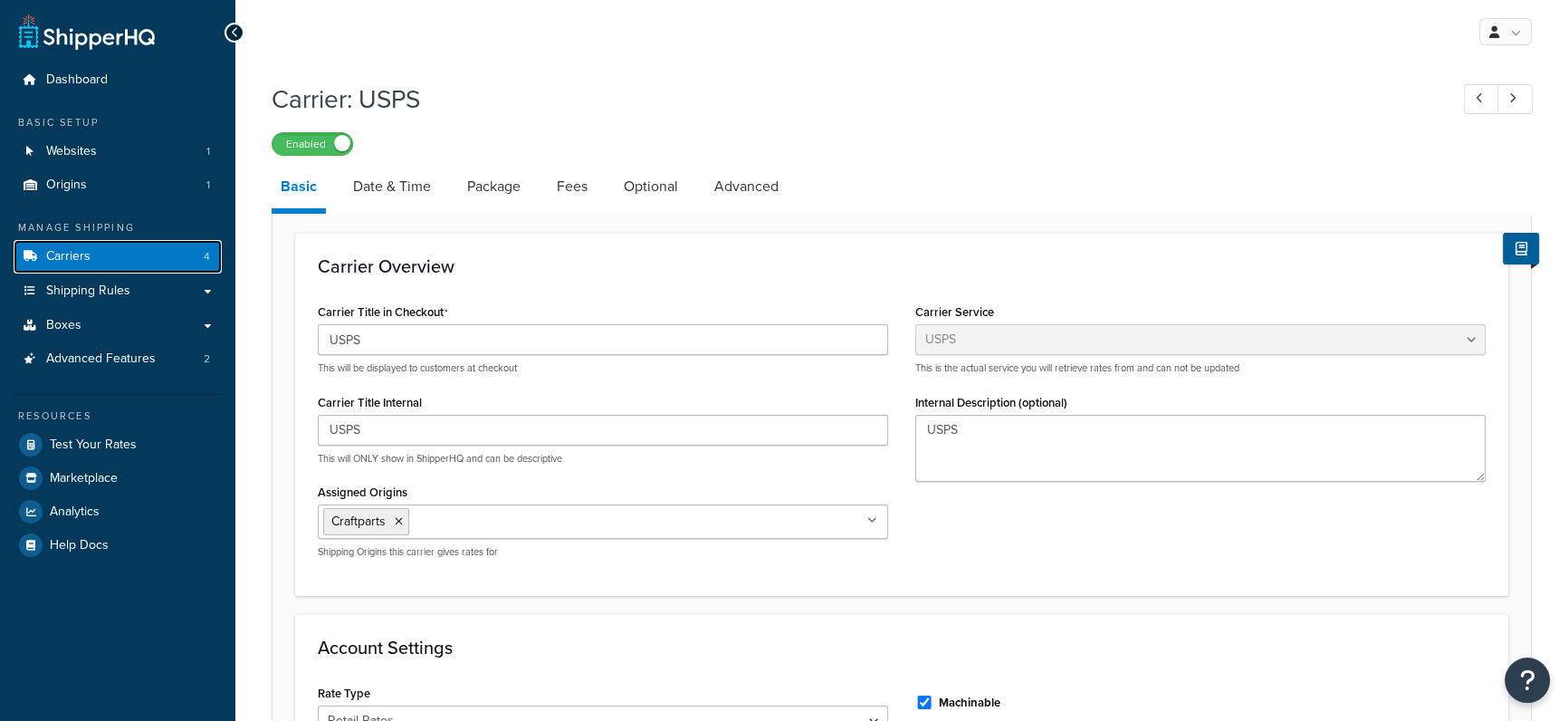 click on "Carriers 4" at bounding box center (118, 256) 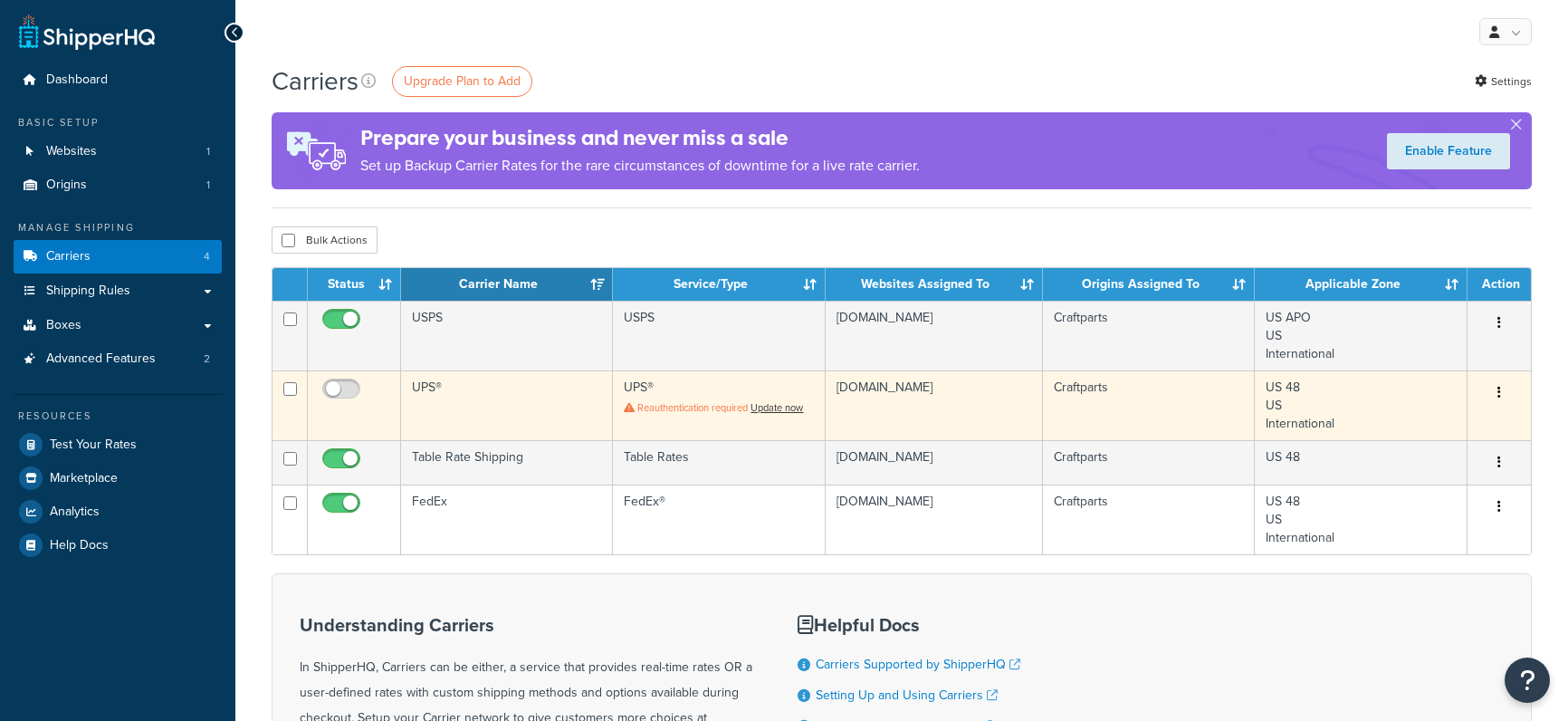 scroll, scrollTop: 0, scrollLeft: 0, axis: both 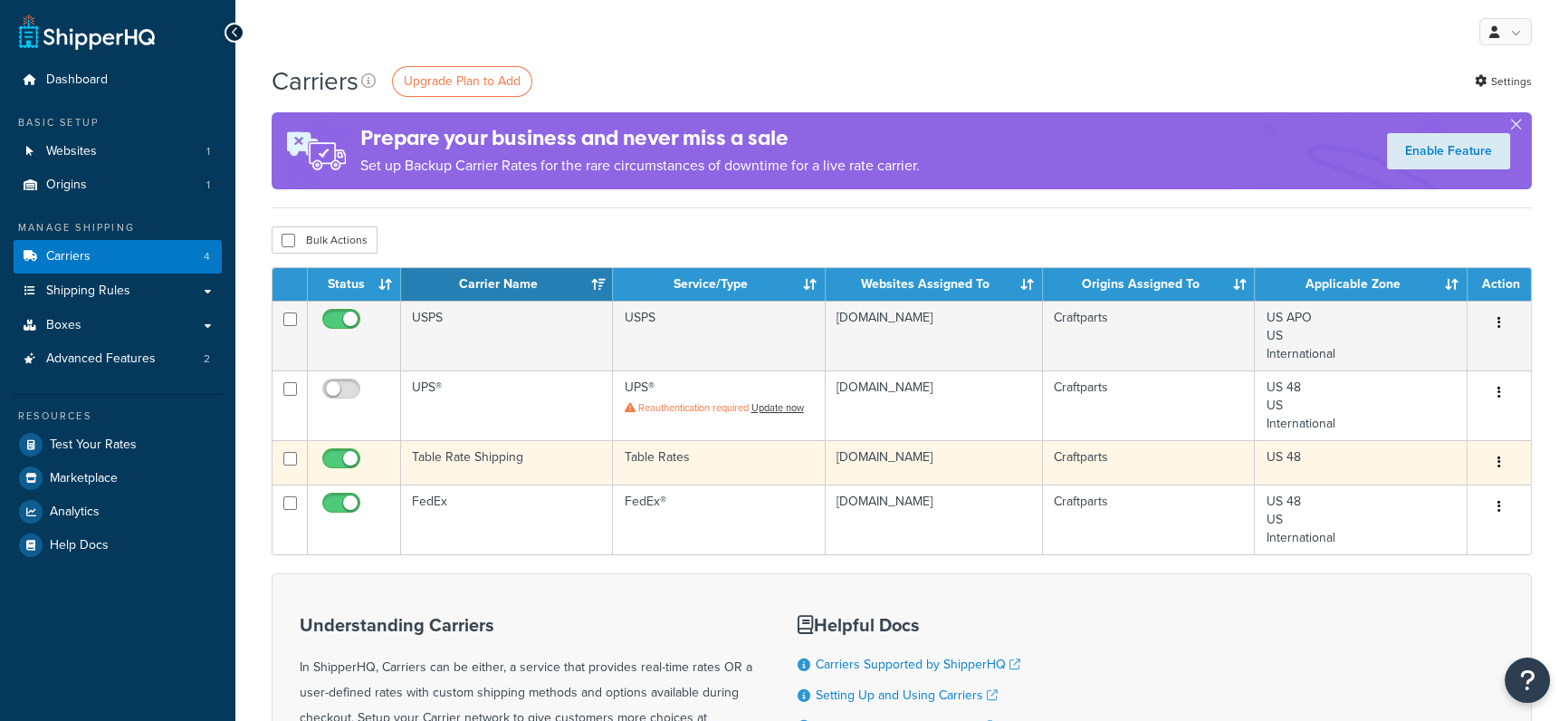 click on "Table Rate Shipping" at bounding box center [507, 462] 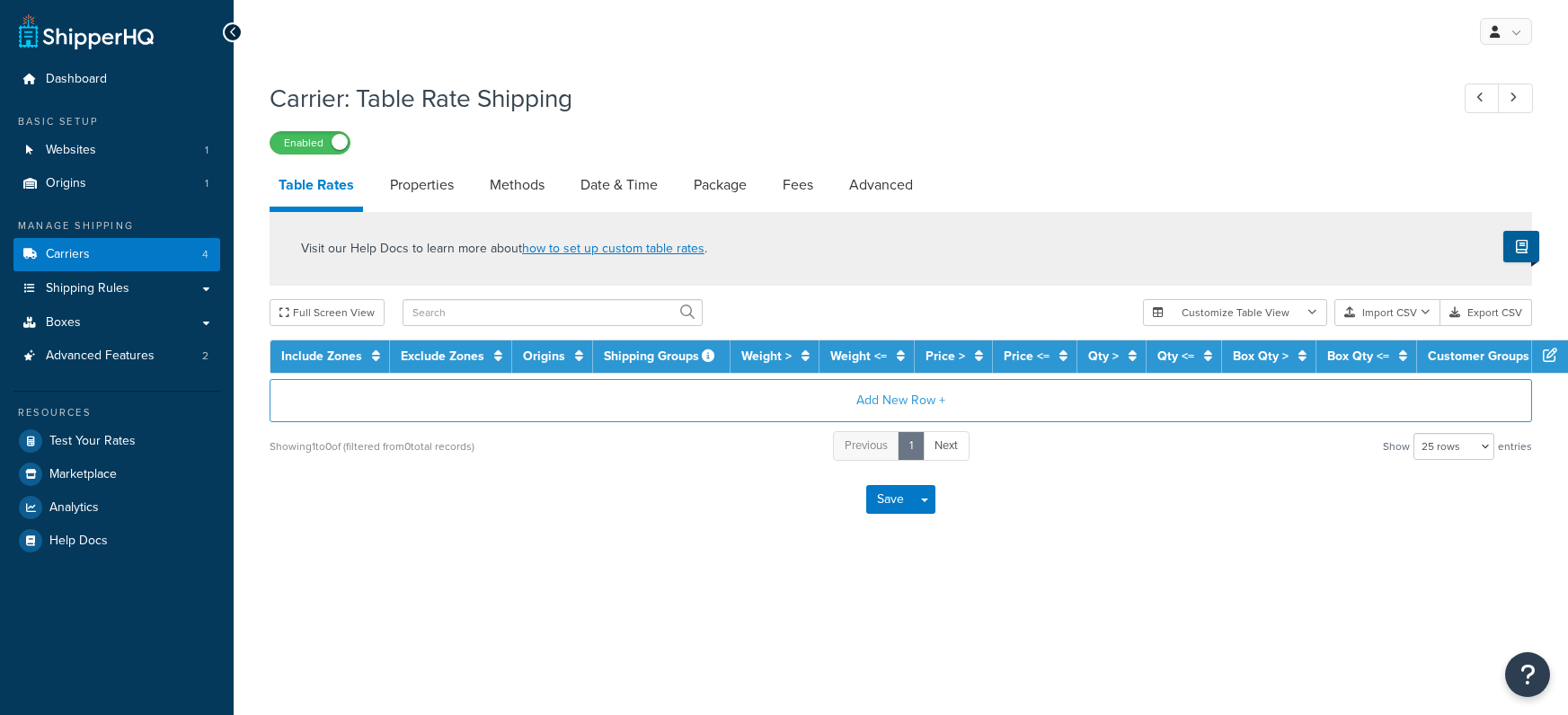 select on "25" 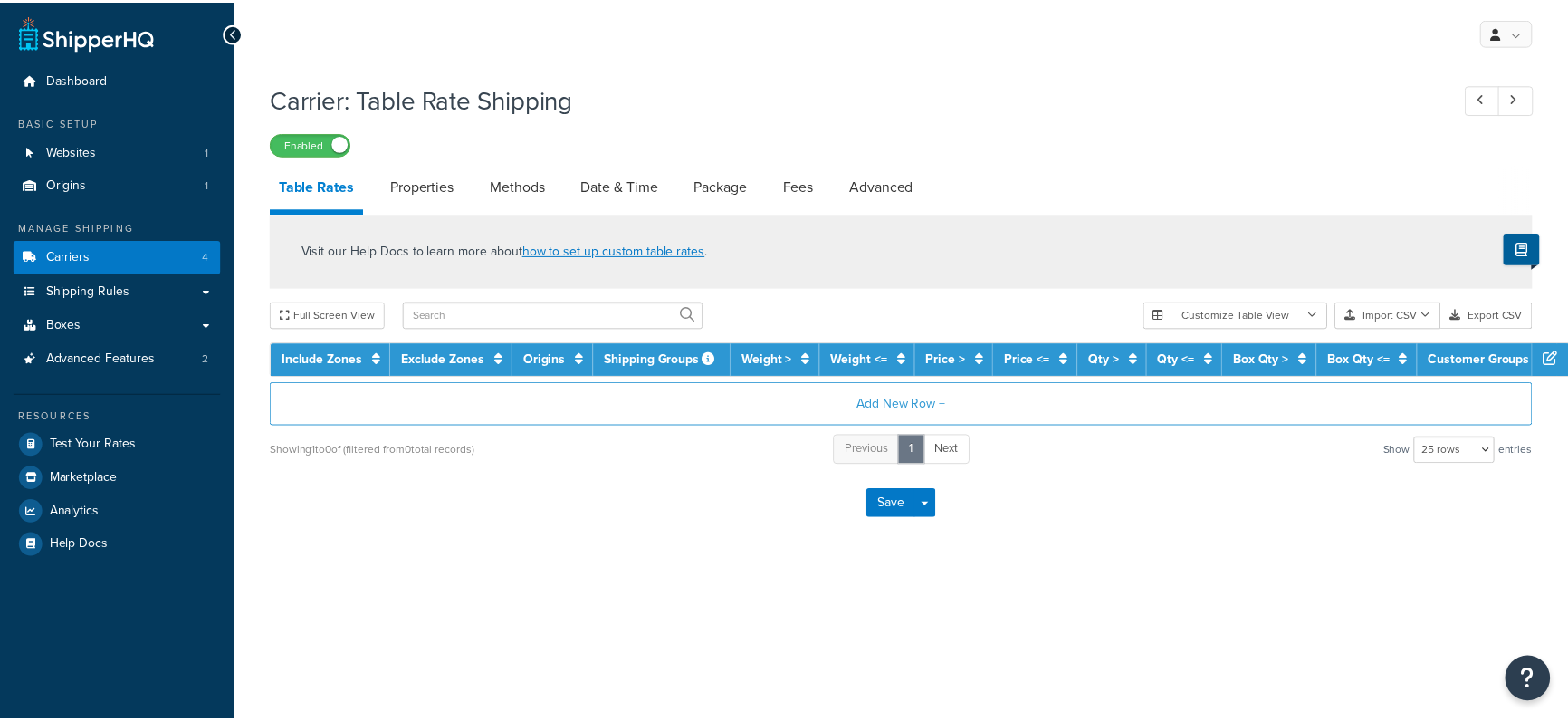 scroll, scrollTop: 0, scrollLeft: 0, axis: both 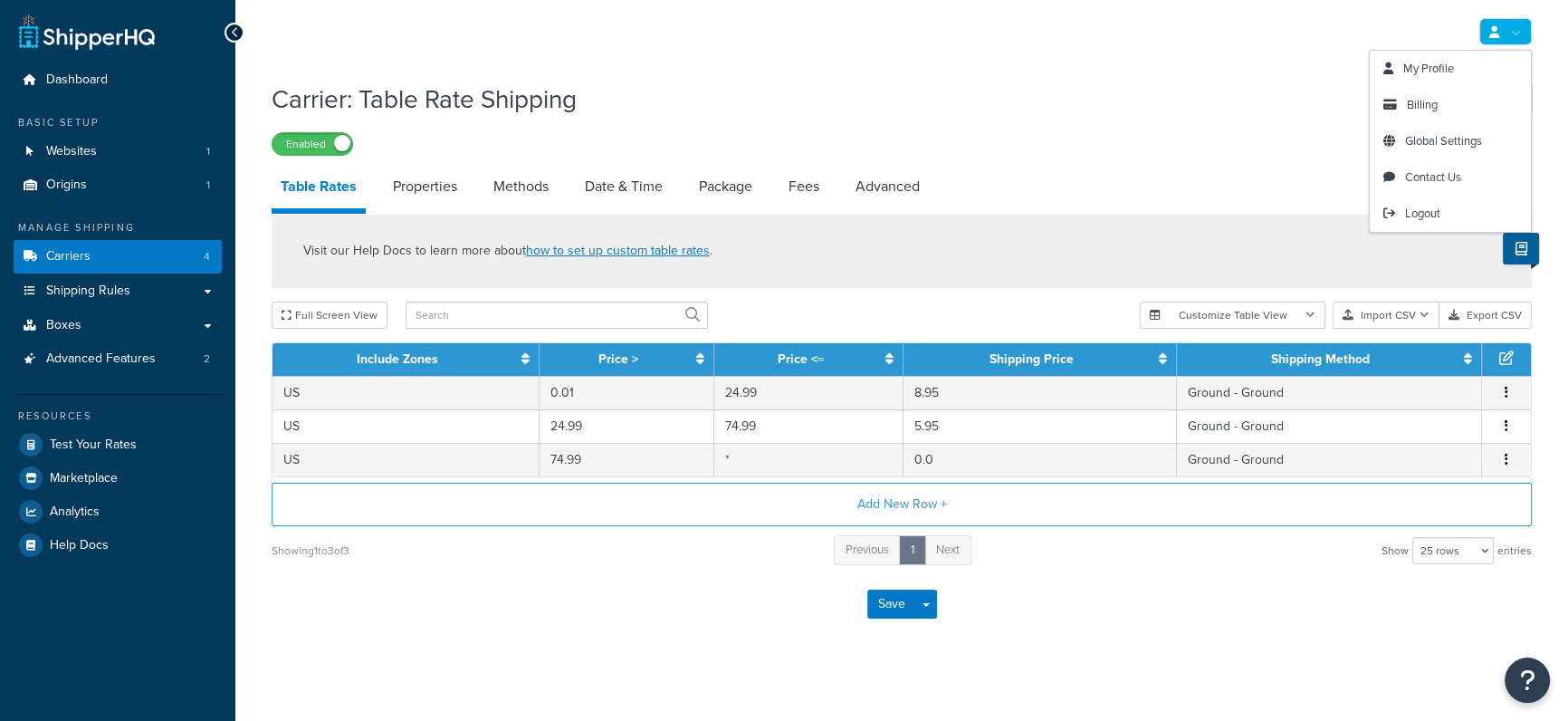 click on "Carrier: Table Rate Shipping" at bounding box center [851, 99] 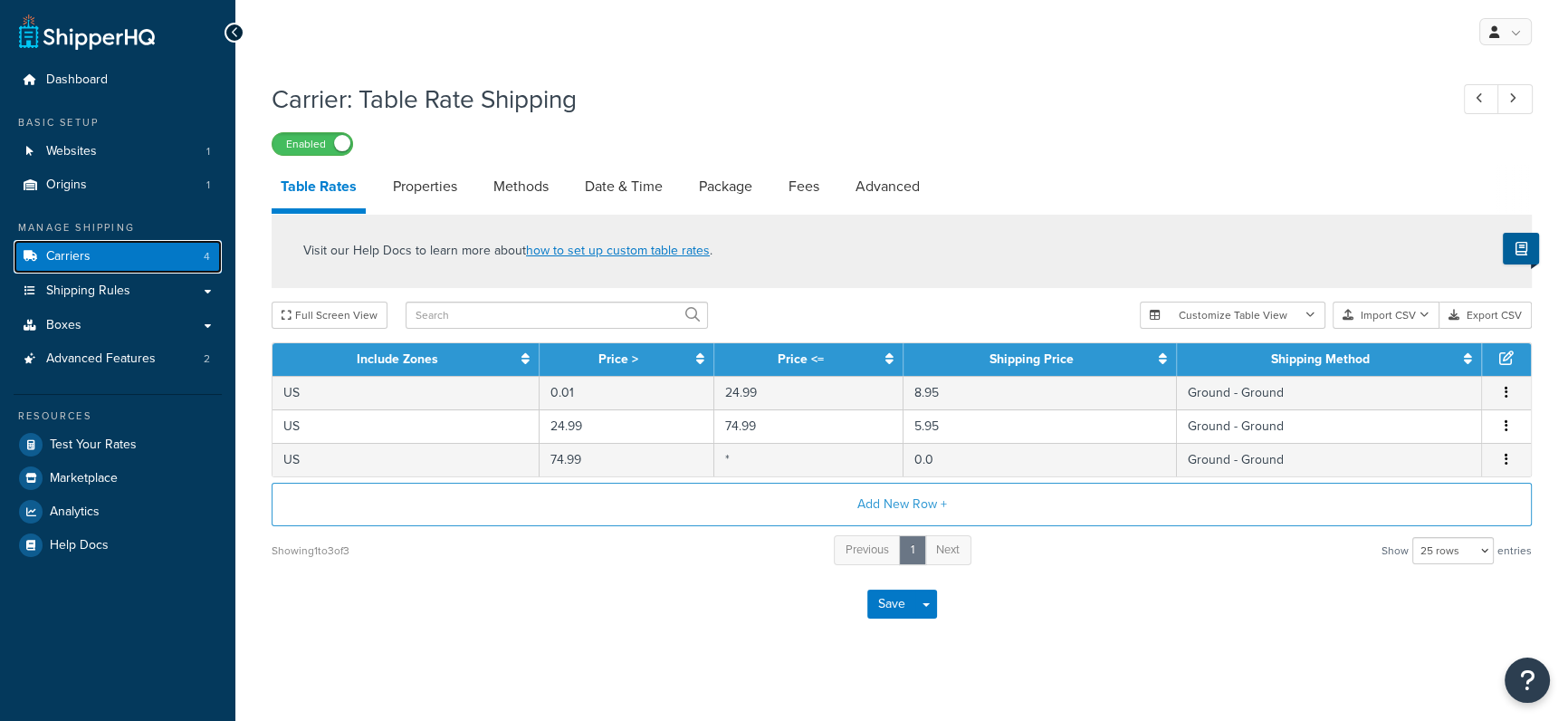 click on "Carriers 4" at bounding box center (118, 256) 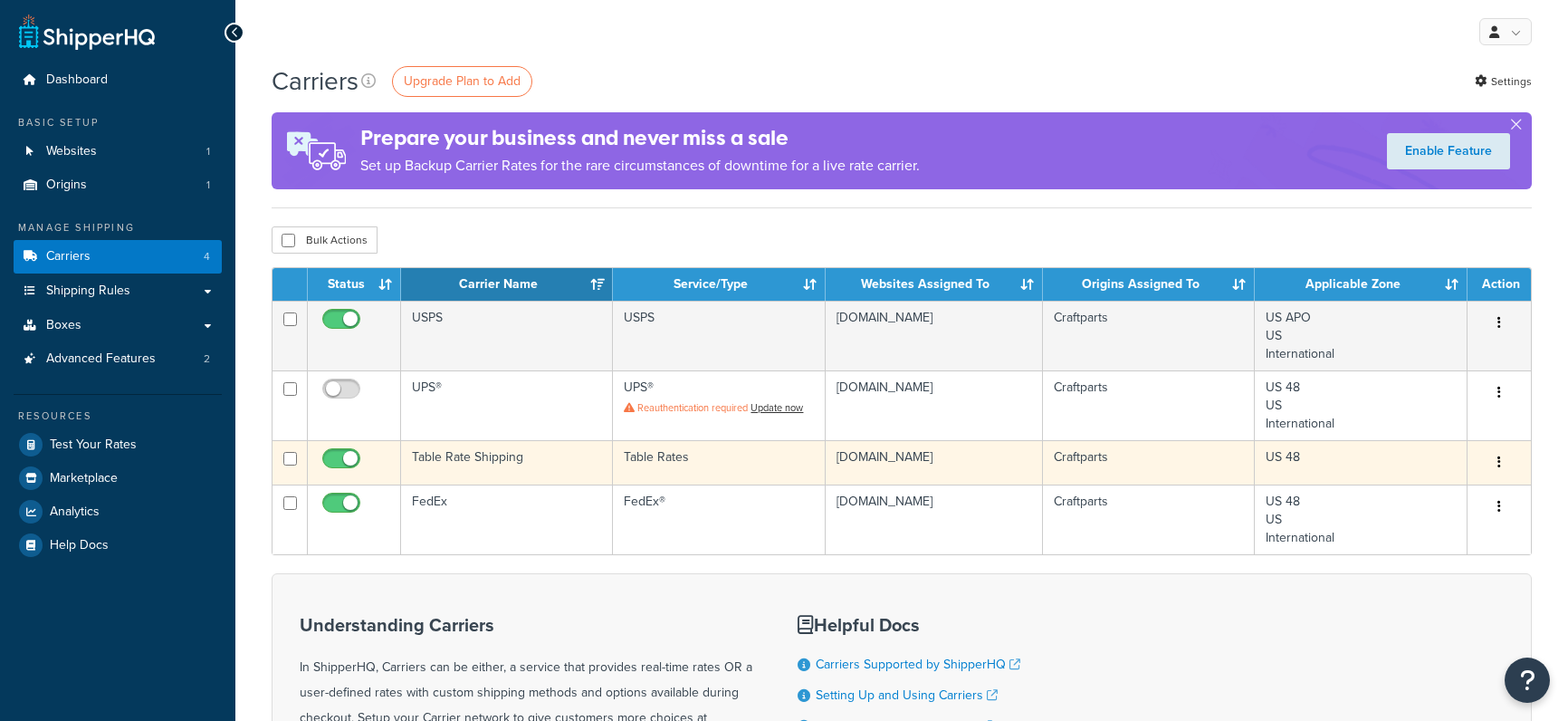 scroll, scrollTop: 0, scrollLeft: 0, axis: both 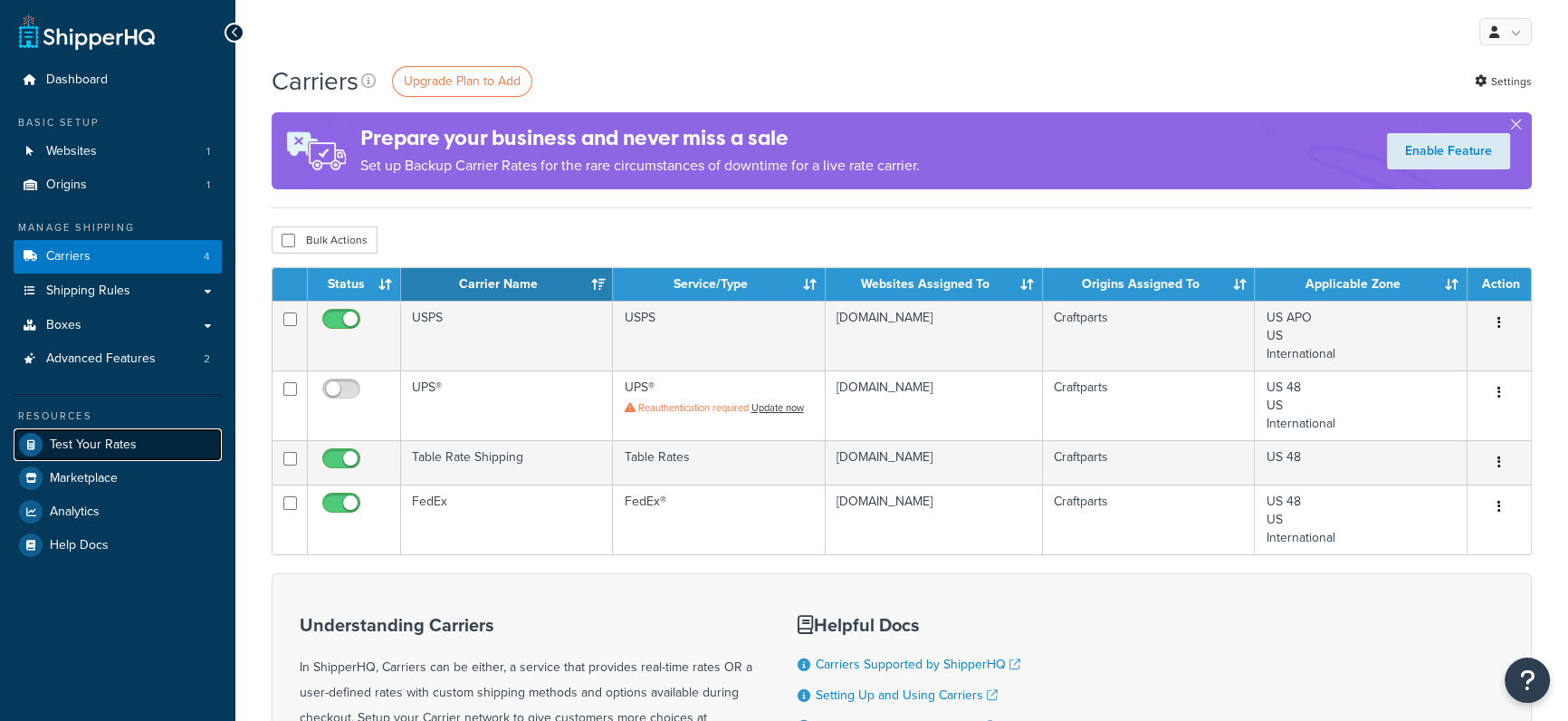 click on "Test Your Rates" at bounding box center [93, 445] 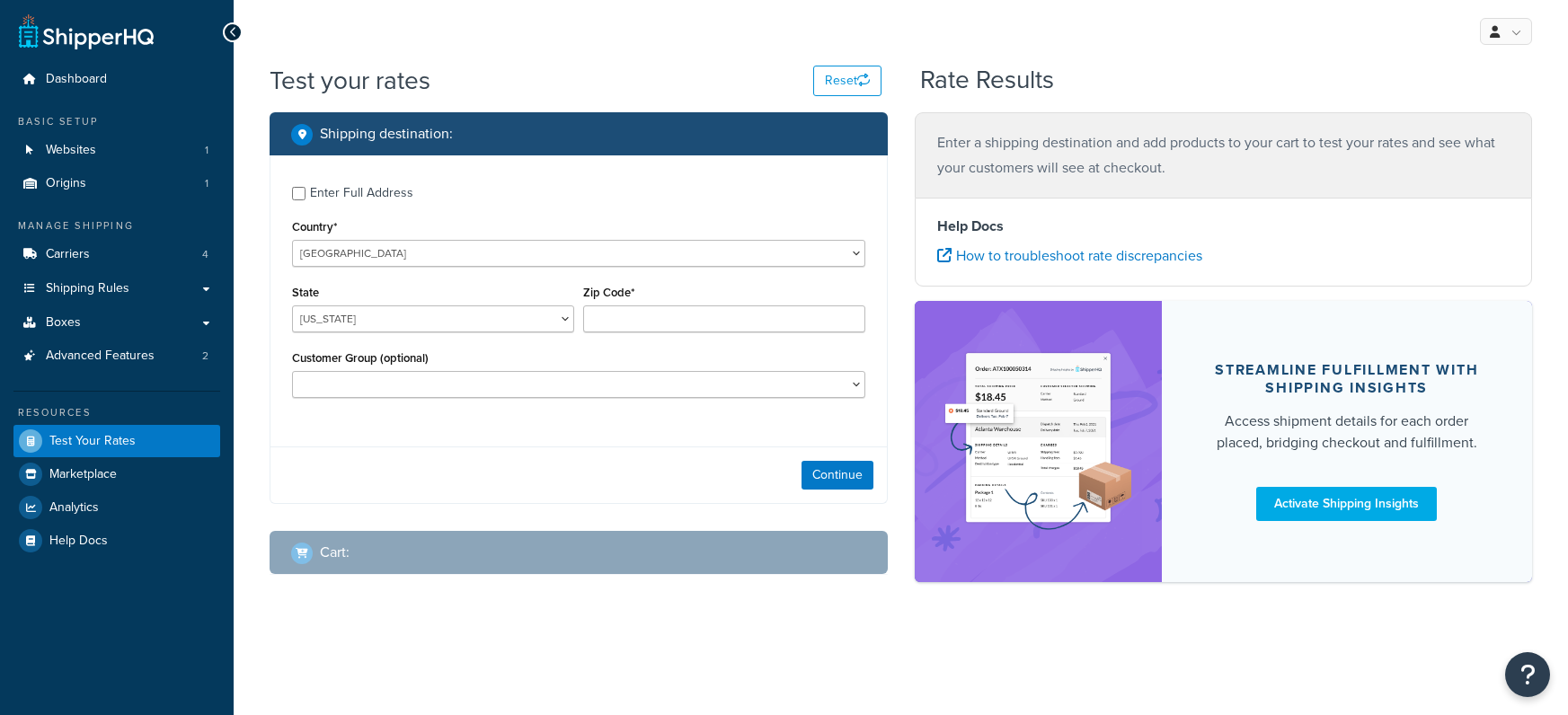 scroll, scrollTop: 0, scrollLeft: 0, axis: both 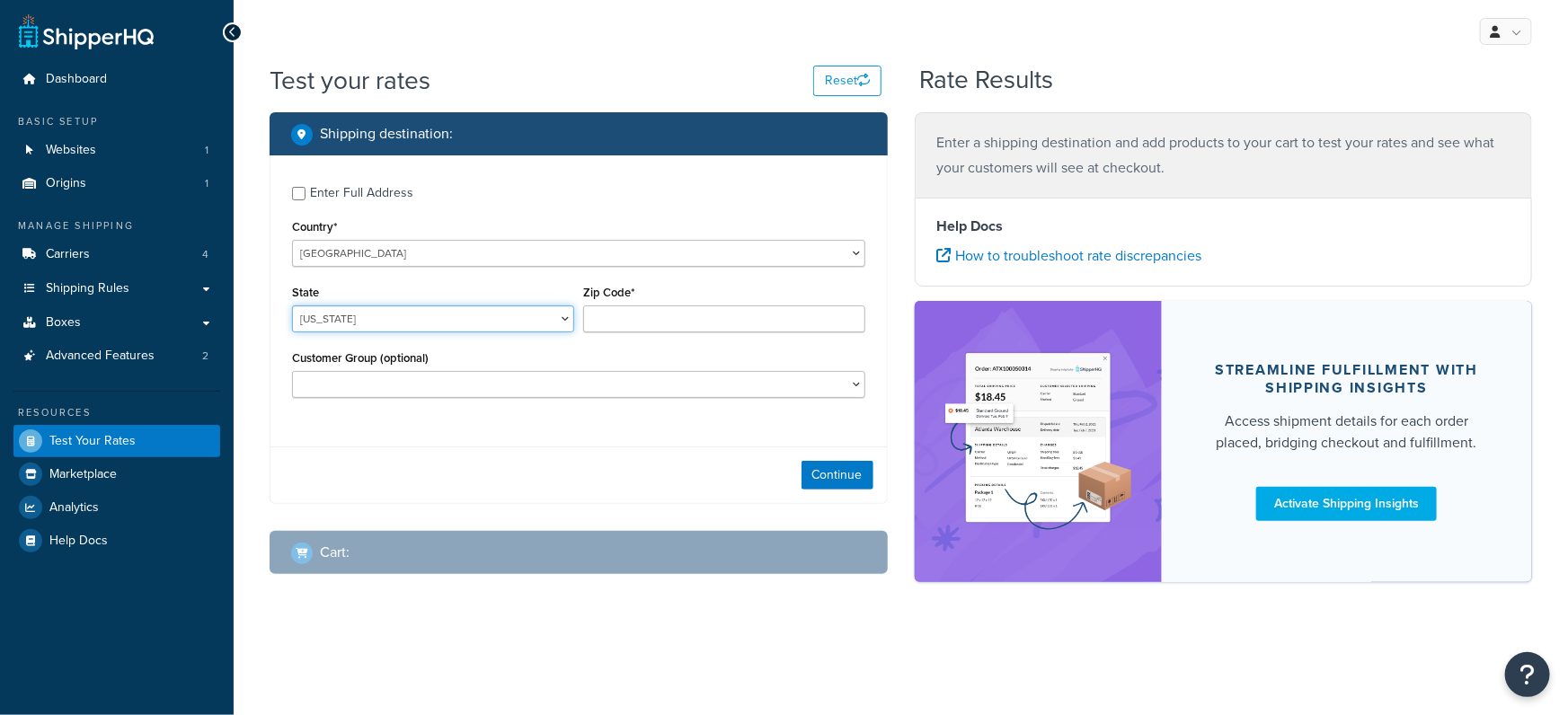 click on "Alabama  Alaska  American Samoa  Arizona  Arkansas  Armed Forces Americas  Armed Forces Europe, Middle East, Africa, Canada  Armed Forces Pacific  California  Colorado  Connecticut  Delaware  District of Columbia  Federated States of Micronesia  Florida  Georgia  Guam  Hawaii  Idaho  Illinois  Indiana  Iowa  Kansas  Kentucky  Louisiana  Maine  Marshall Islands  Maryland  Massachusetts  Michigan  Minnesota  Mississippi  Missouri  Montana  Nebraska  Nevada  New Hampshire  New Jersey  New Mexico  New York  North Carolina  North Dakota  Northern Mariana Islands  Ohio  Oklahoma  Oregon  Palau  Pennsylvania  Puerto Rico  Rhode Island  South Carolina  South Dakota  Tennessee  Texas  United States Minor Outlying Islands  Utah  Vermont  Virgin Islands  Virginia  Washington  West Virginia  Wisconsin  Wyoming" at bounding box center (433, 319) 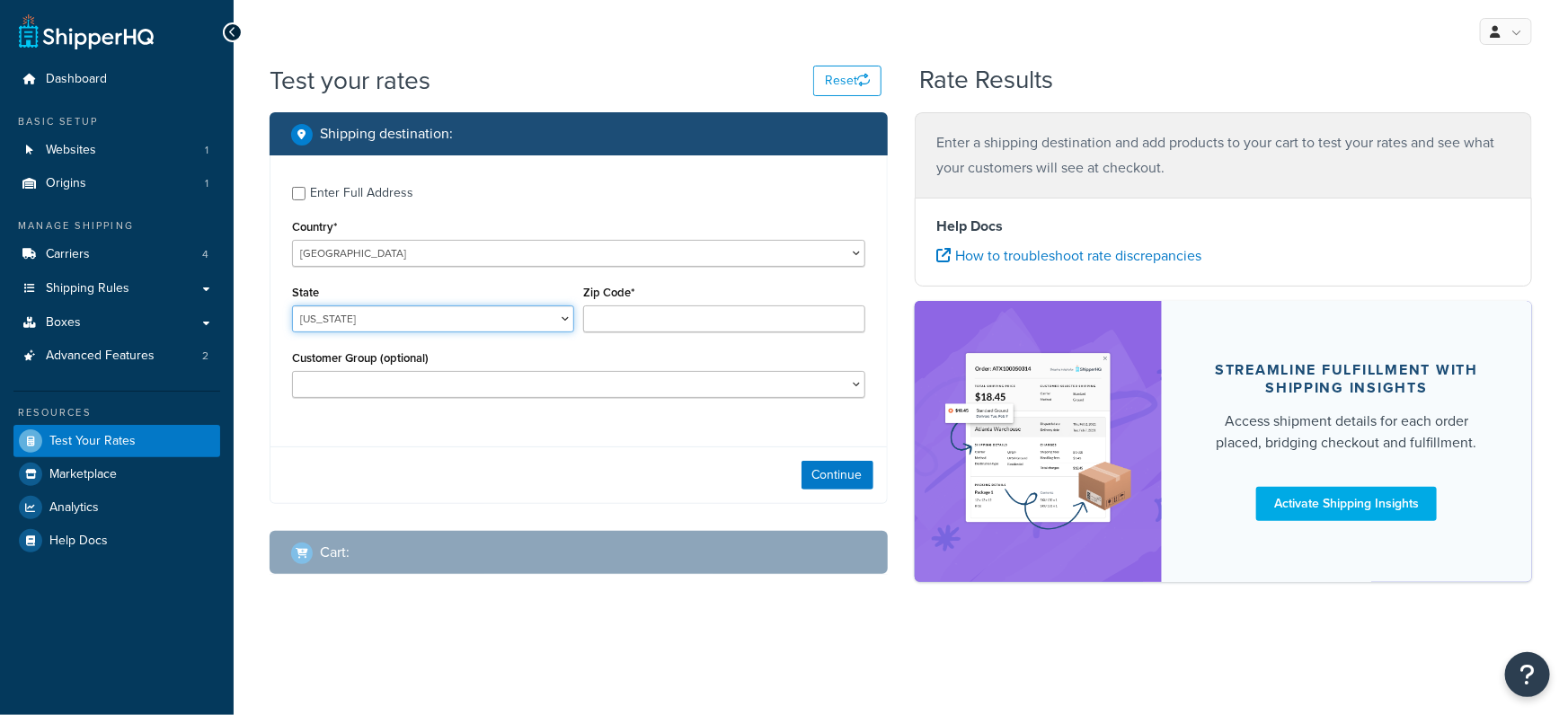 select on "TX" 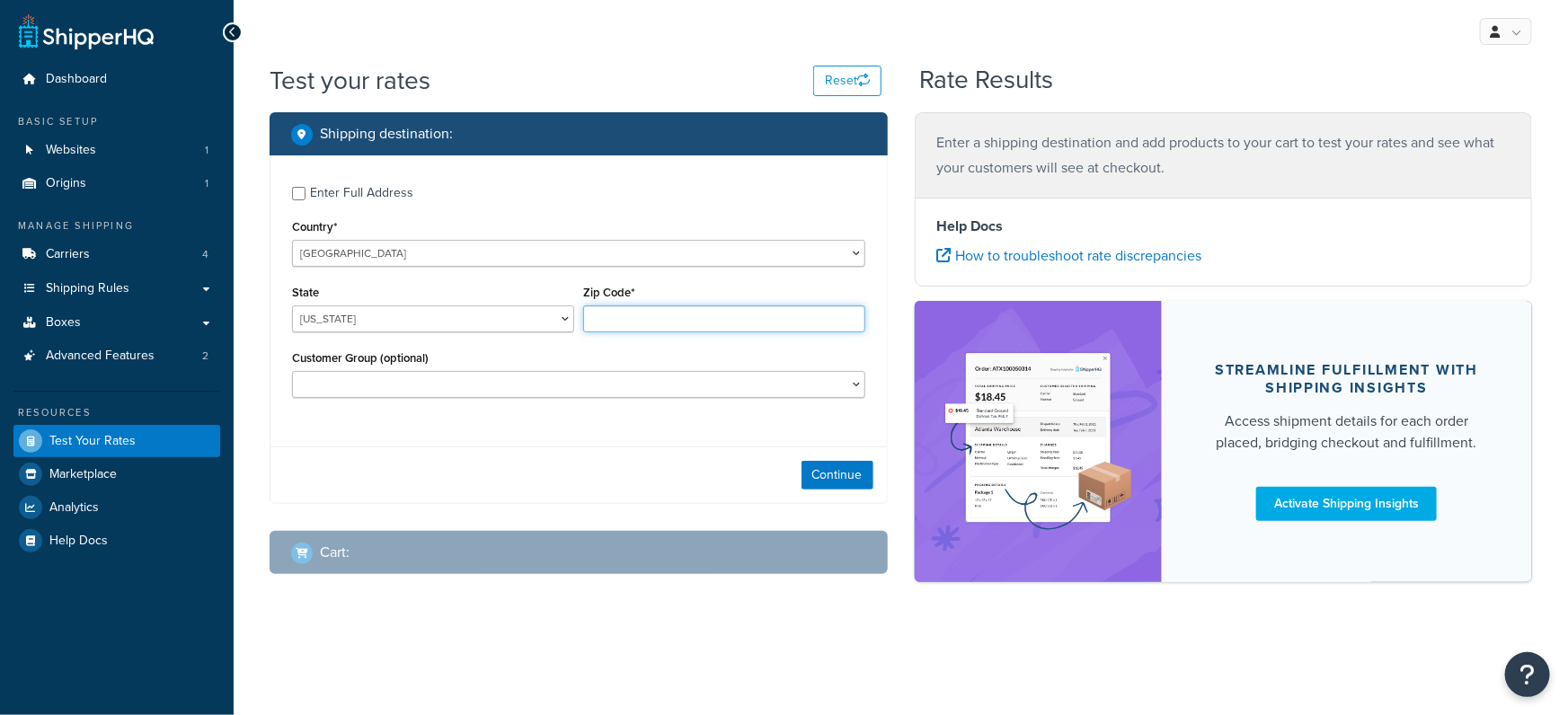 click on "Zip Code*" at bounding box center [724, 319] 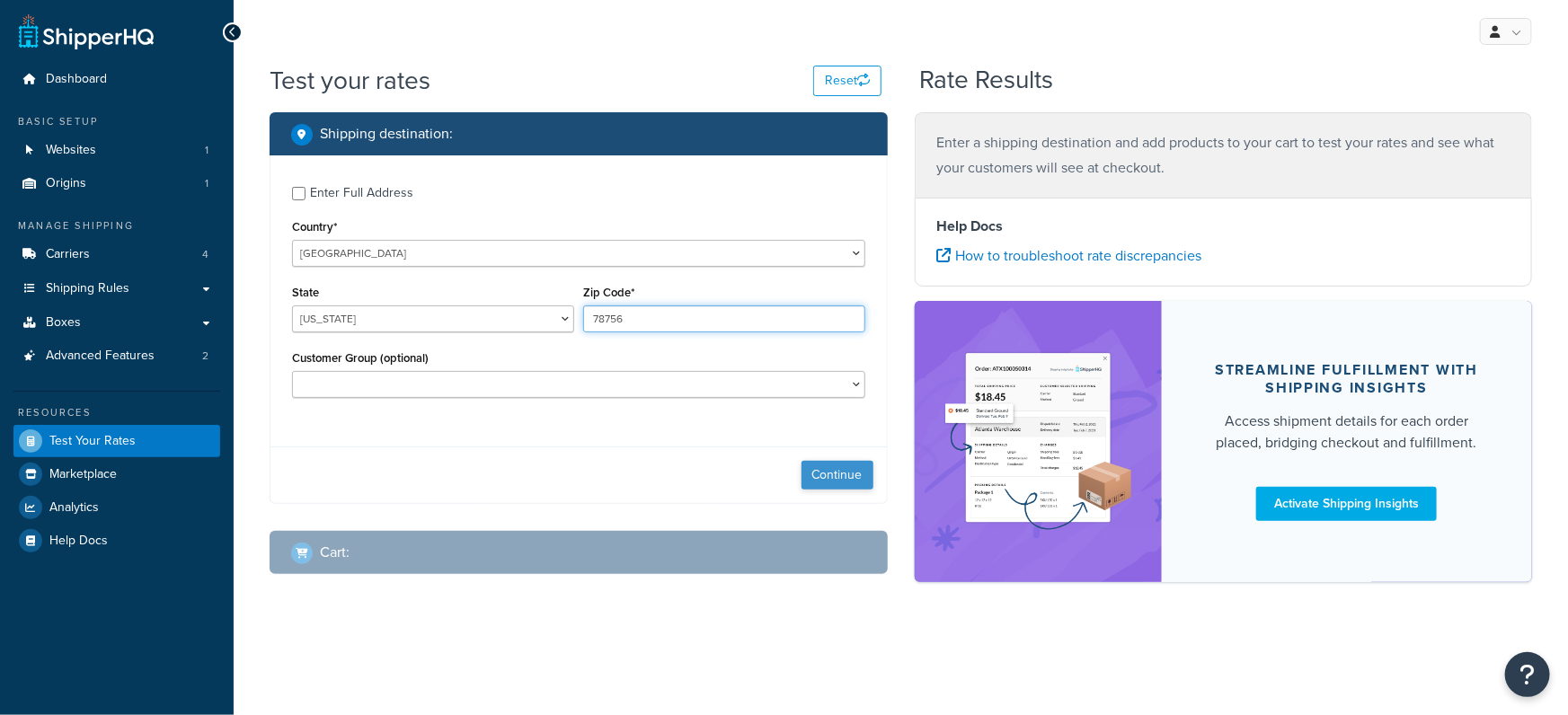 type on "78756" 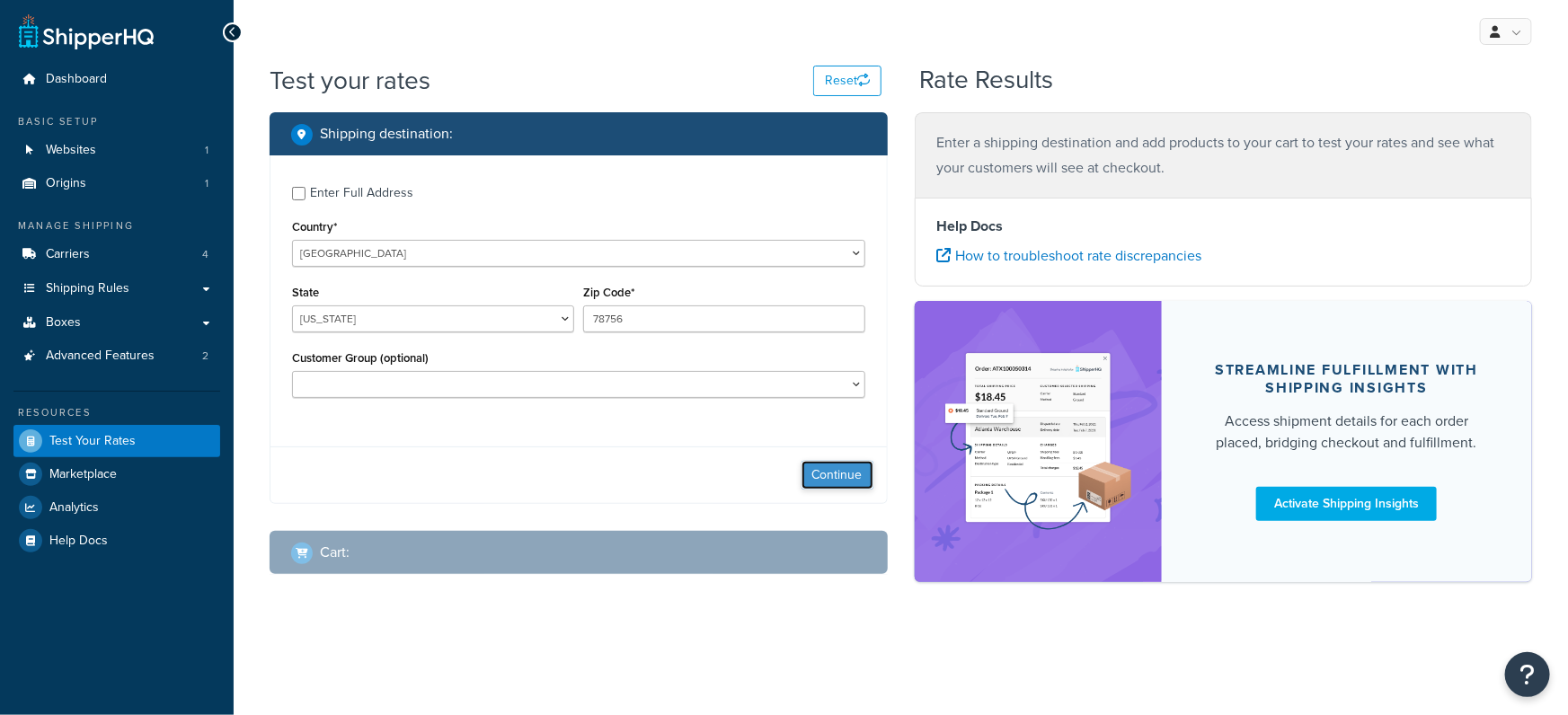 click on "Continue" at bounding box center (837, 475) 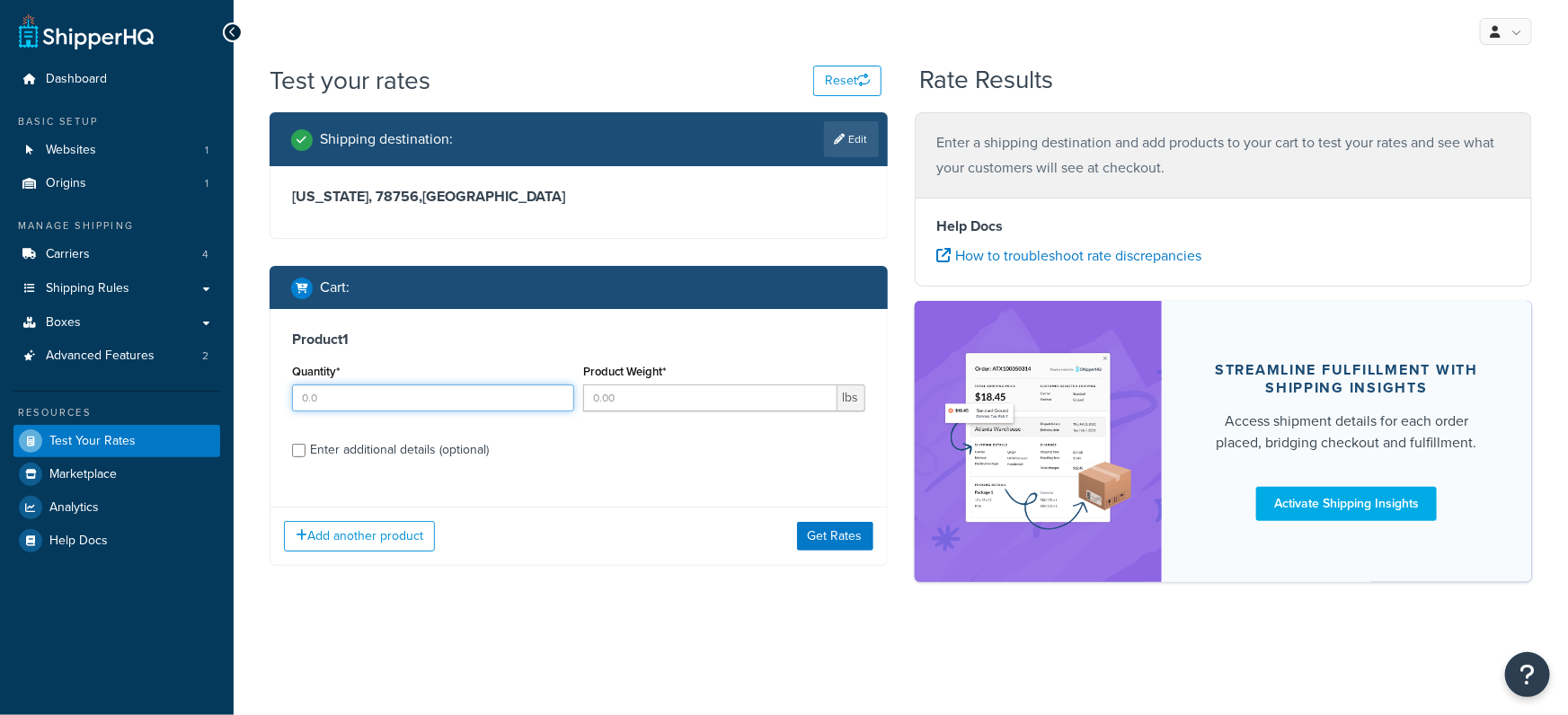 click on "Quantity*" at bounding box center (433, 398) 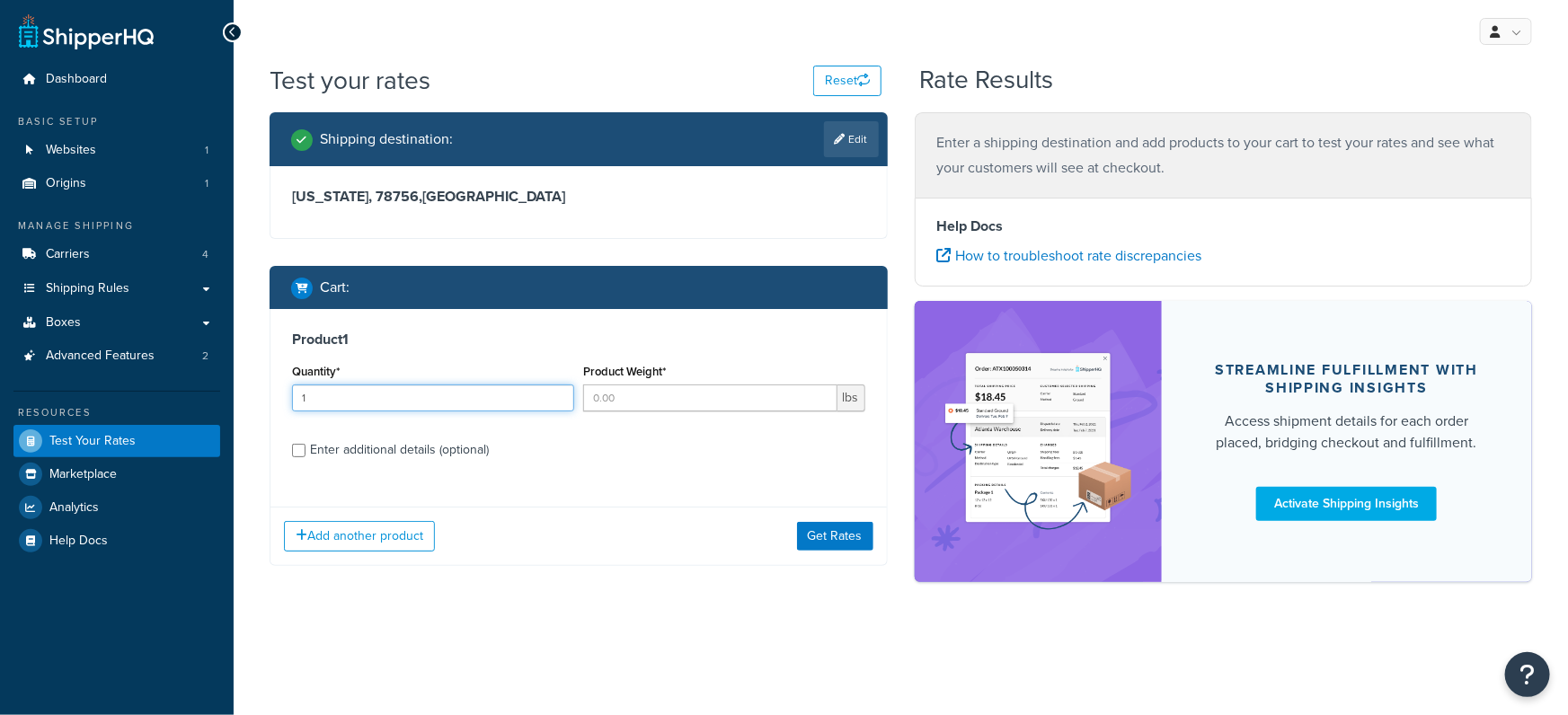 type on "1" 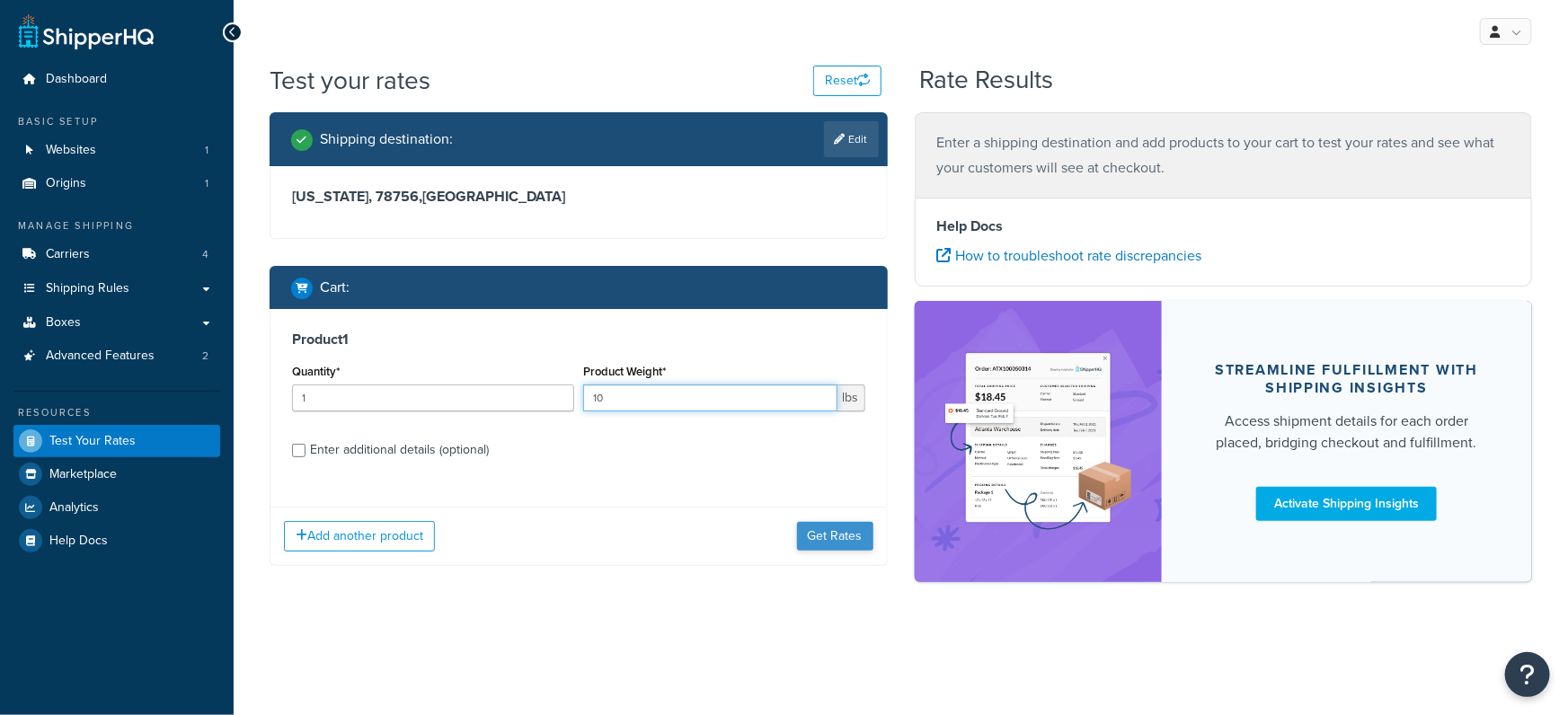type on "10" 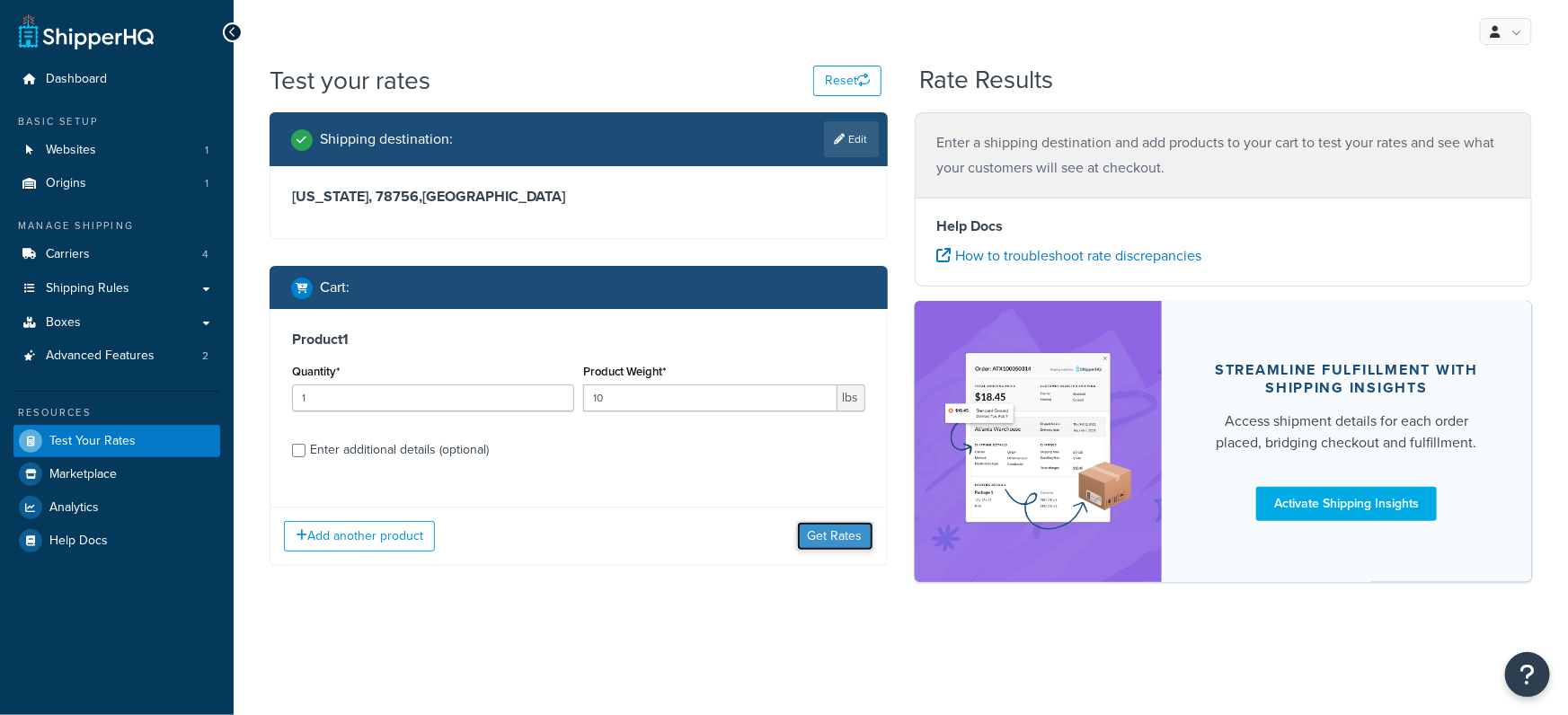 click on "Get Rates" at bounding box center (835, 536) 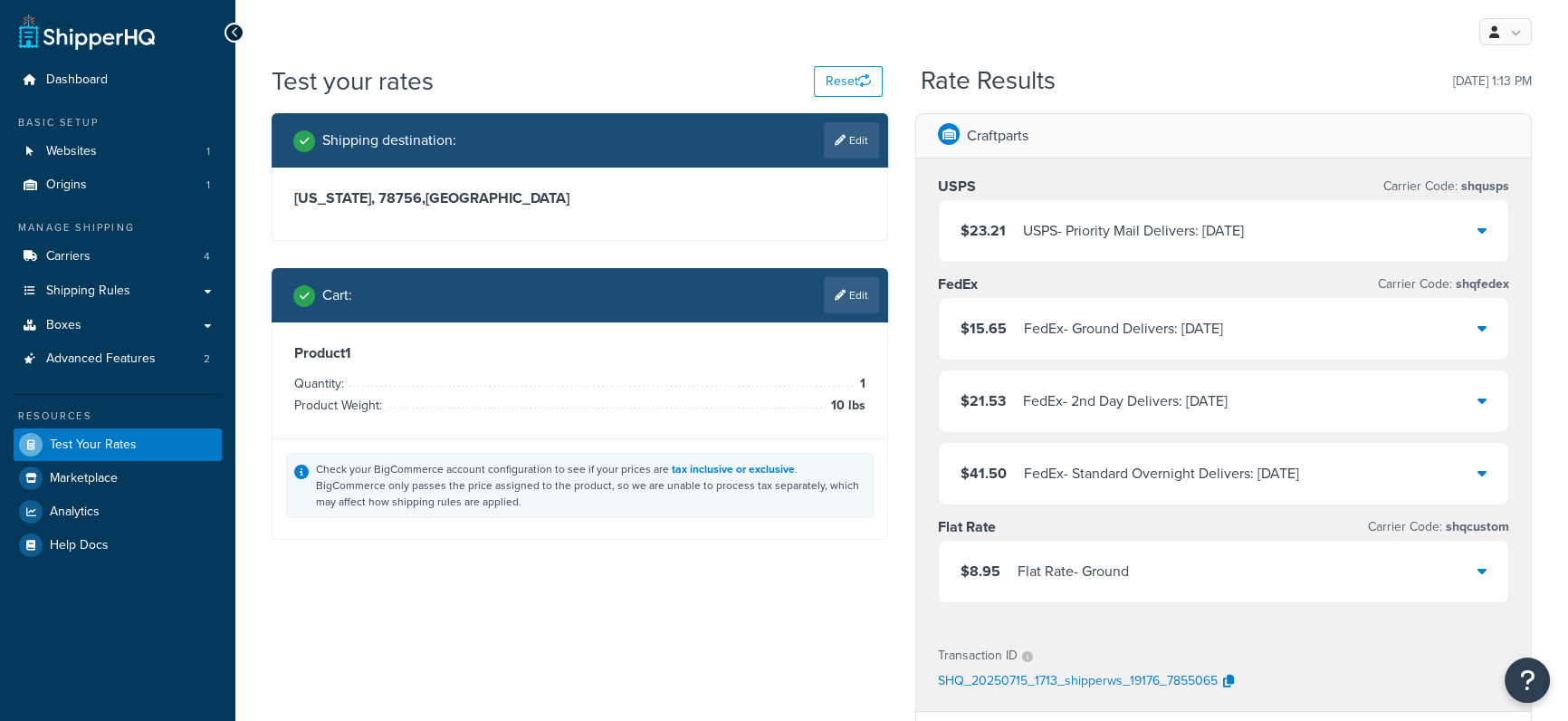 click at bounding box center [1482, 230] 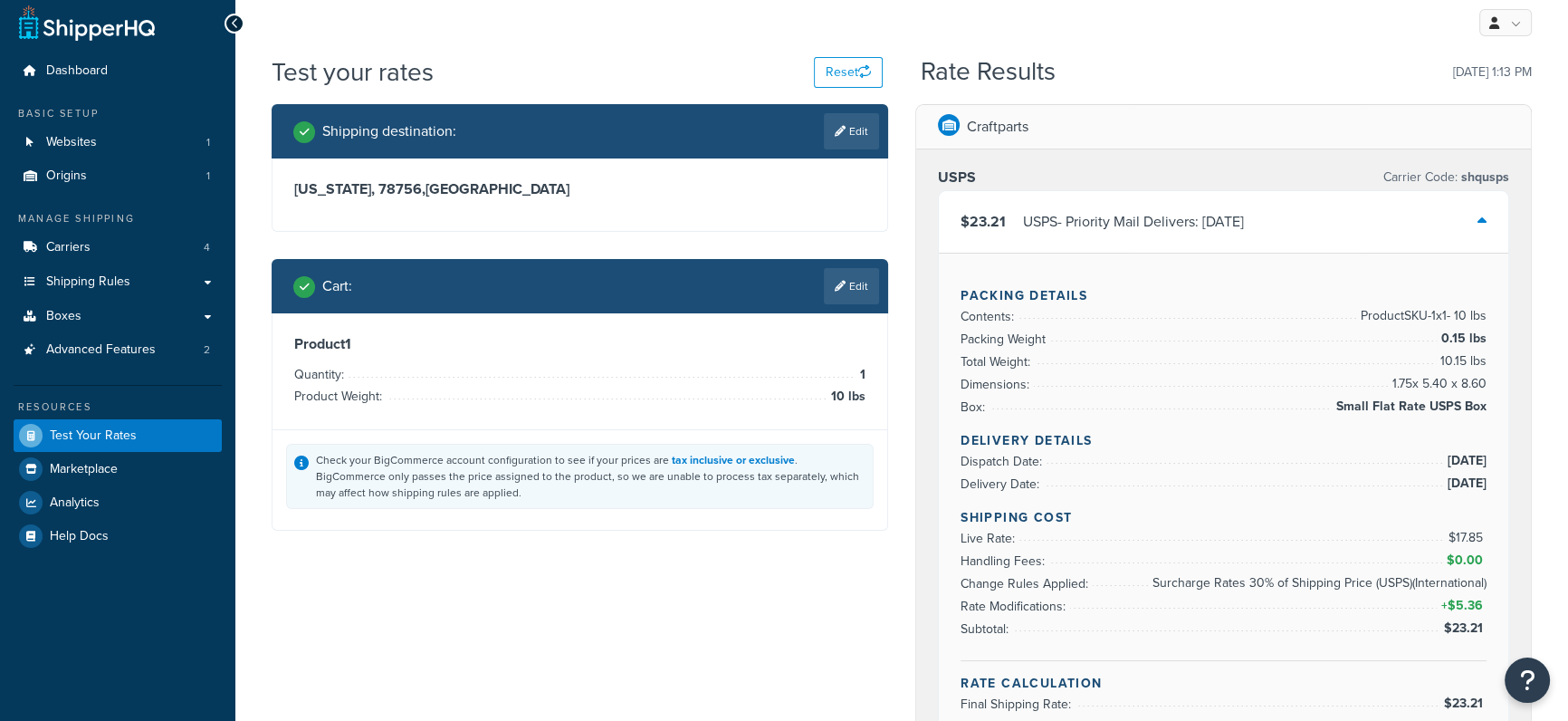 scroll, scrollTop: 9, scrollLeft: 0, axis: vertical 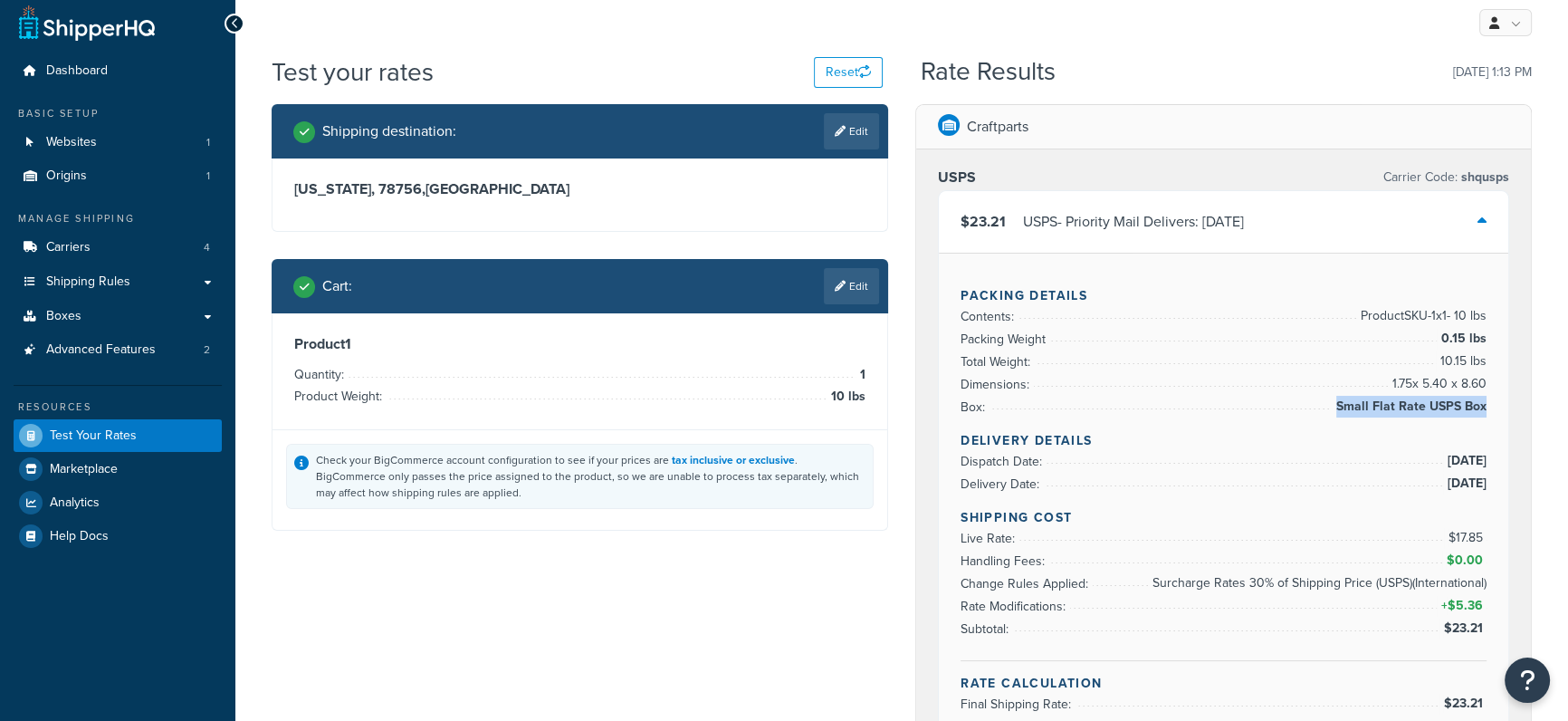 drag, startPoint x: 1342, startPoint y: 406, endPoint x: 1485, endPoint y: 408, distance: 143.01399 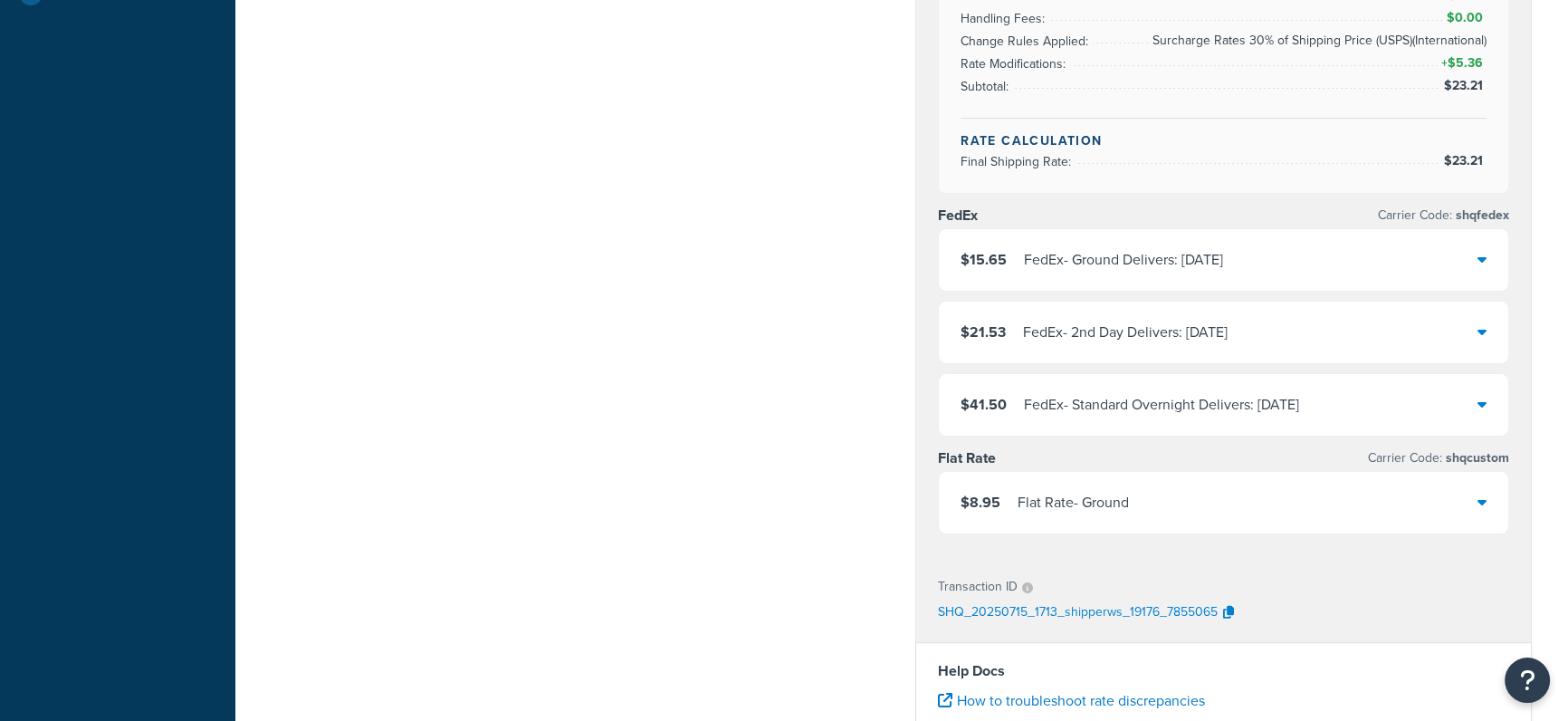 scroll, scrollTop: 562, scrollLeft: 0, axis: vertical 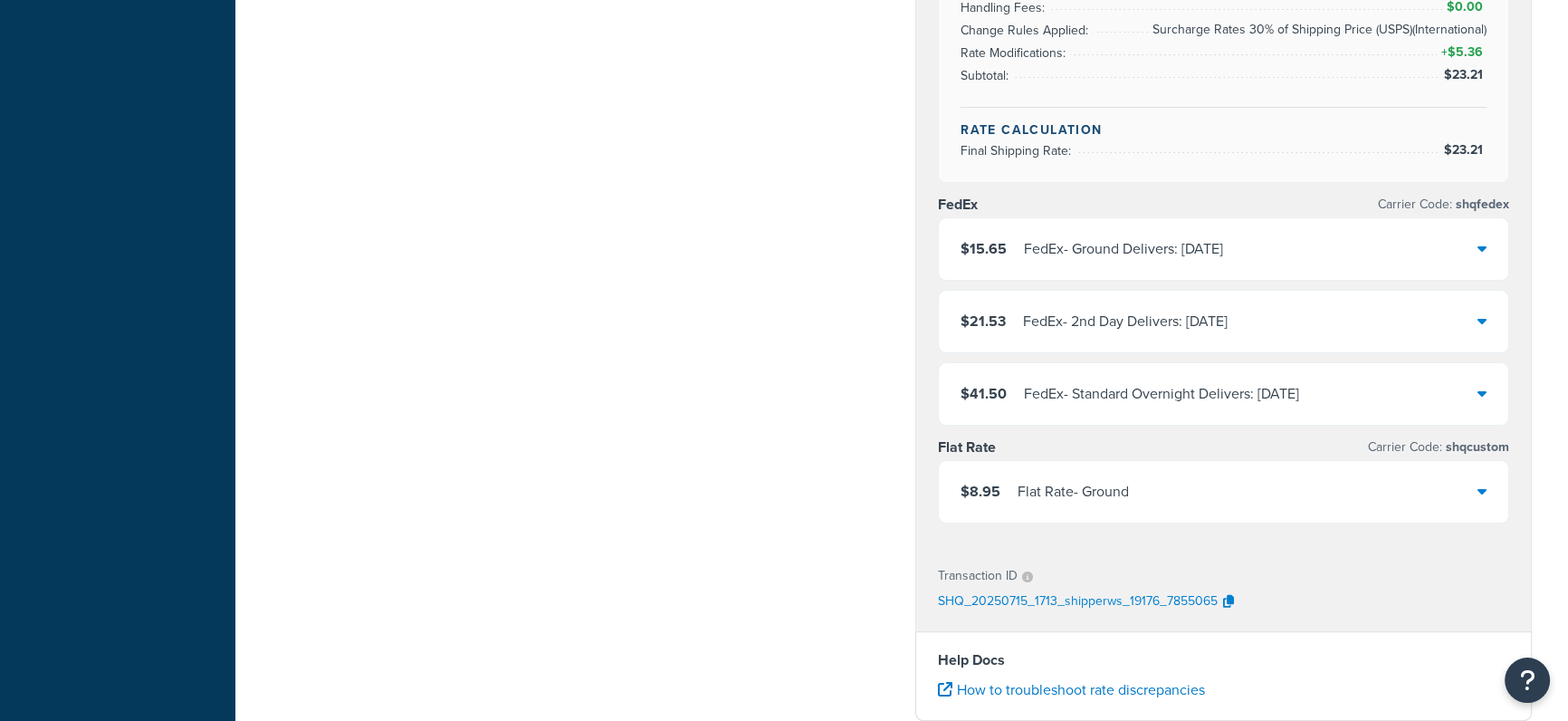 click on "$15.65 FedEx  -   Ground Delivers: Thu, Jul 17" at bounding box center [1223, 249] 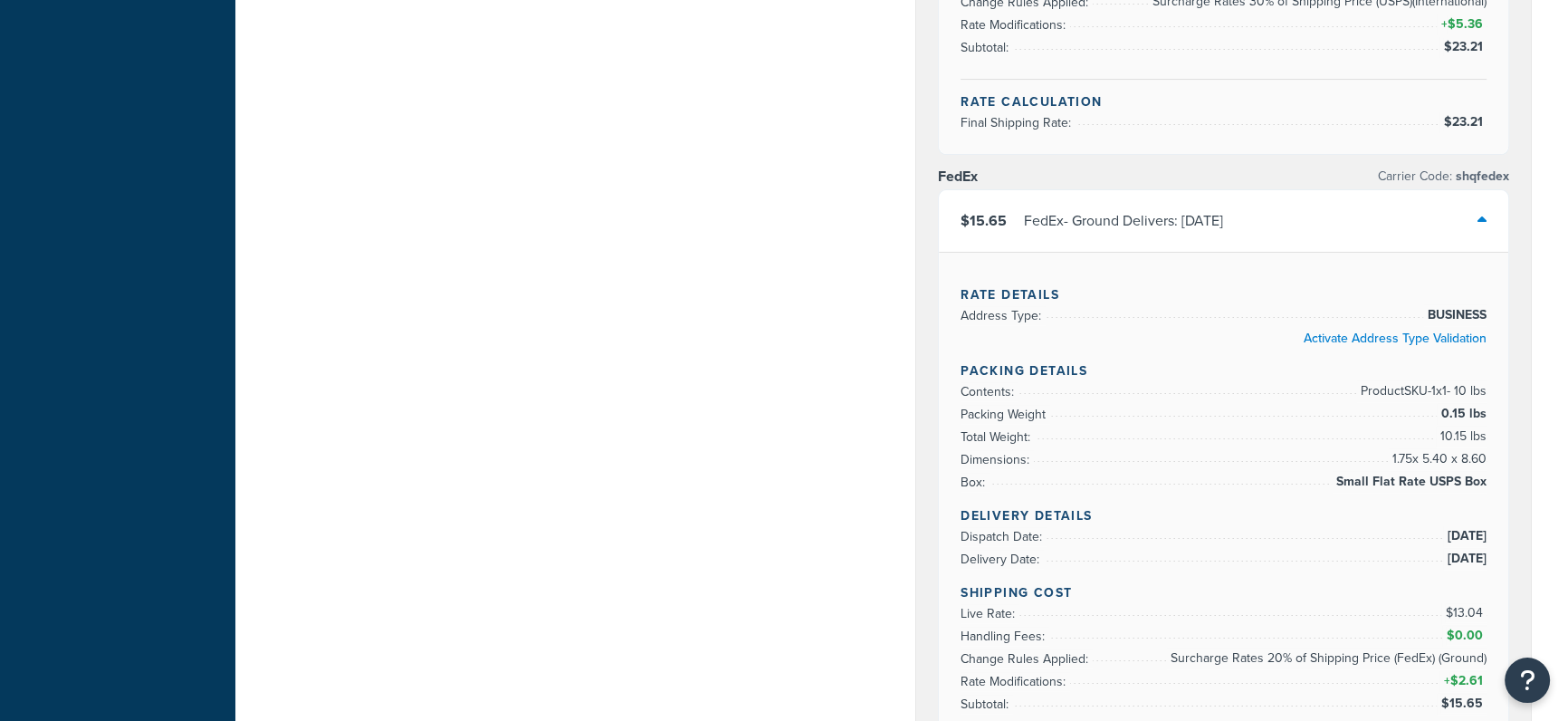 scroll, scrollTop: 603, scrollLeft: 0, axis: vertical 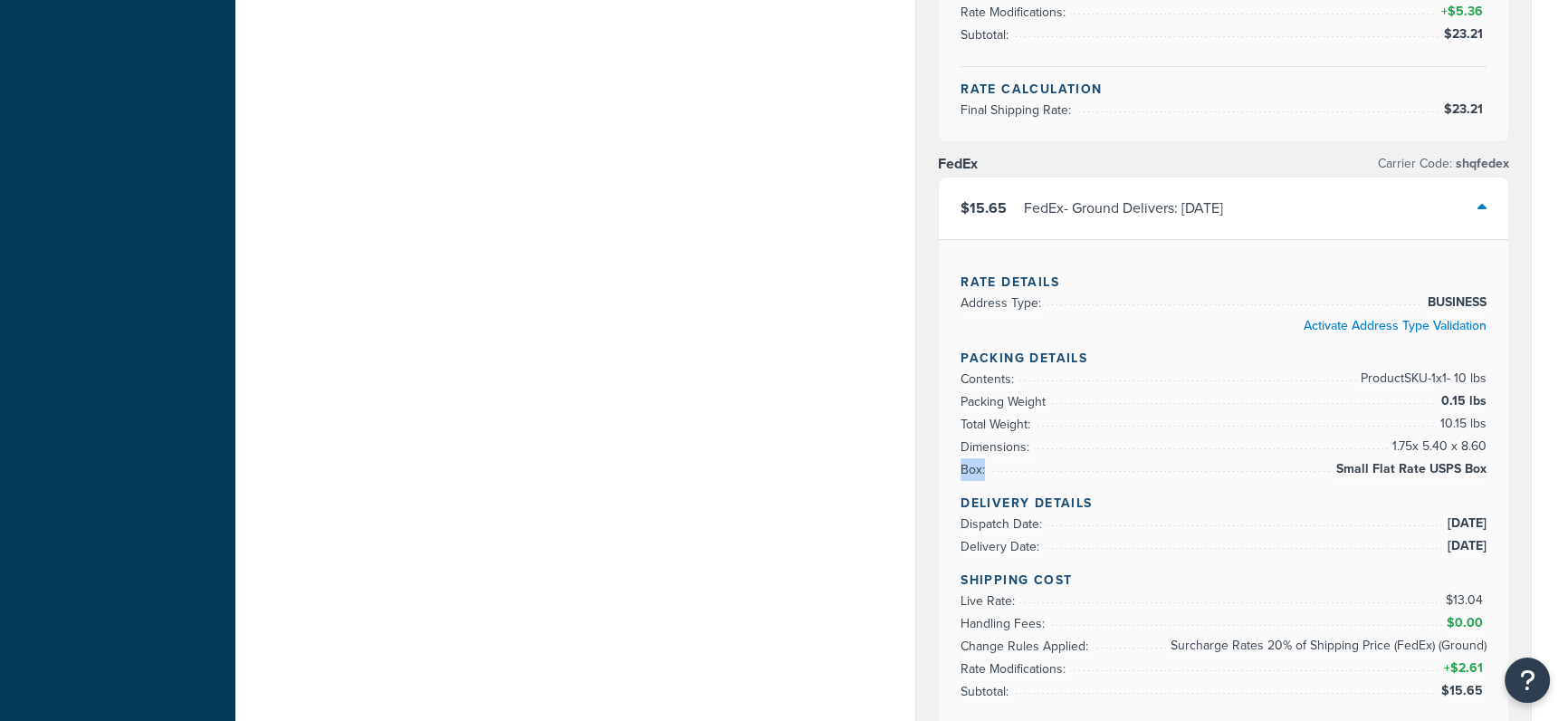 drag, startPoint x: 1331, startPoint y: 464, endPoint x: 1496, endPoint y: 467, distance: 165.02727 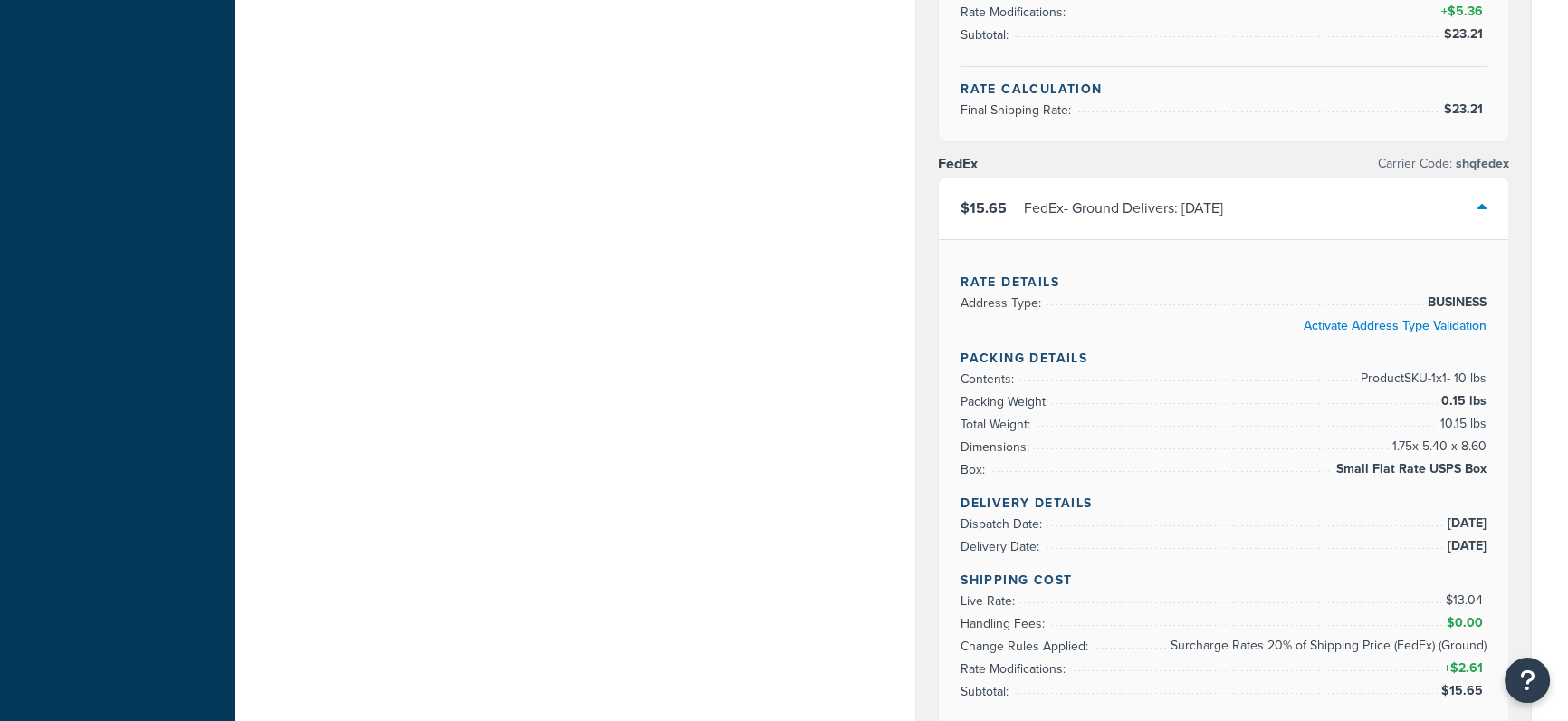 click on "Rate Details Address Type: BUSINESS Activate Address Type Validation Packing Details Contents: Product  SKU-1  x  1  -   10 lbs Packing Weight 0.15 lbs Total Weight: 10.15 lbs Dimensions: 1.75  x   5.40   x   8.60 Box: Small Flat Rate USPS Box Delivery Details Dispatch Date: 7/16/2025 Delivery Date: 7/17/2025 Shipping Cost Live Rate: $13.04 Handling Fees: $0.00 Change Rules Applied: Surcharge Rates 20% of Shipping Price (FedEx) (Ground) Rate Modifications: + $2.61 Subtotal: $15.65 Rate Calculation Final Shipping Rate: $15.65" at bounding box center (1223, 518) 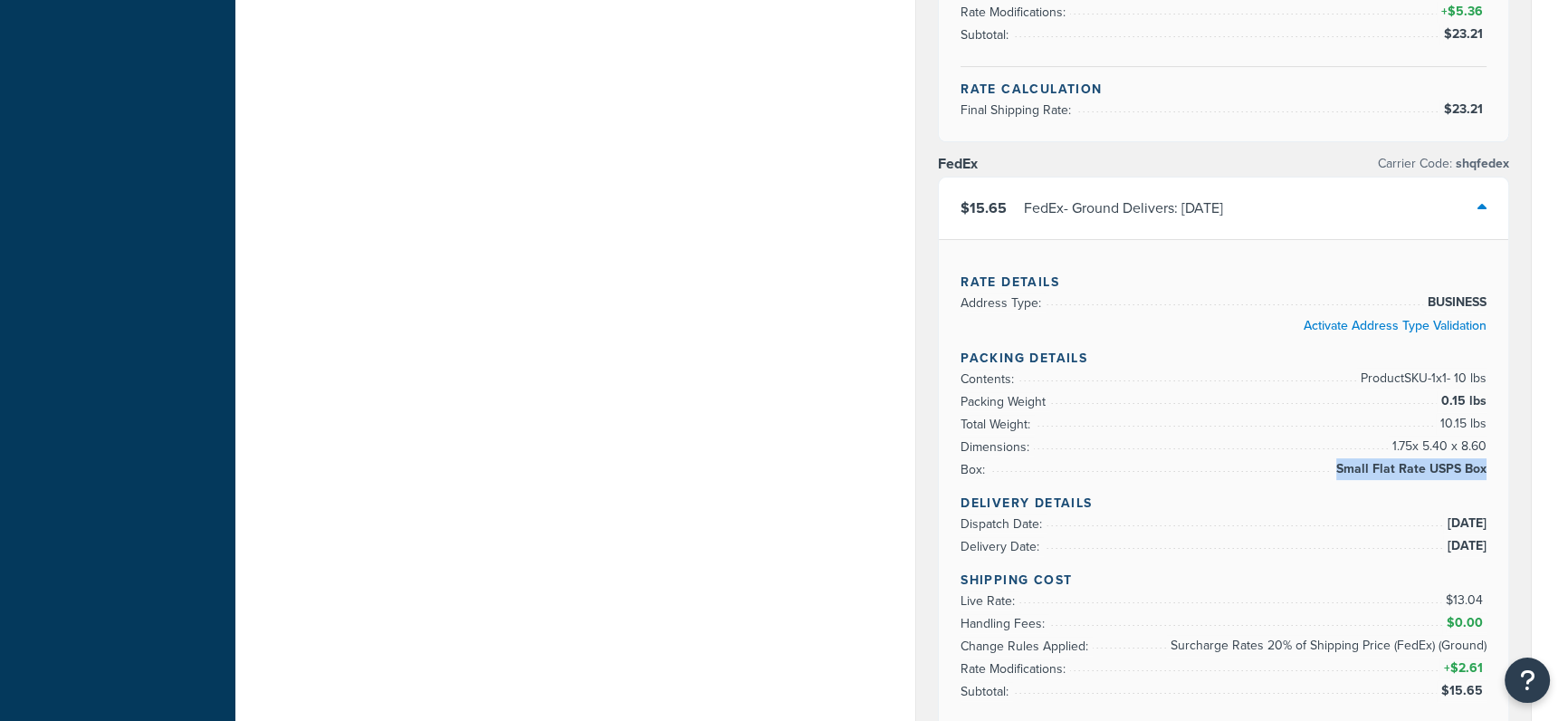 click on "Rate Details Address Type: BUSINESS Activate Address Type Validation Packing Details Contents: Product  SKU-1  x  1  -   10 lbs Packing Weight 0.15 lbs Total Weight: 10.15 lbs Dimensions: 1.75  x   5.40   x   8.60 Box: Small Flat Rate USPS Box Delivery Details Dispatch Date: 7/16/2025 Delivery Date: 7/17/2025 Shipping Cost Live Rate: $13.04 Handling Fees: $0.00 Change Rules Applied: Surcharge Rates 20% of Shipping Price (FedEx) (Ground) Rate Modifications: + $2.61 Subtotal: $15.65 Rate Calculation Final Shipping Rate: $15.65" at bounding box center [1223, 518] 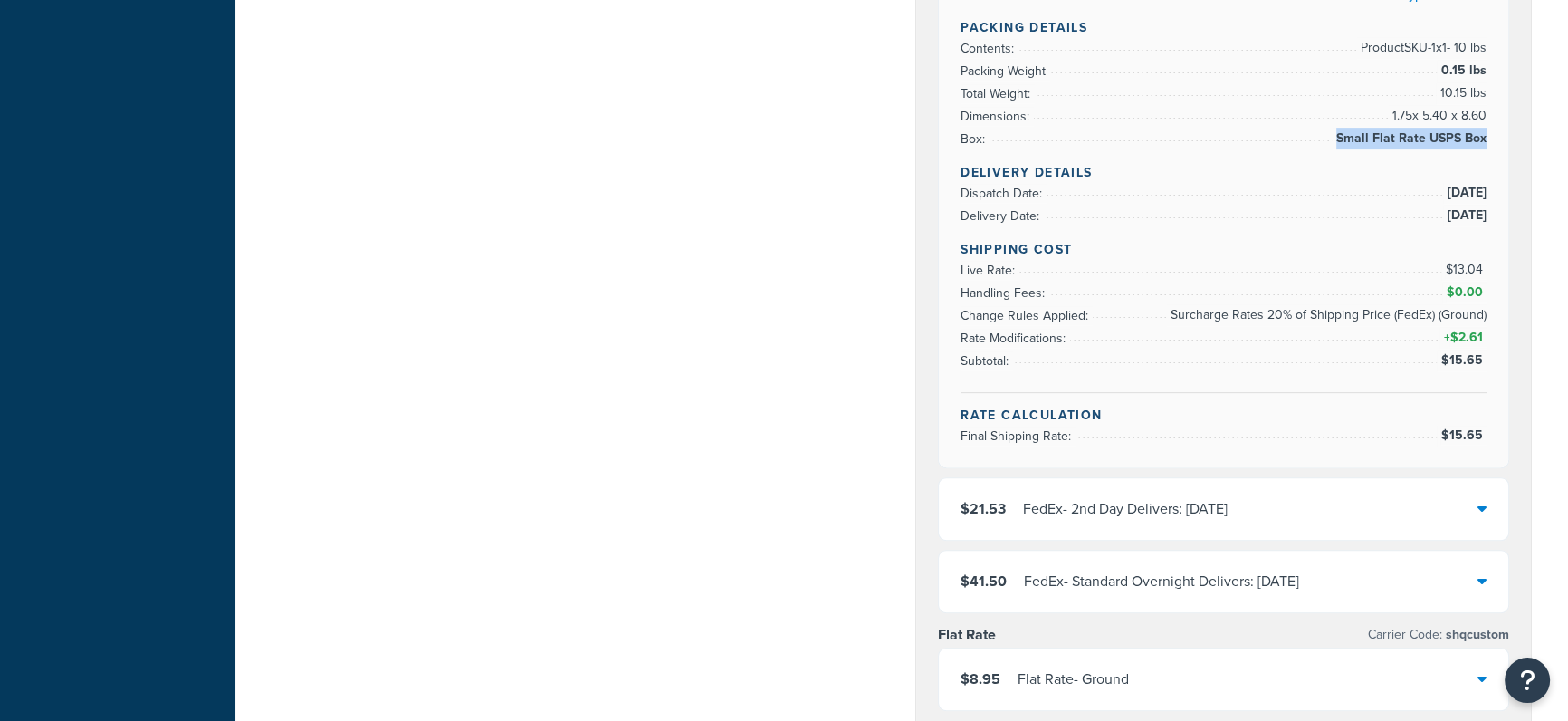 scroll, scrollTop: 1327, scrollLeft: 0, axis: vertical 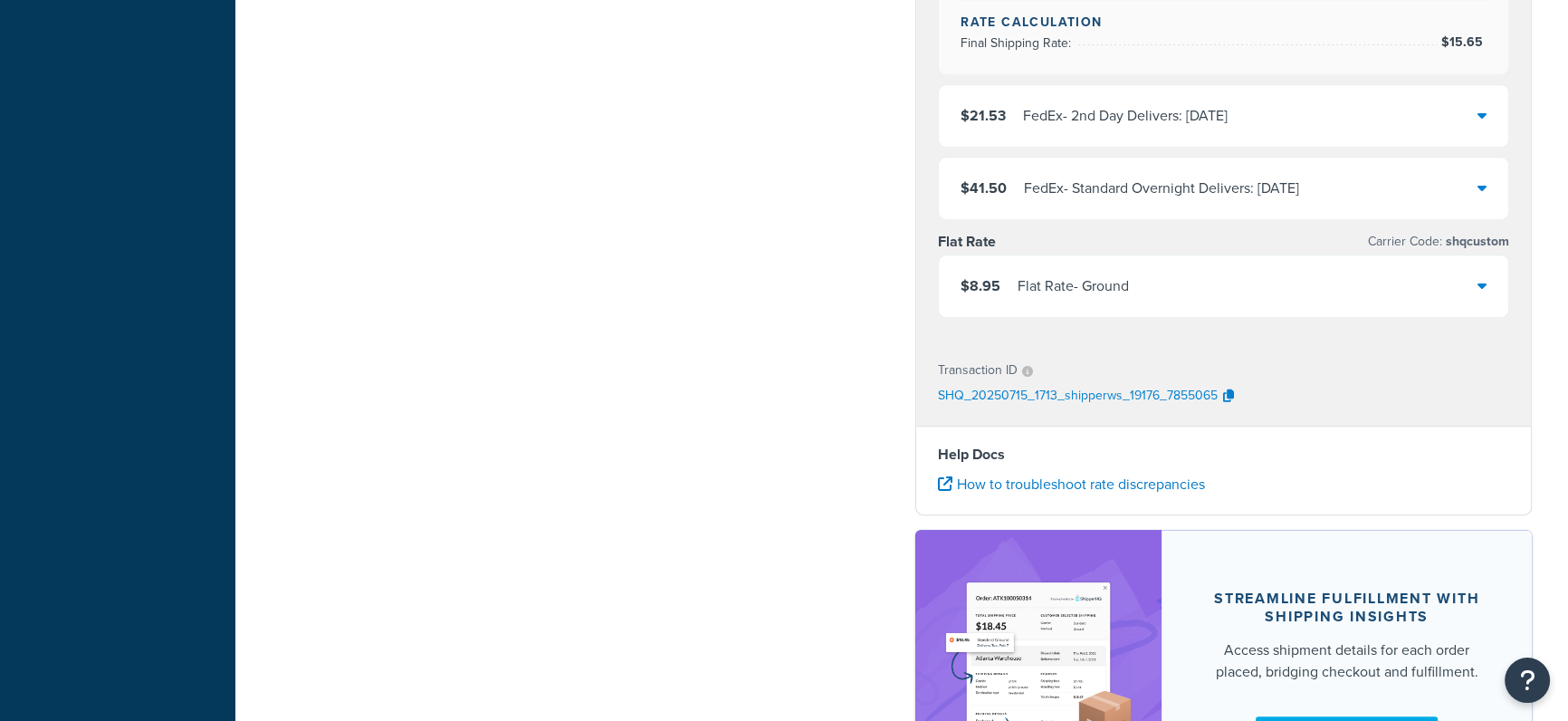 click on "$41.50 FedEx  -   Standard Overnight Delivers: Thu, Jul 17" at bounding box center [1223, 188] 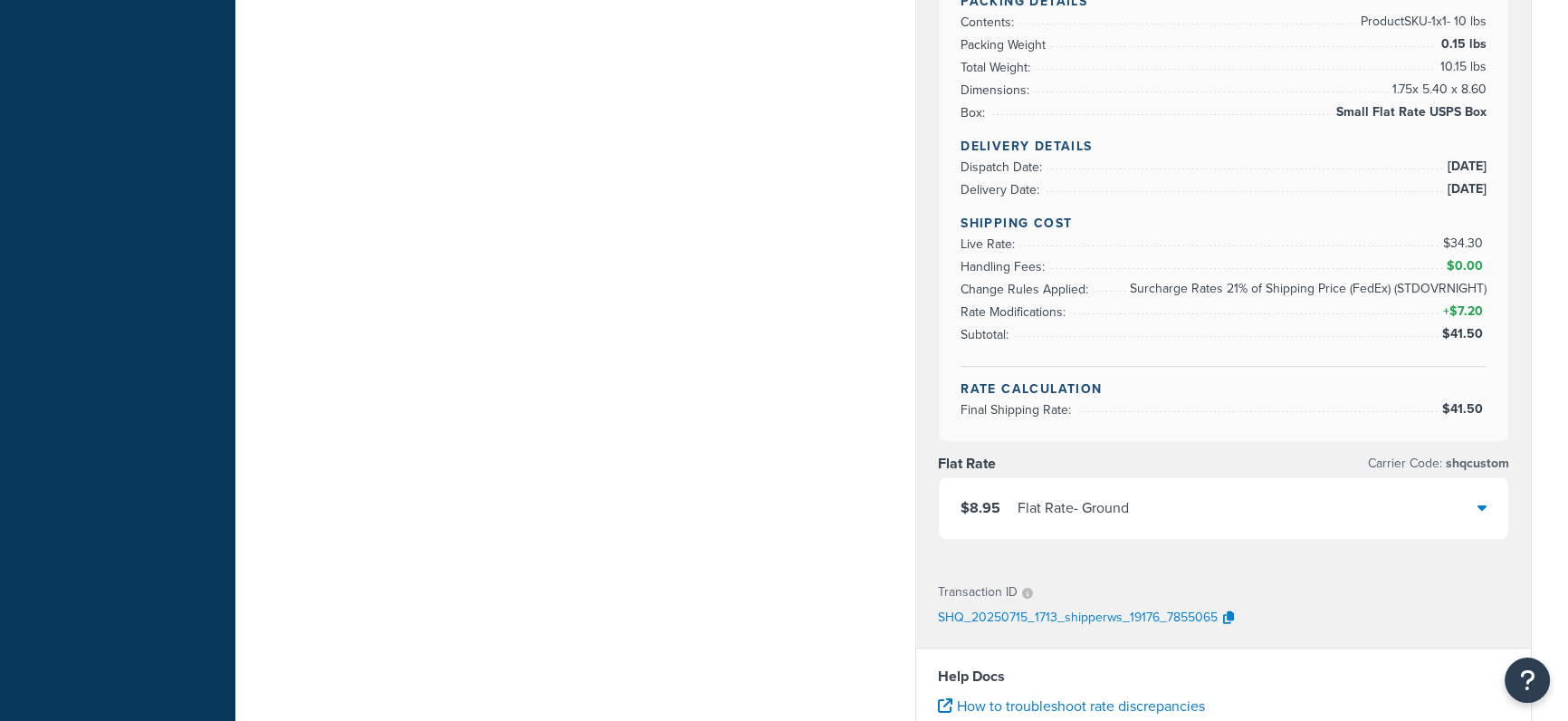 scroll, scrollTop: 999, scrollLeft: 0, axis: vertical 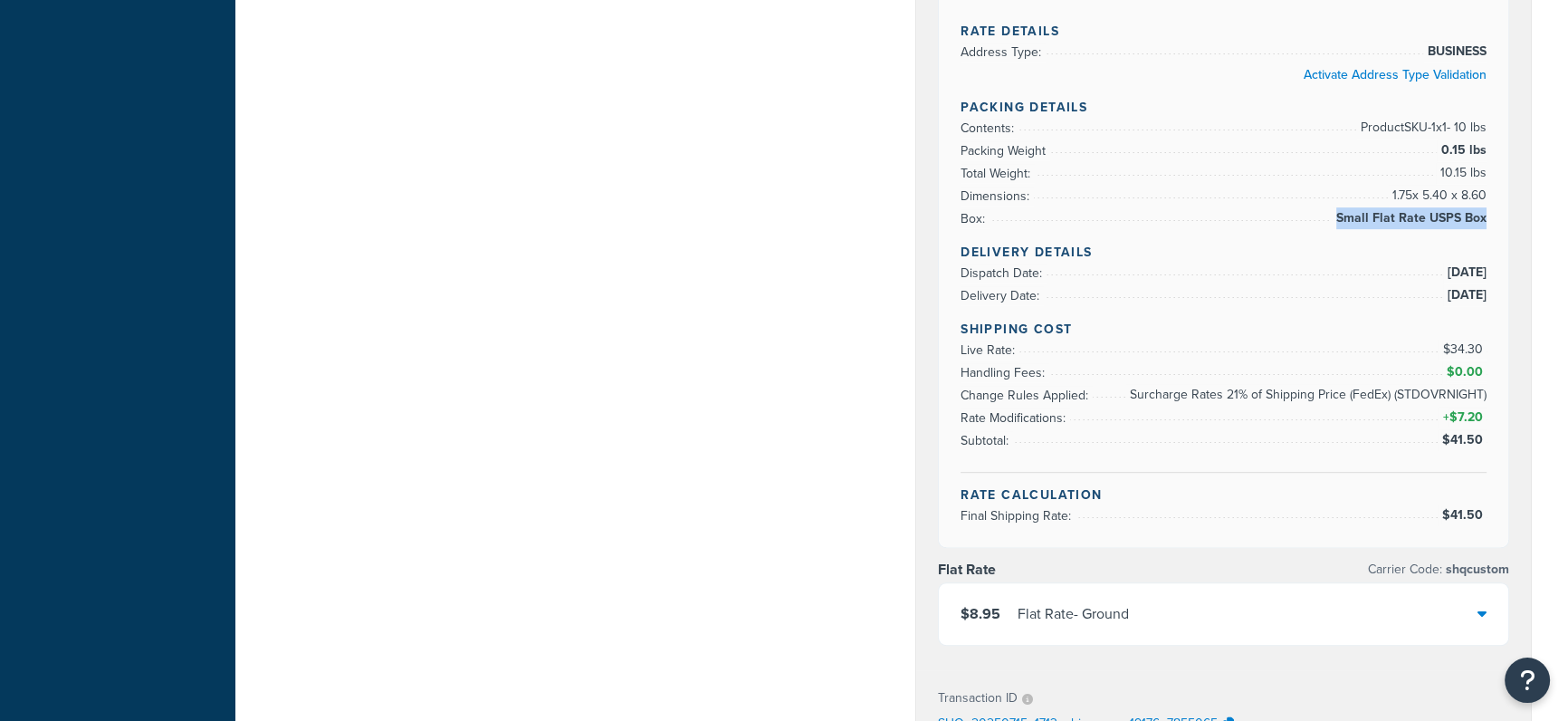 drag, startPoint x: 1339, startPoint y: 213, endPoint x: 1484, endPoint y: 214, distance: 145.00345 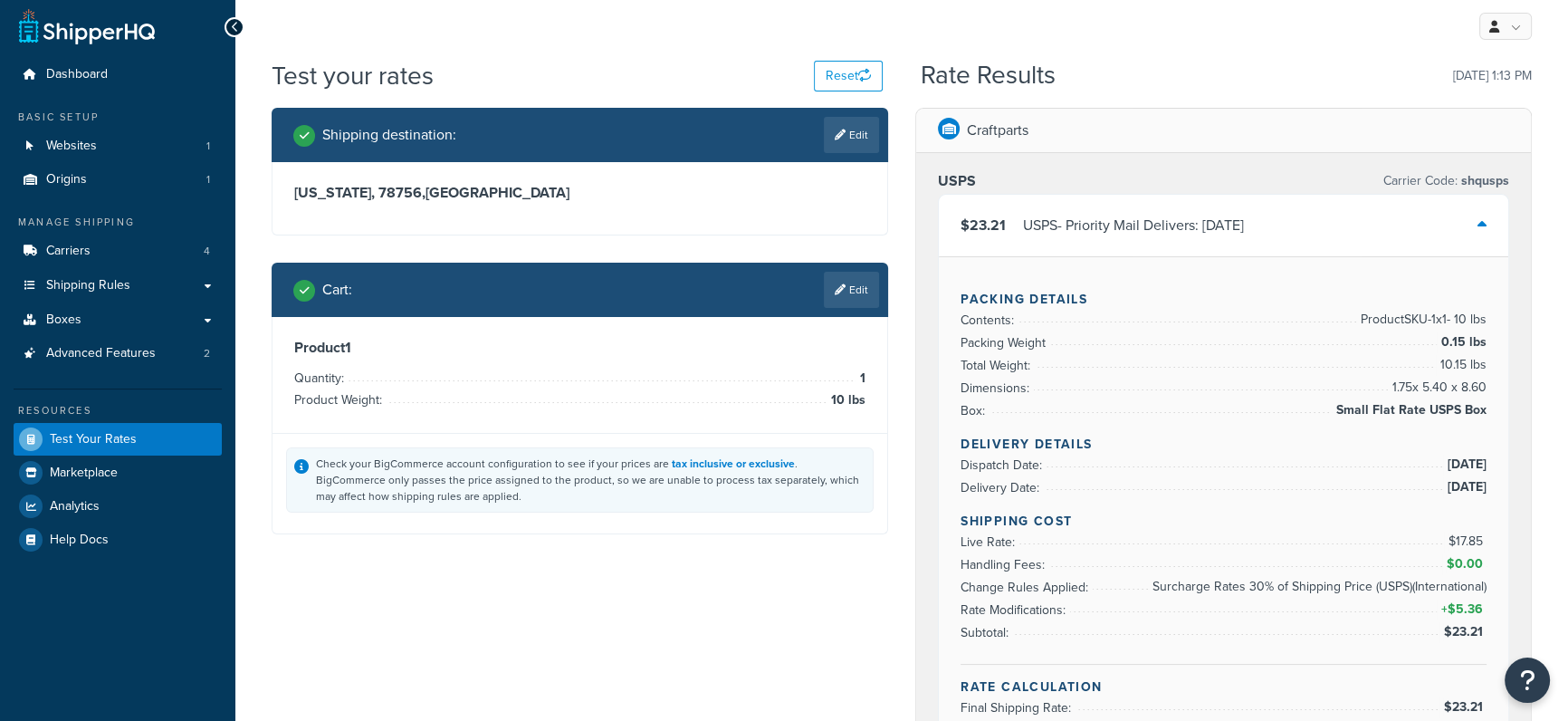 scroll, scrollTop: 0, scrollLeft: 0, axis: both 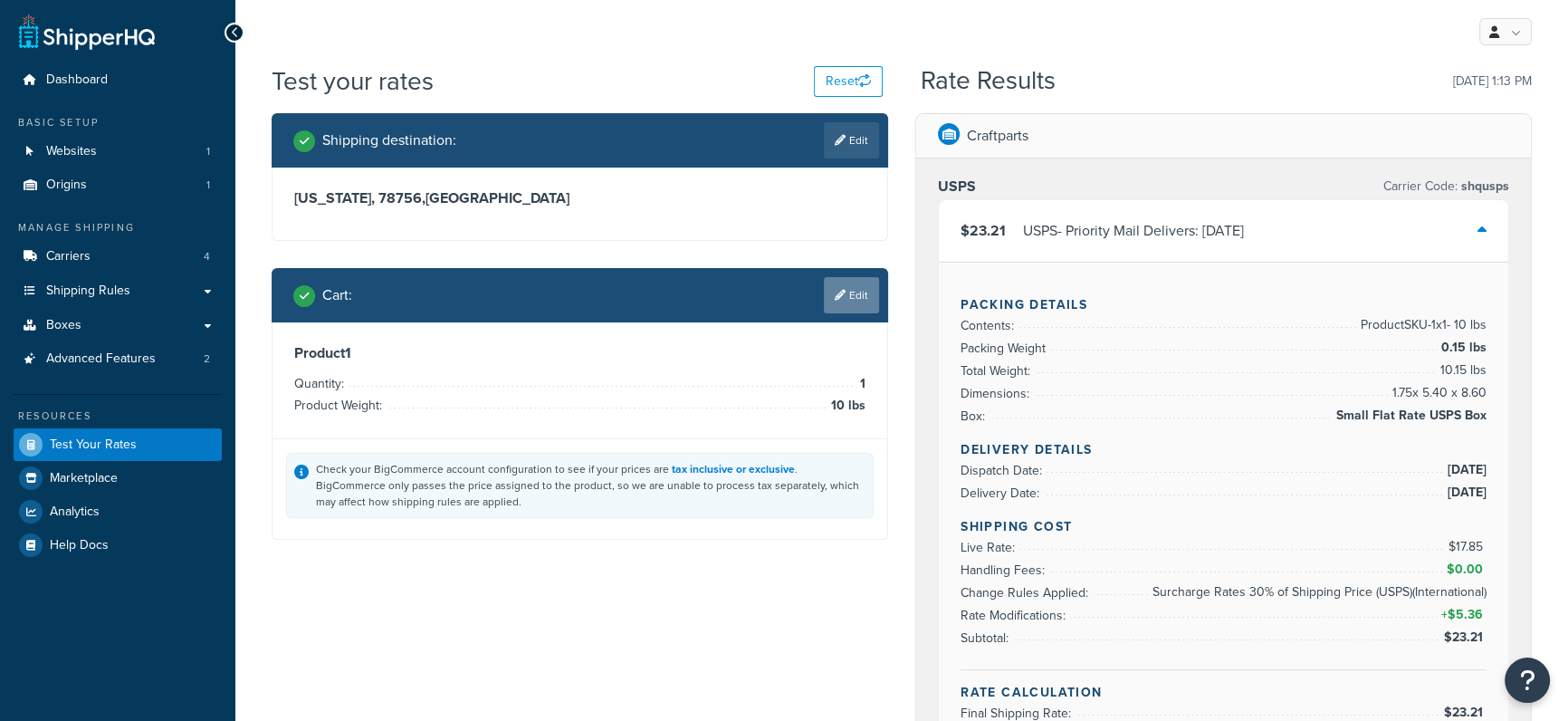 click on "Edit" at bounding box center [851, 295] 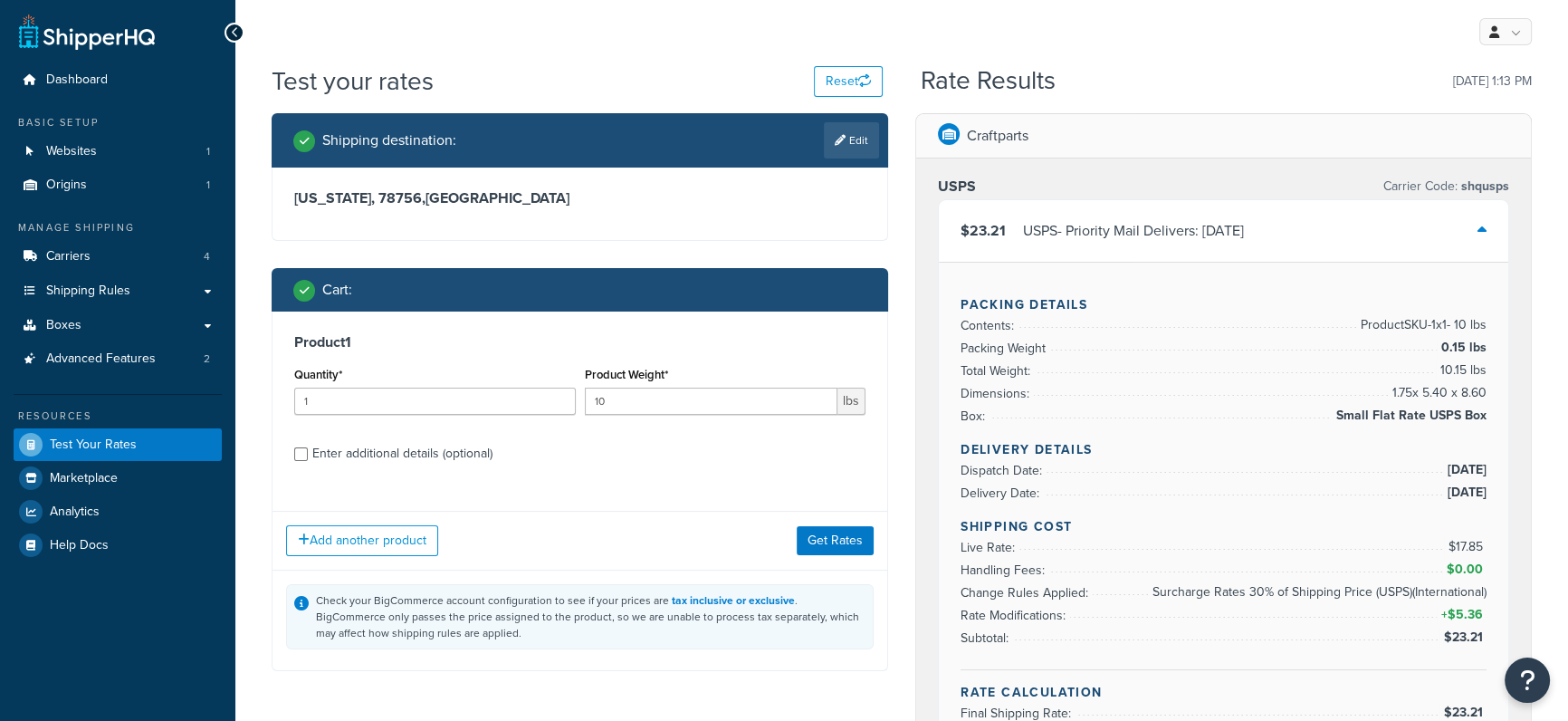click on "Enter additional details (optional)" at bounding box center [402, 454] 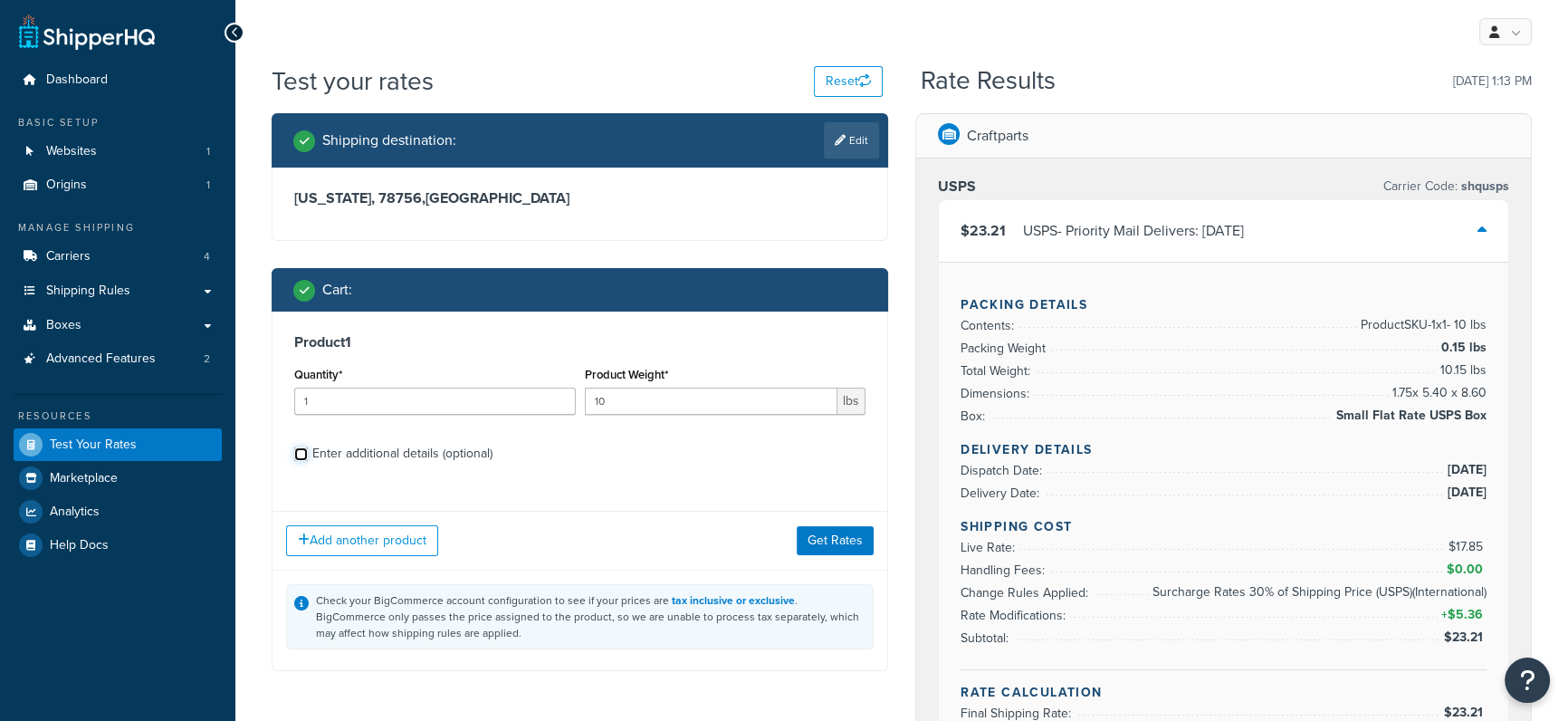 click on "Enter additional details (optional)" at bounding box center [301, 454] 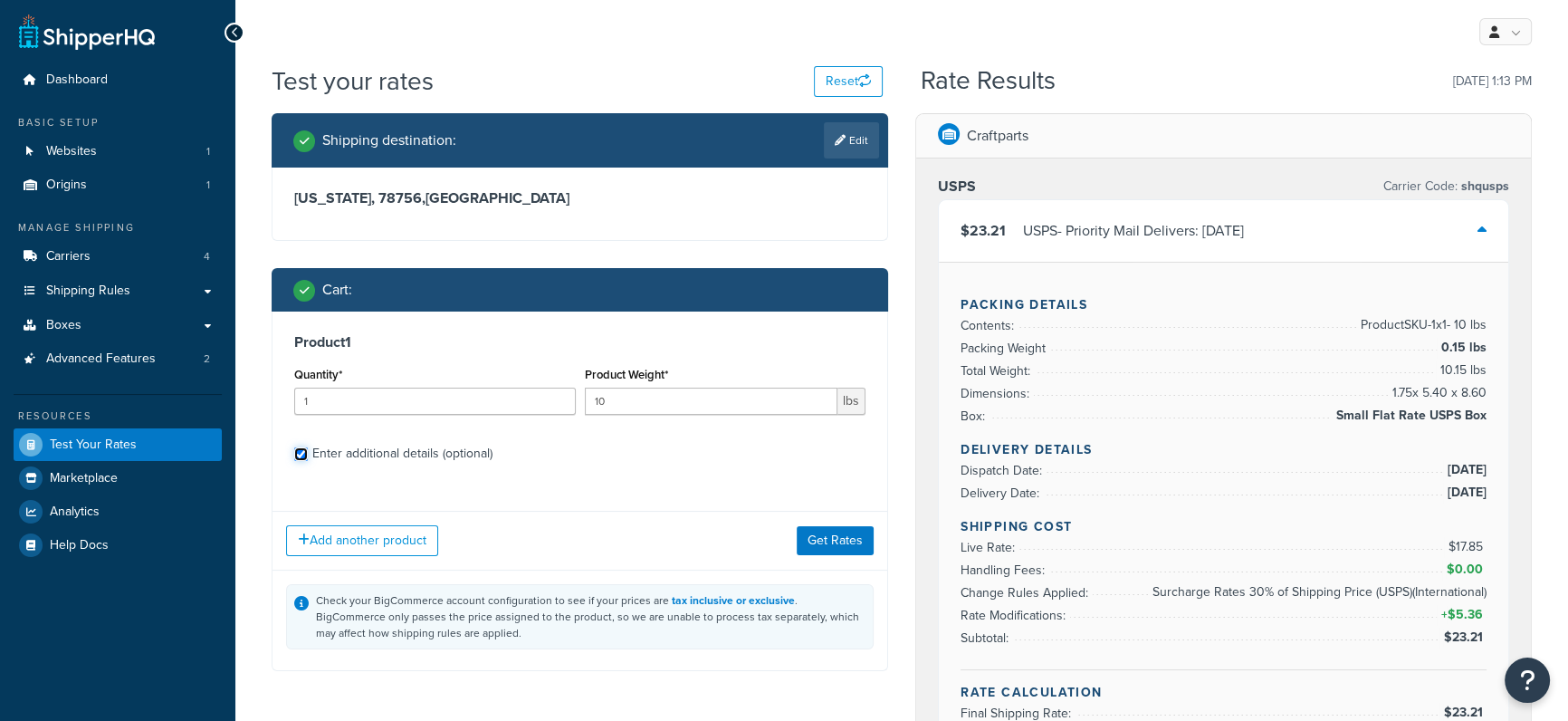 checkbox on "true" 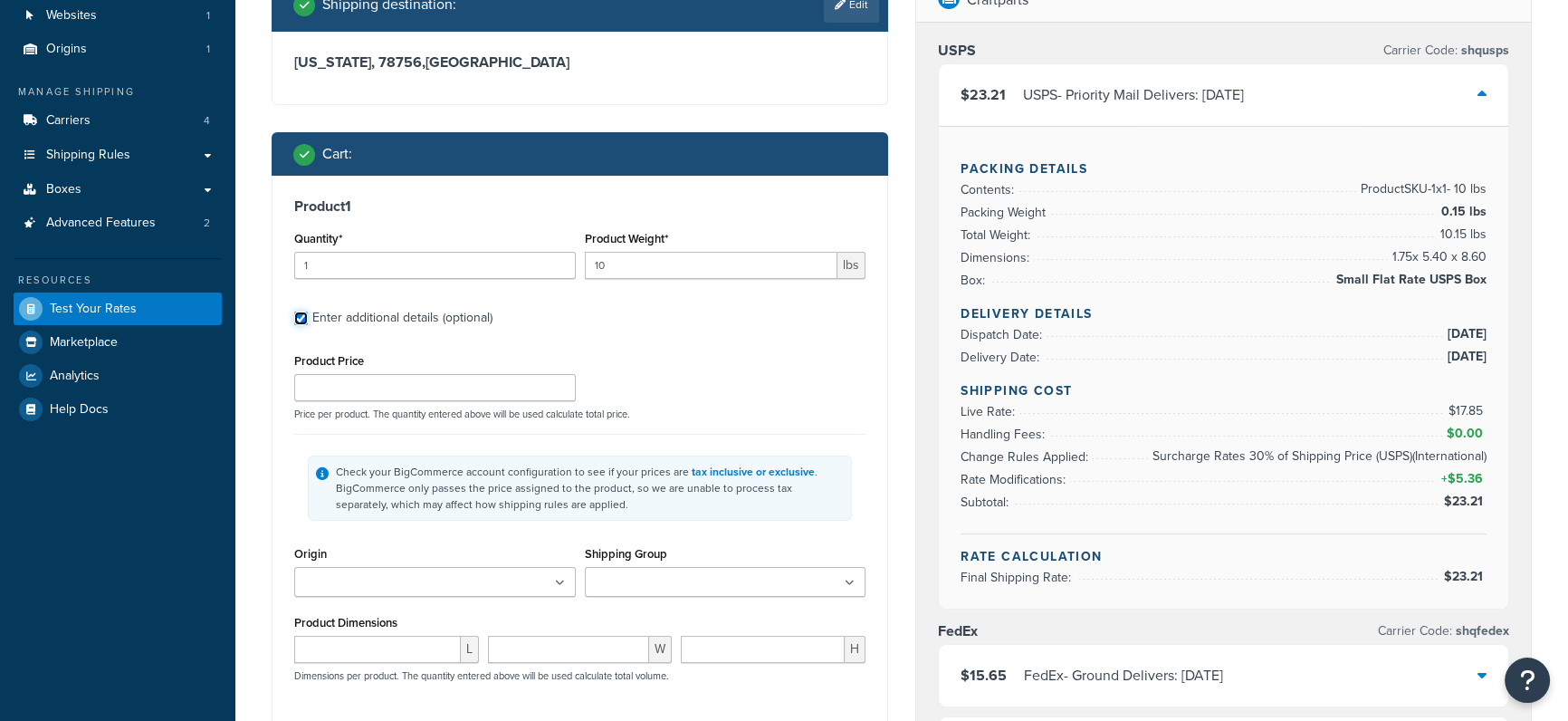 scroll, scrollTop: 152, scrollLeft: 0, axis: vertical 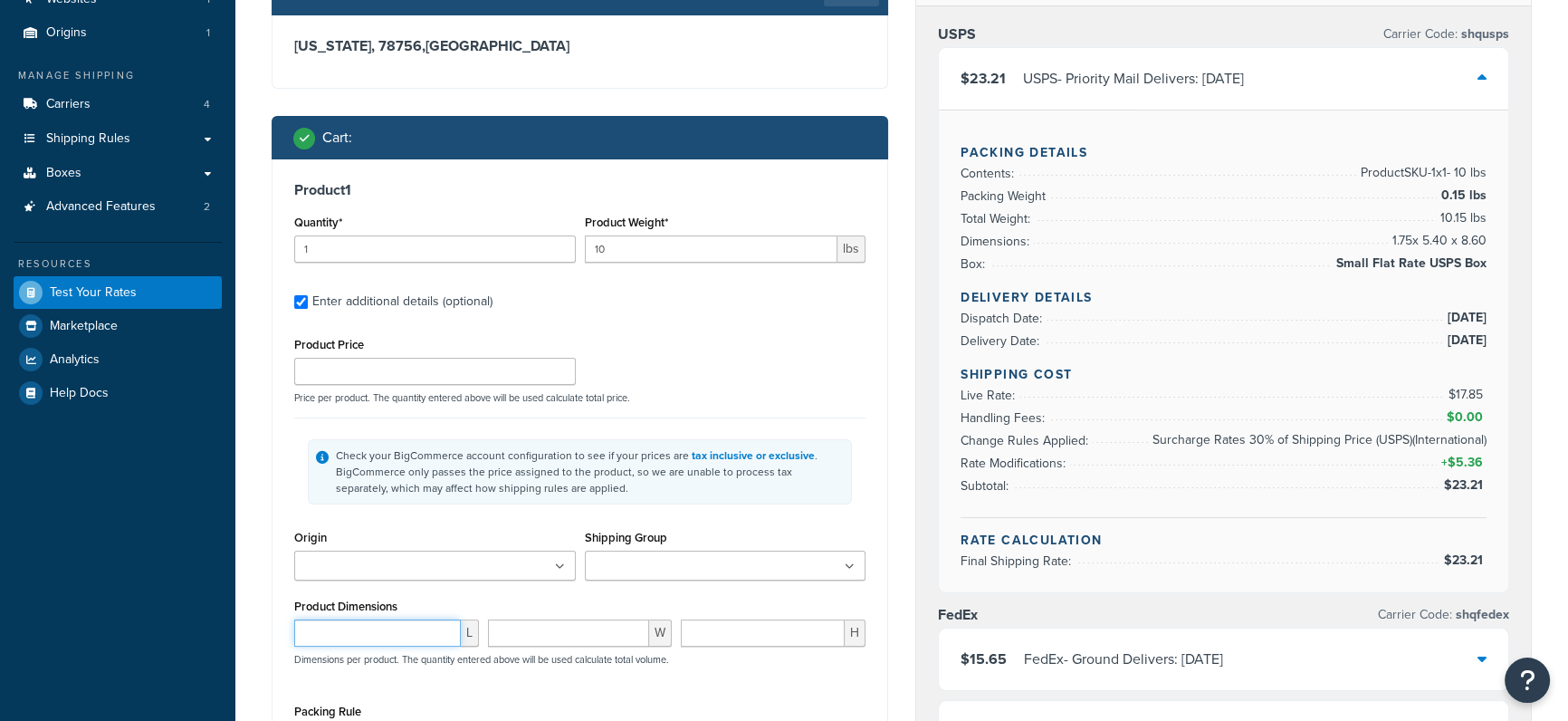 click at bounding box center [378, 633] 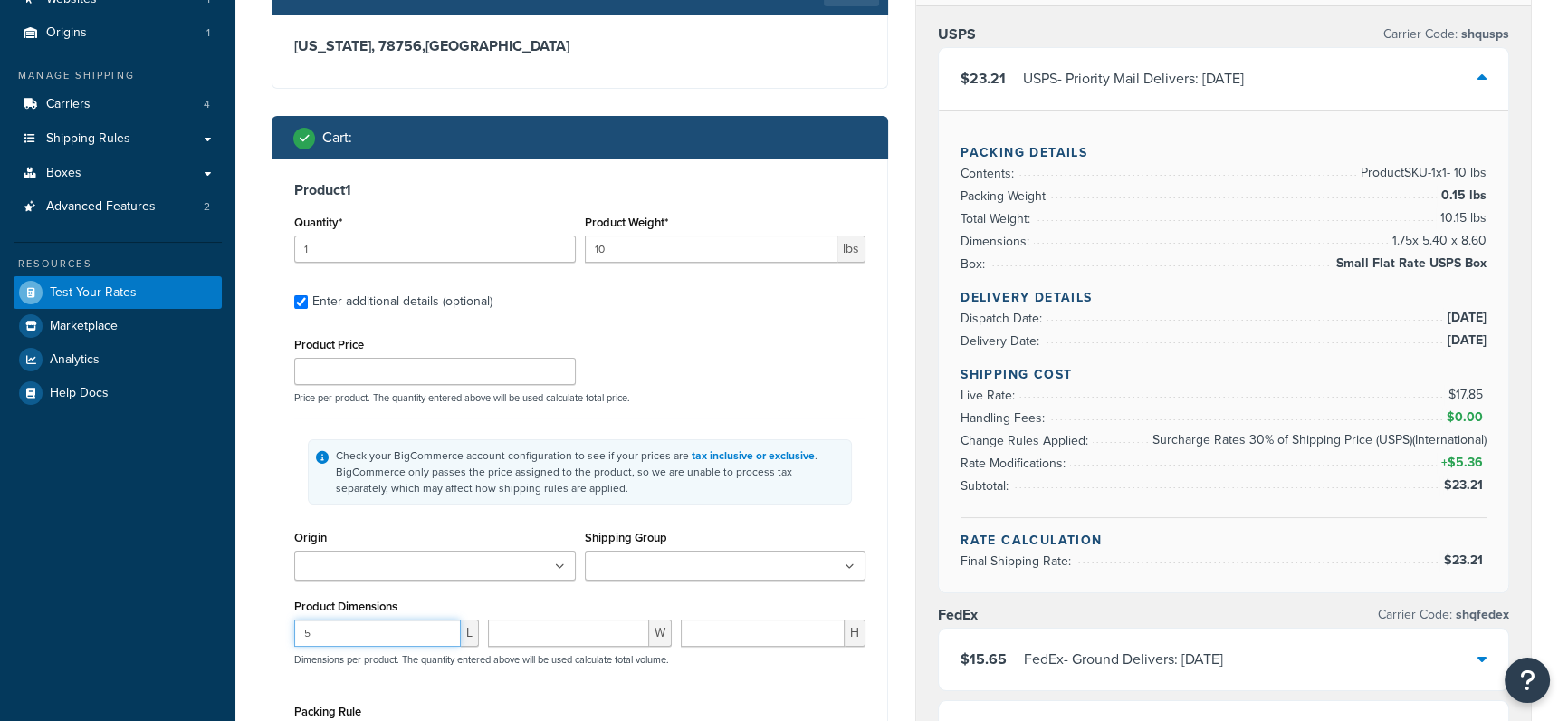 type on "5" 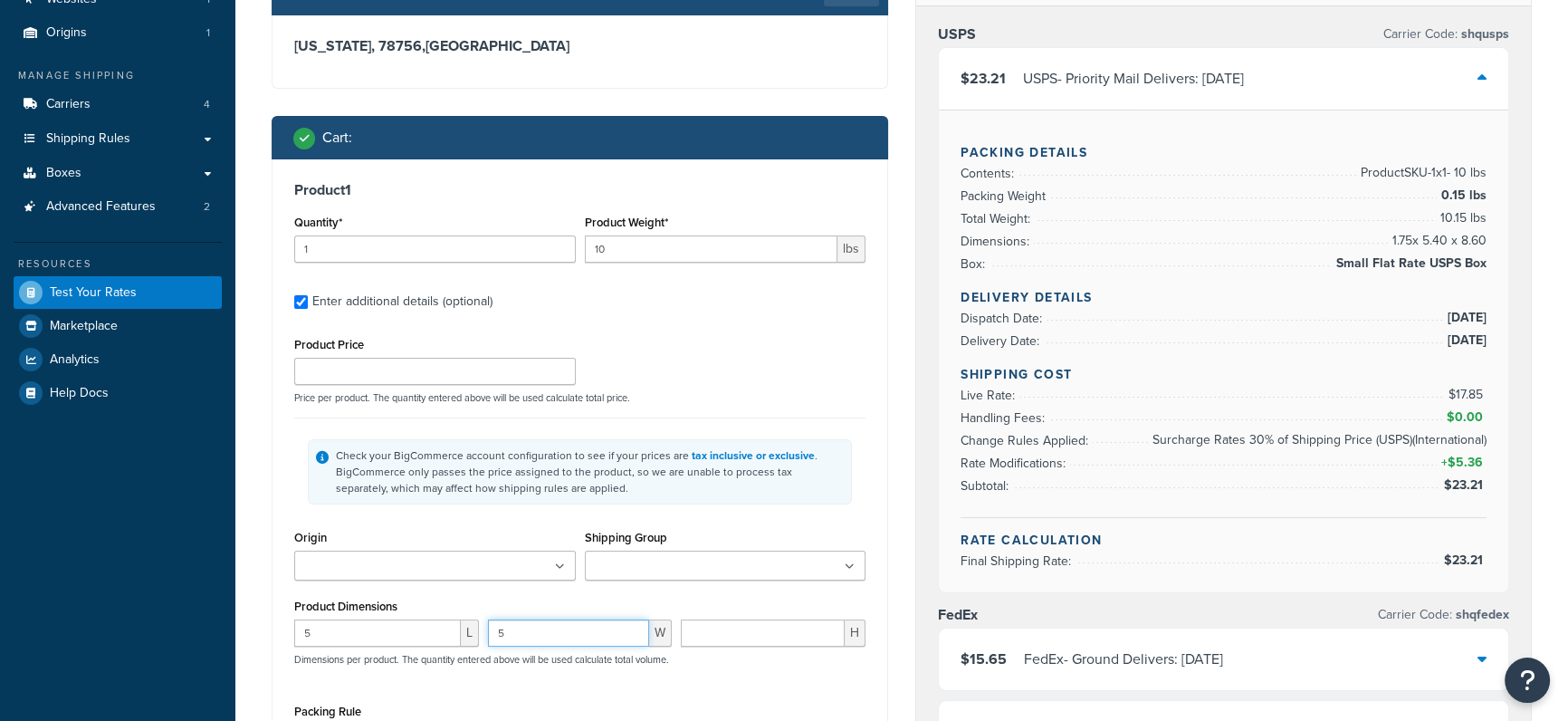 type on "5" 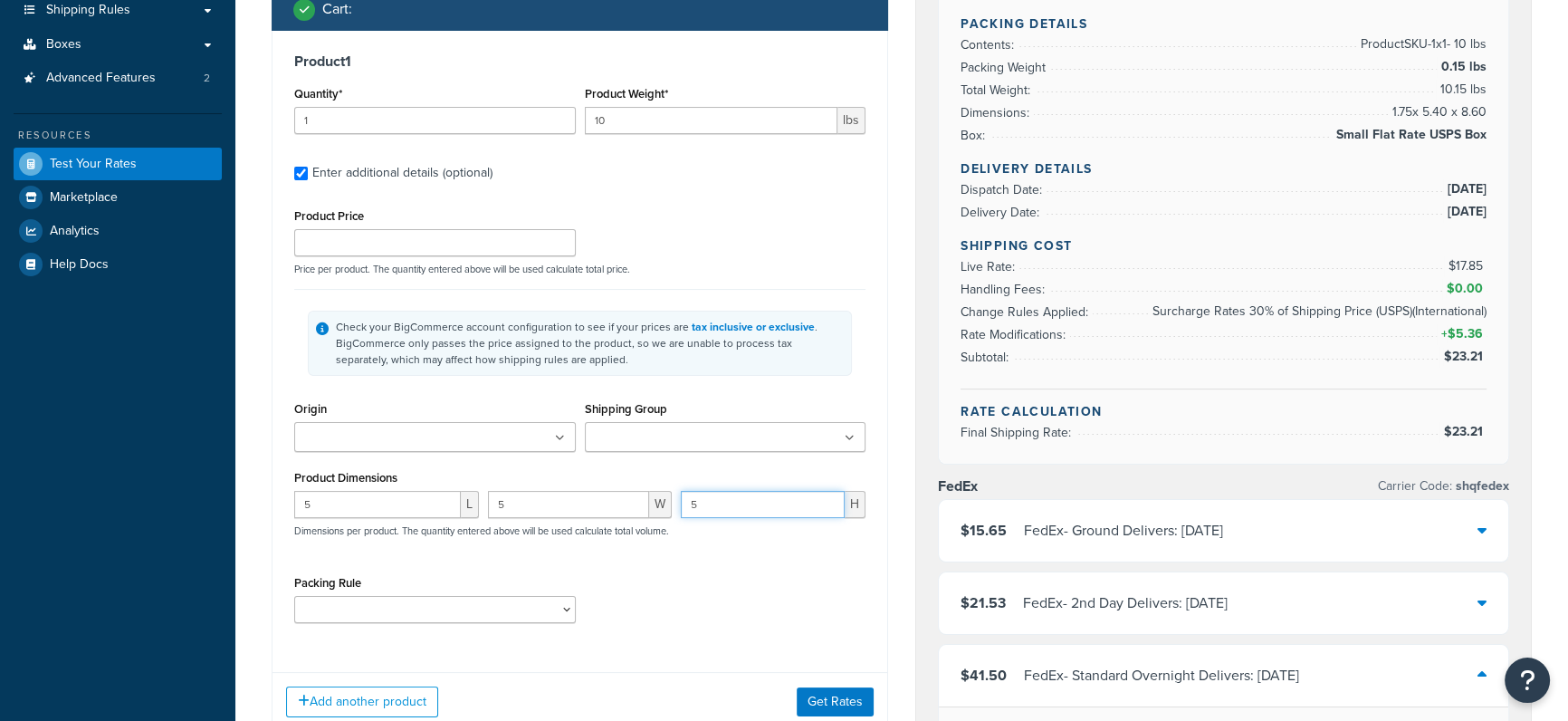 scroll, scrollTop: 303, scrollLeft: 0, axis: vertical 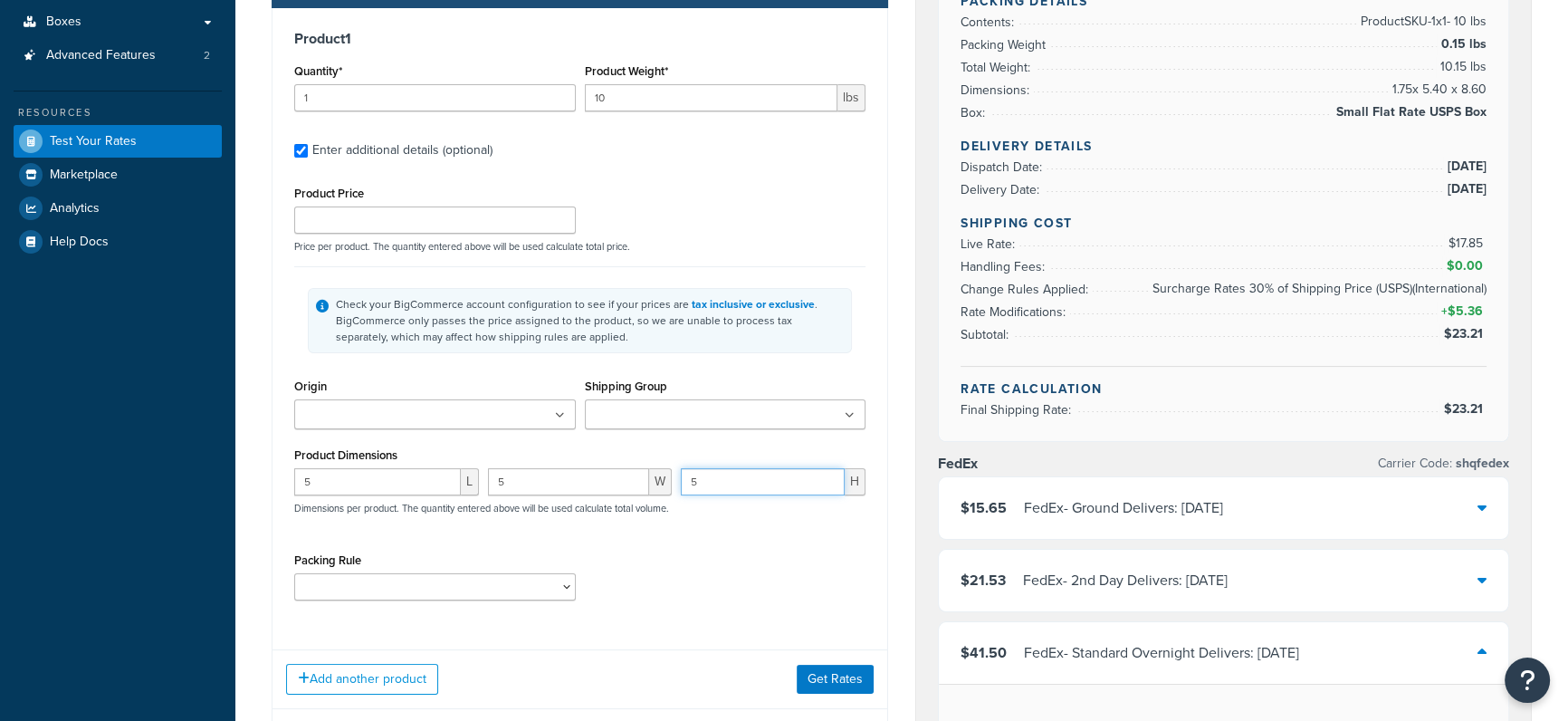 type on "5" 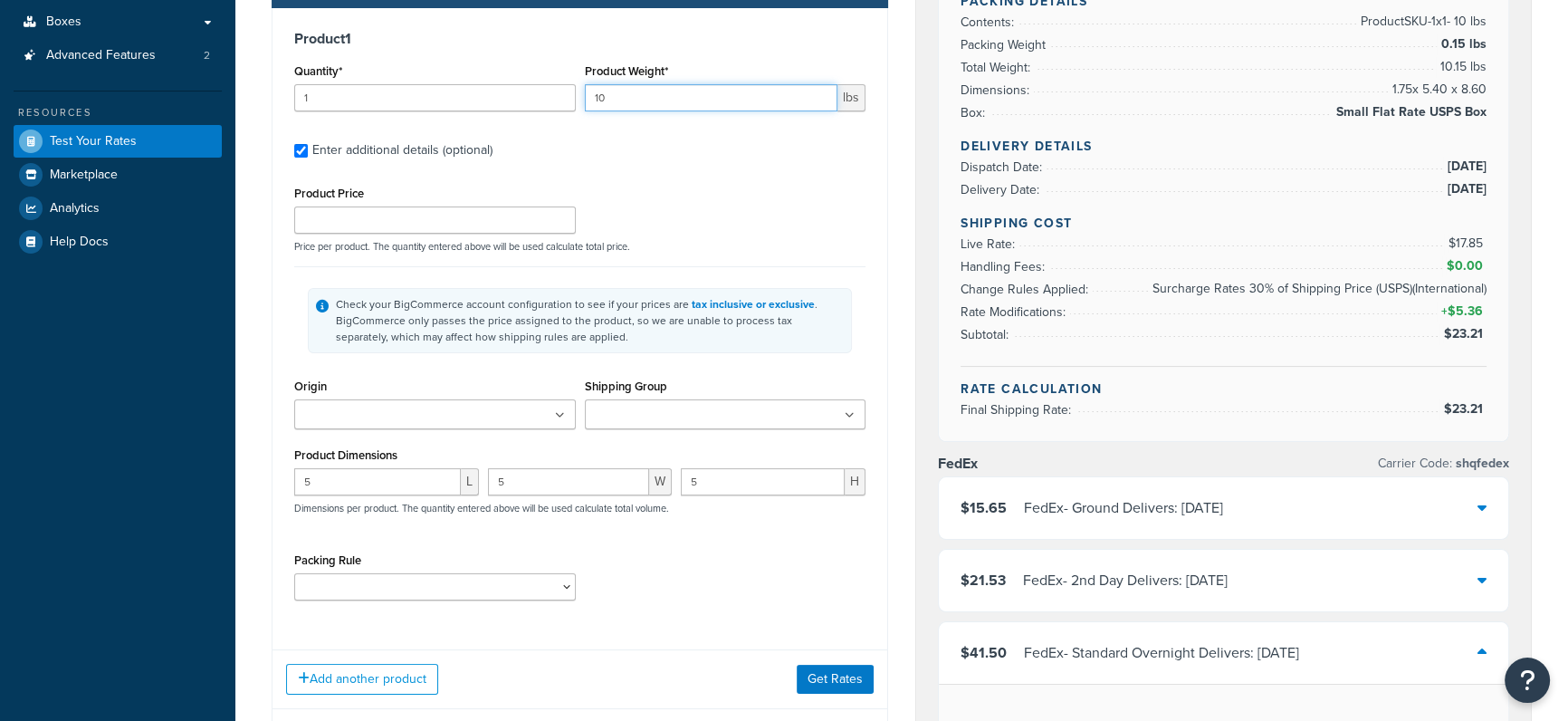 click on "10" at bounding box center (712, 98) 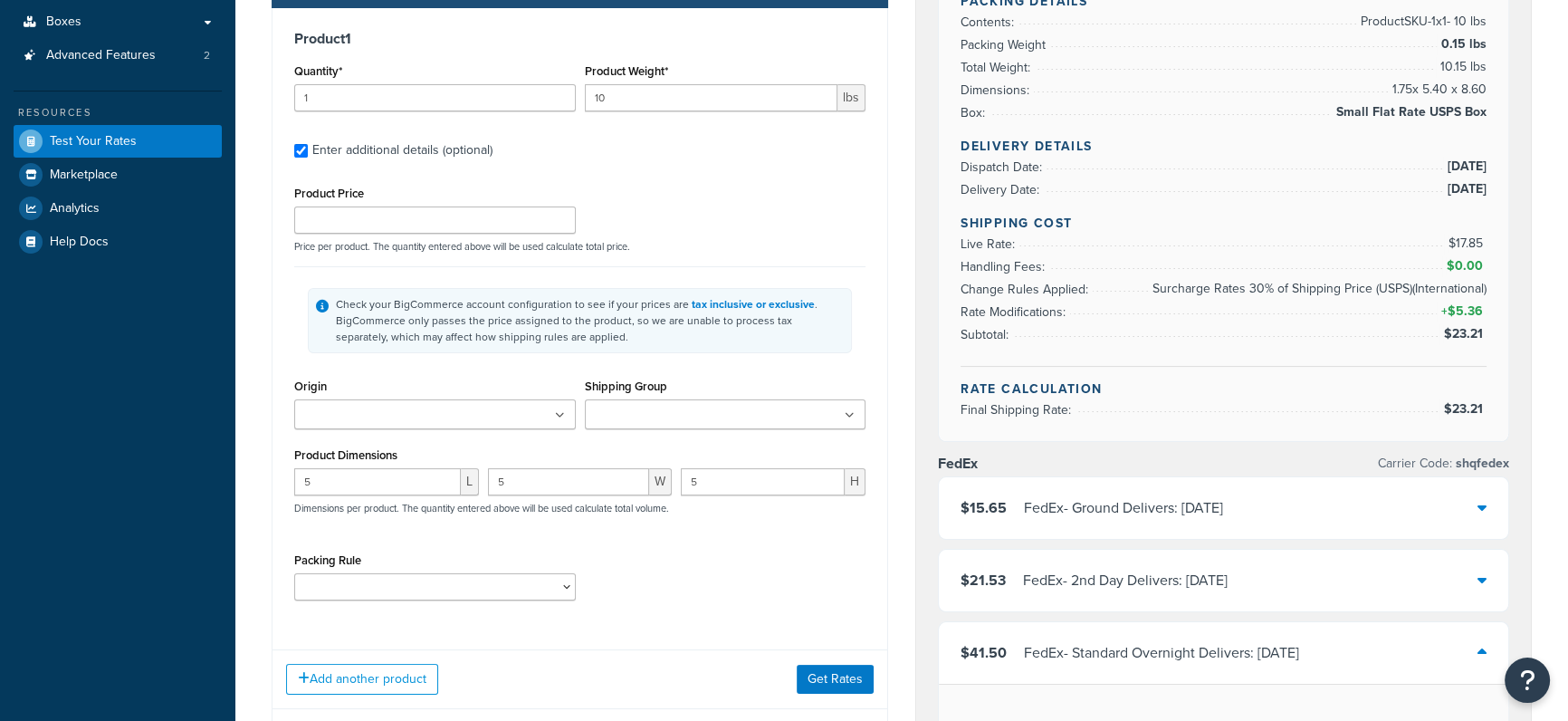 click on "Add another product Get Rates" at bounding box center (579, 678) 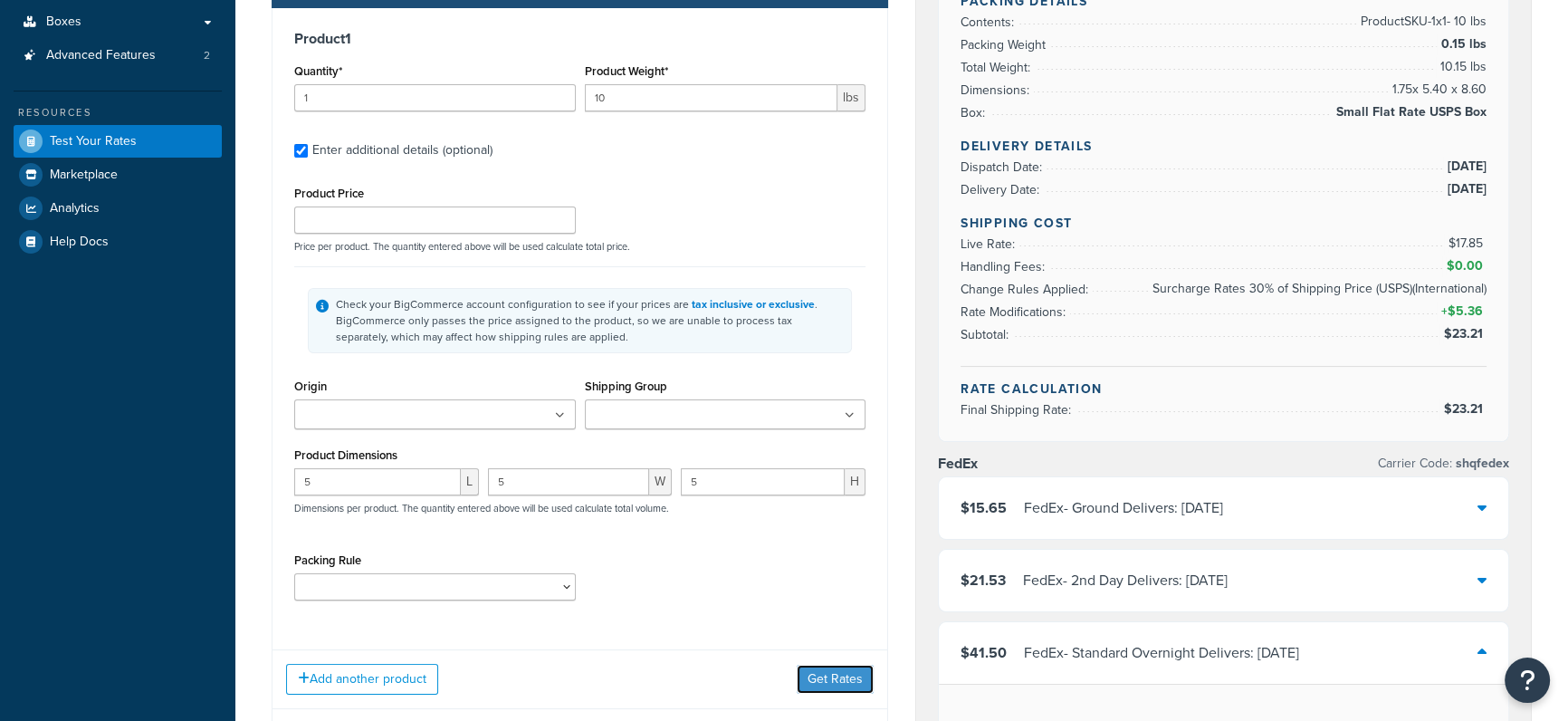 click on "Get Rates" at bounding box center (835, 679) 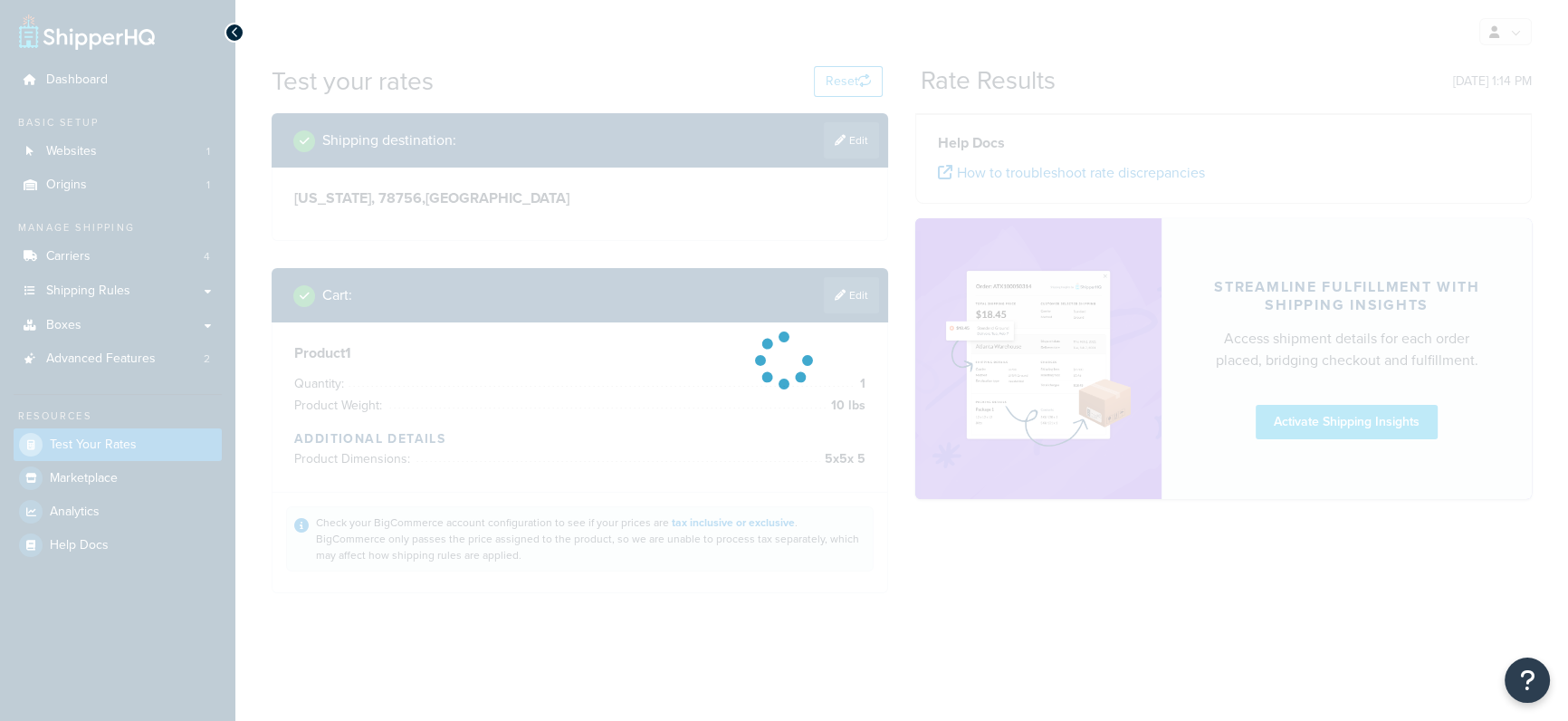 scroll, scrollTop: 0, scrollLeft: 0, axis: both 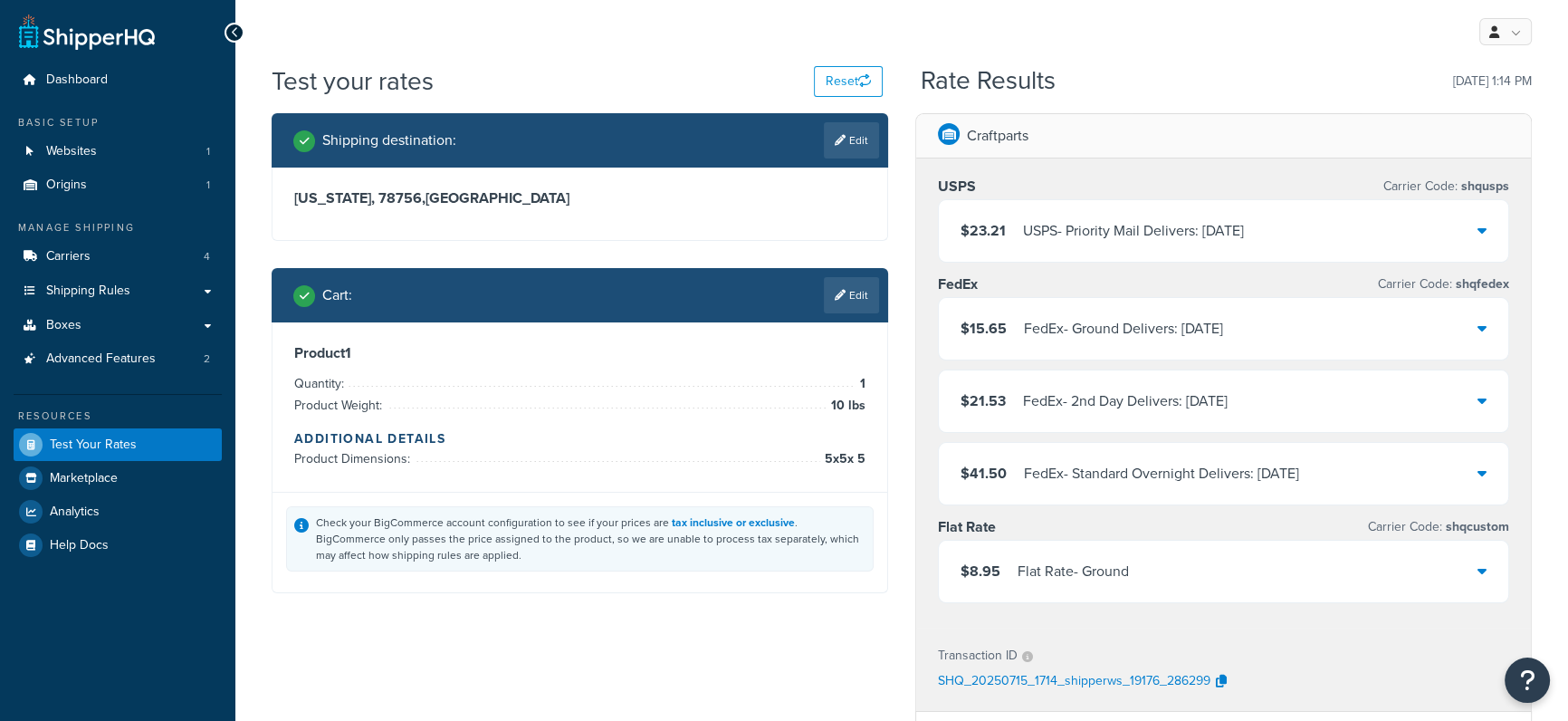 click on "$23.21 USPS  -   Priority Mail Delivers: Fri, Jul 18" at bounding box center (1223, 231) 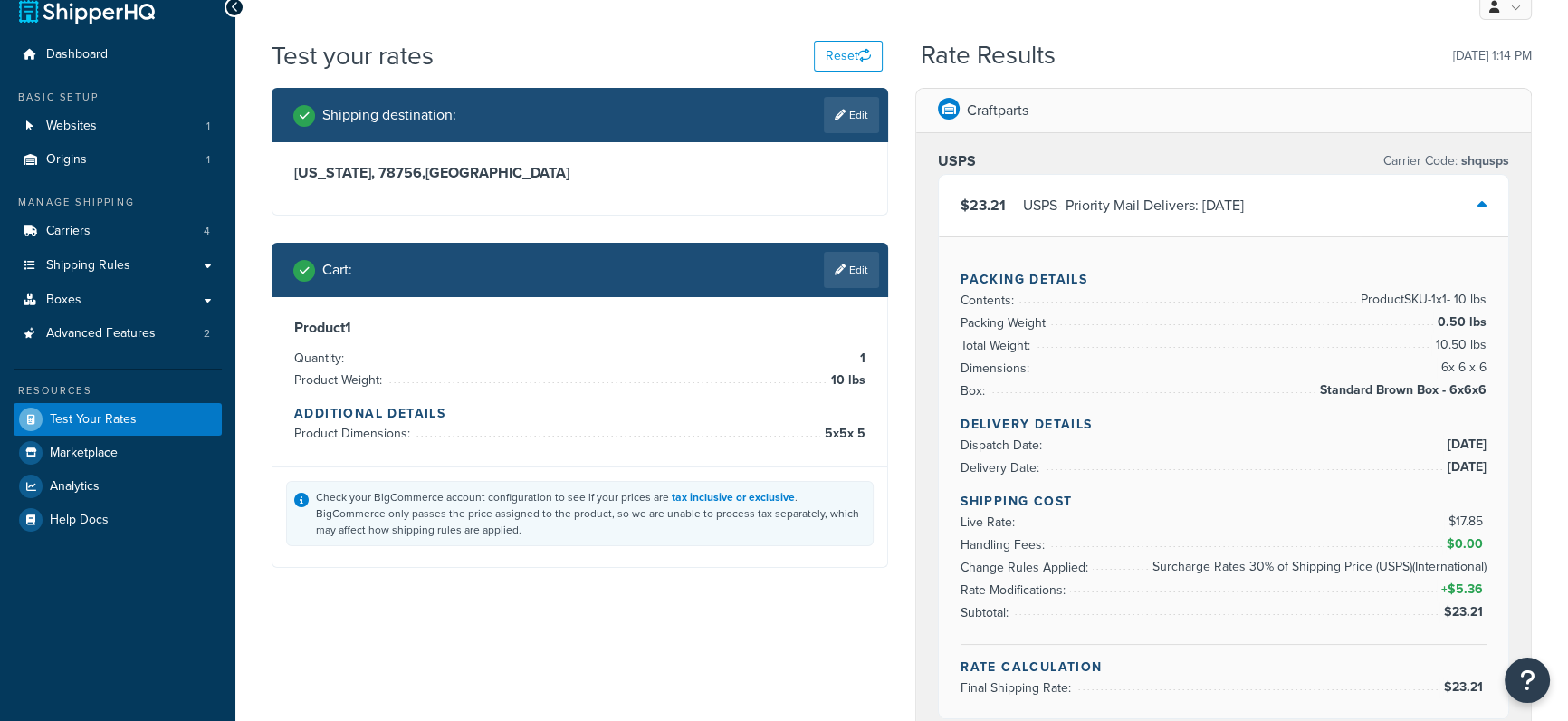 scroll, scrollTop: 50, scrollLeft: 0, axis: vertical 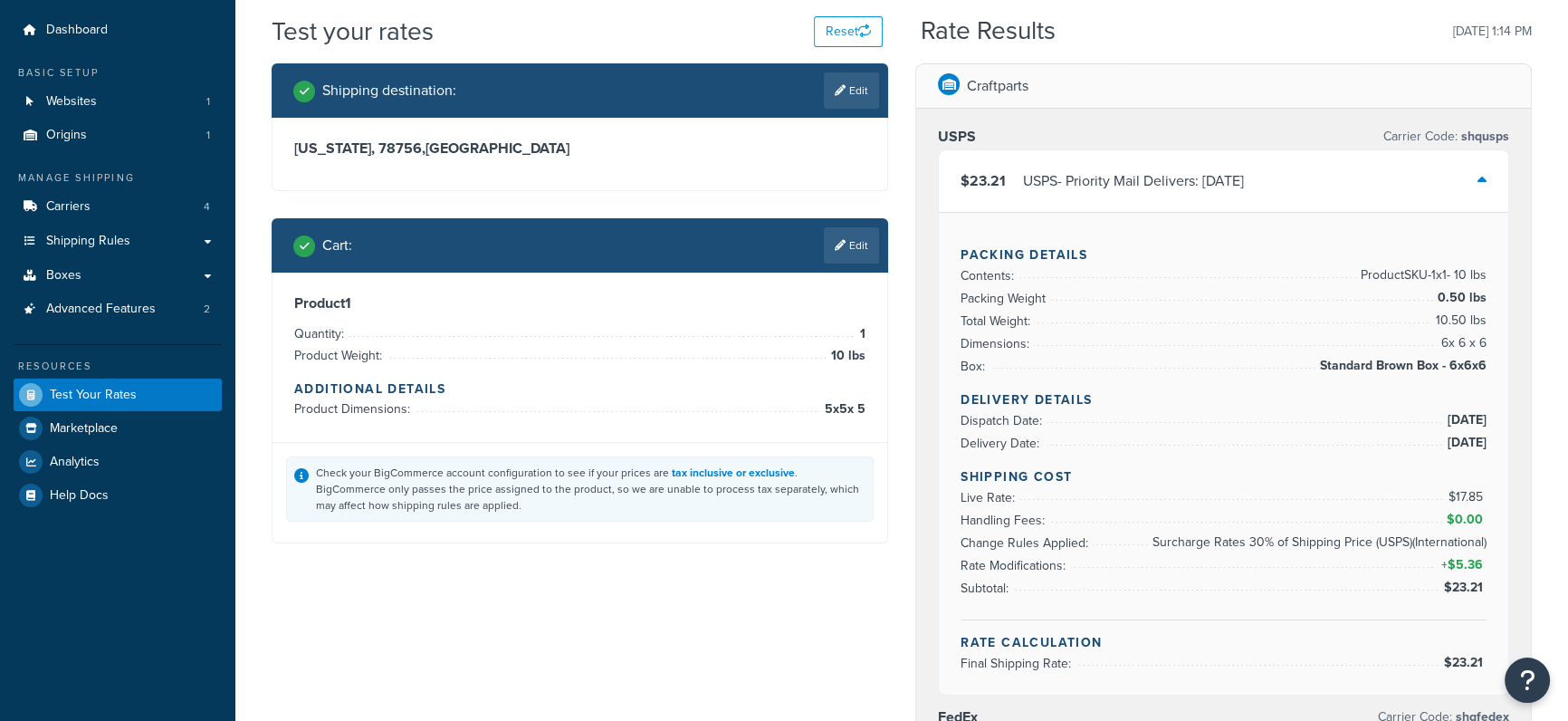 drag, startPoint x: 1324, startPoint y: 365, endPoint x: 1492, endPoint y: 362, distance: 168.02678 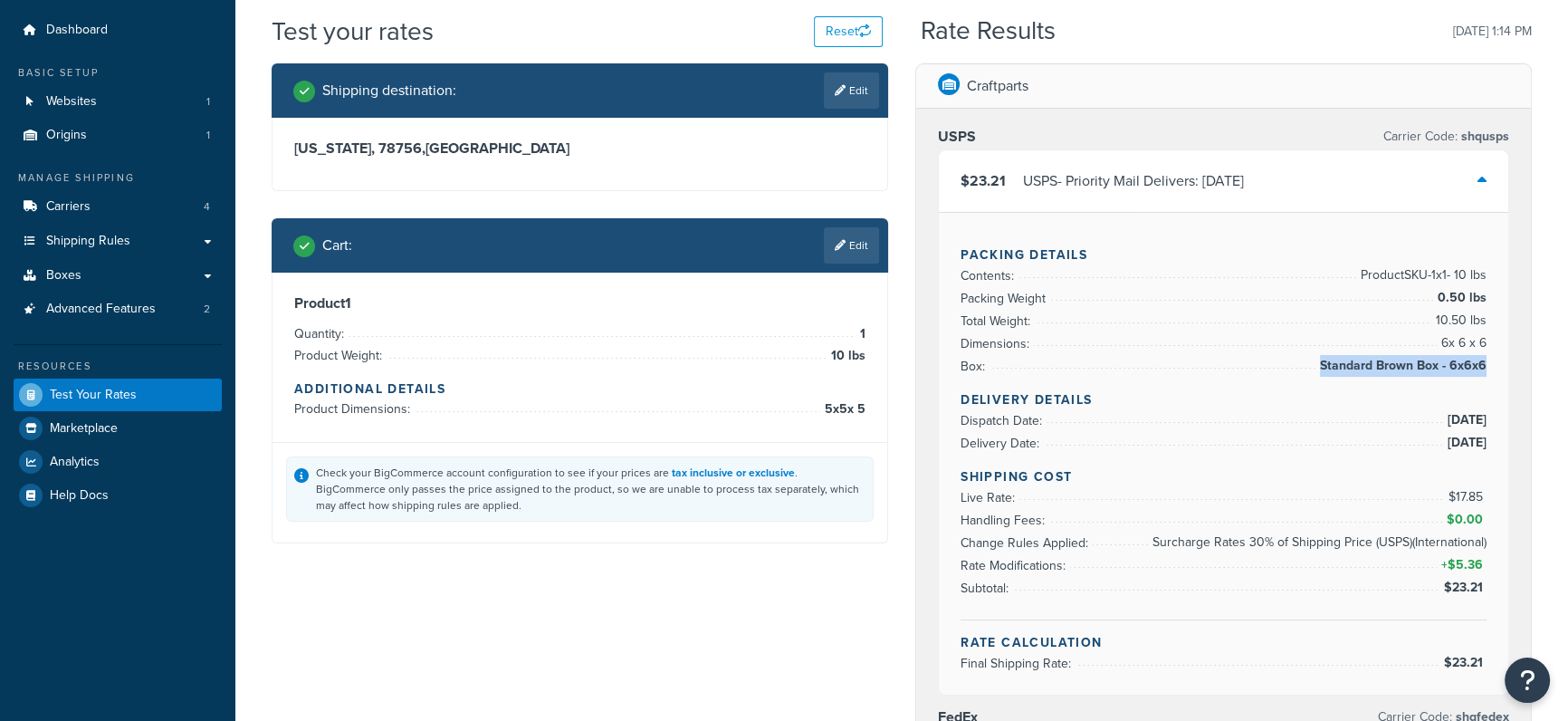 drag, startPoint x: 1322, startPoint y: 366, endPoint x: 1485, endPoint y: 366, distance: 163 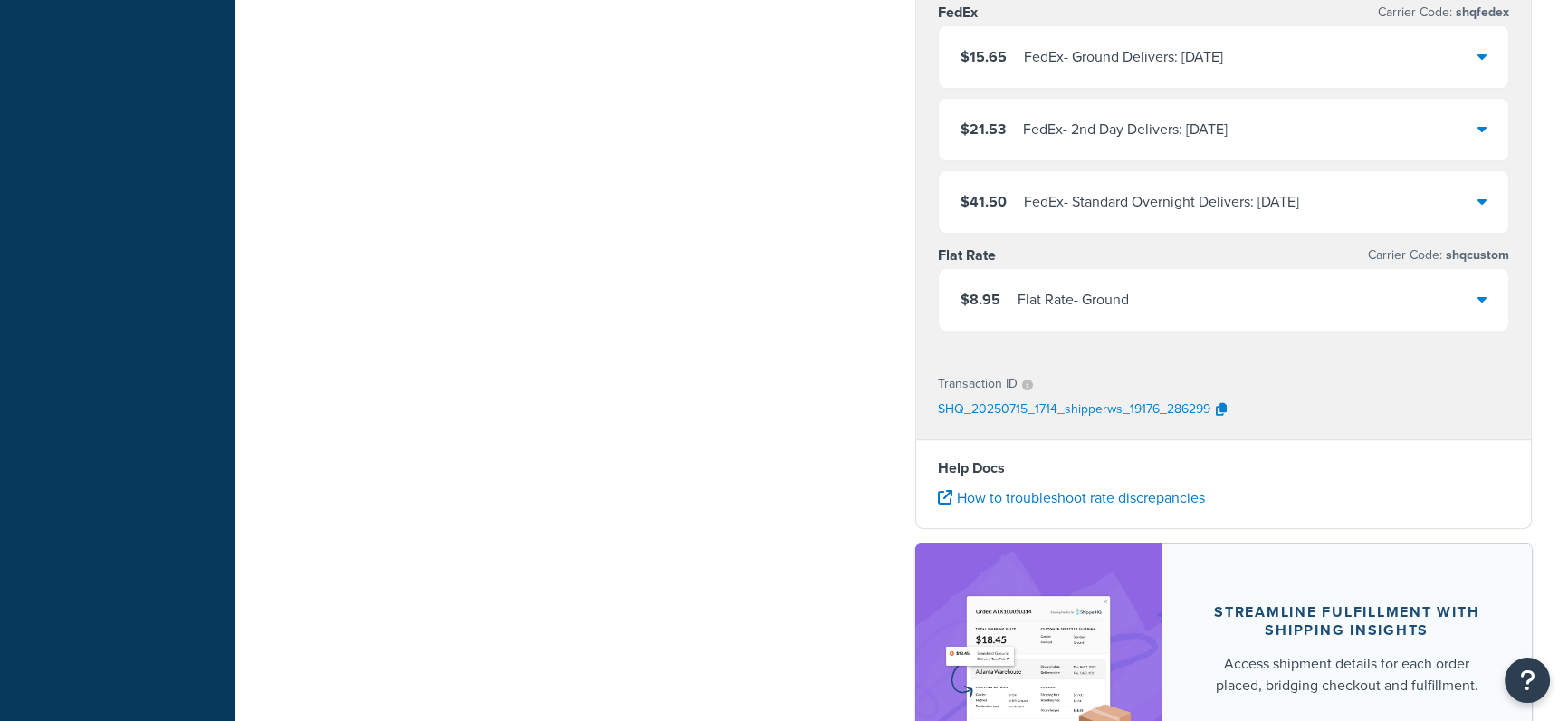 scroll, scrollTop: 562, scrollLeft: 0, axis: vertical 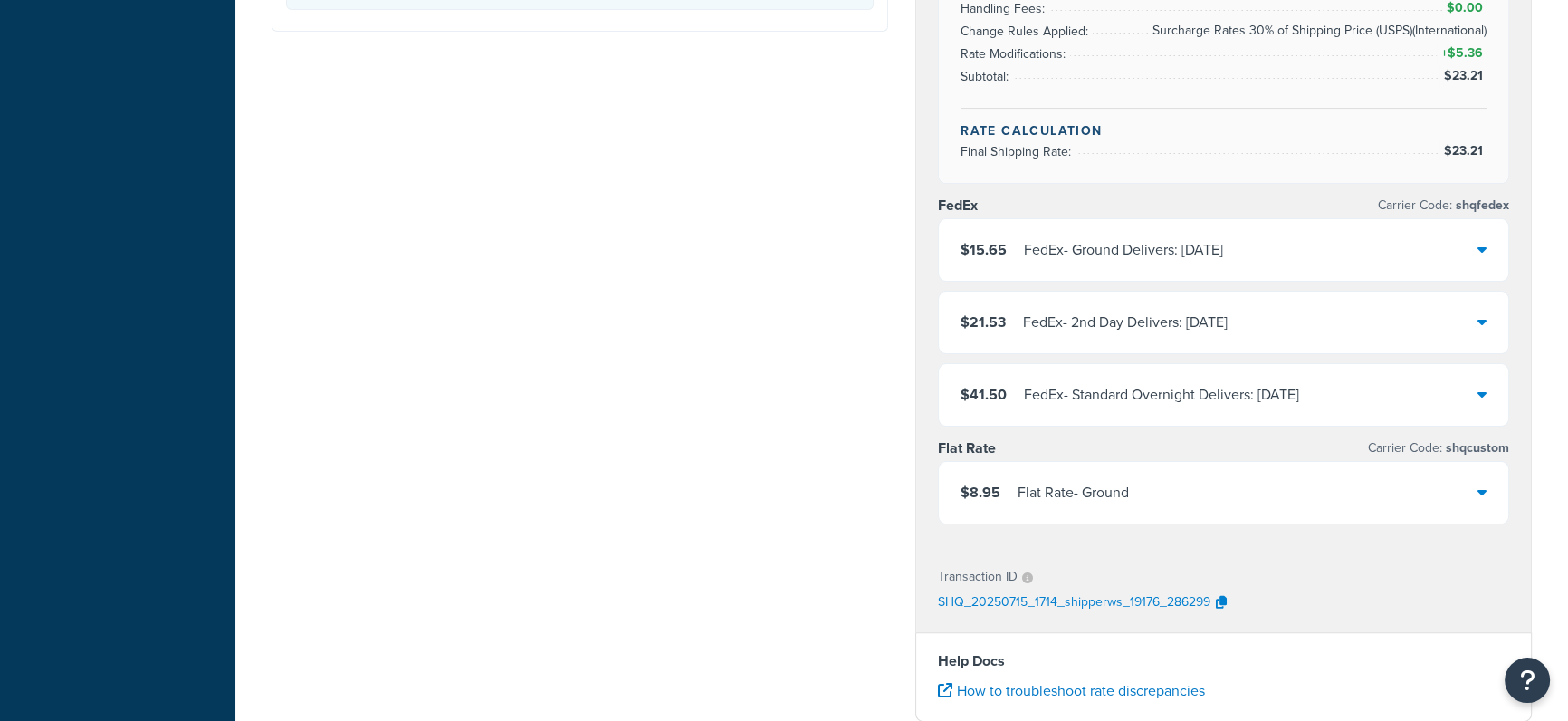 click on "$15.65 FedEx  -   Ground Delivers: Thu, Jul 17" at bounding box center [1223, 250] 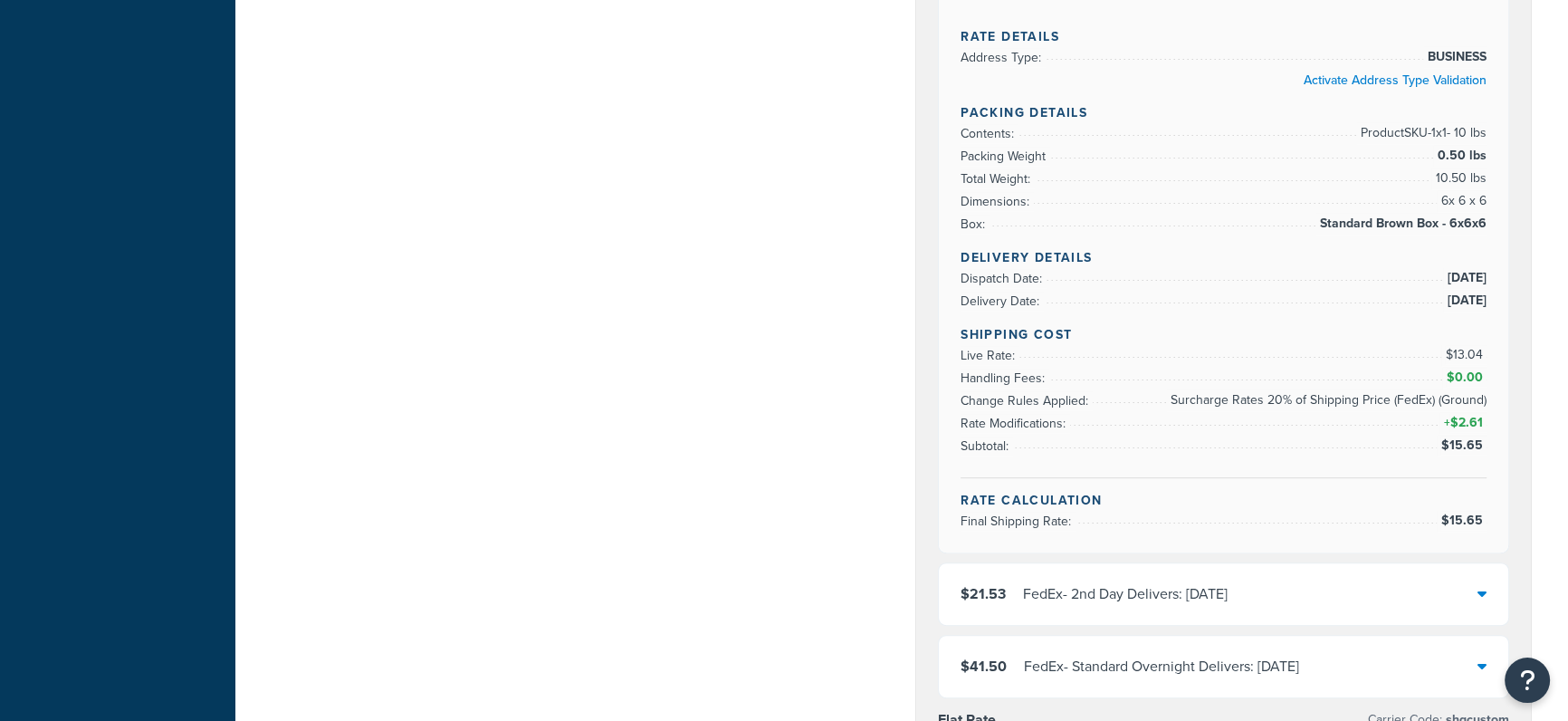 scroll, scrollTop: 859, scrollLeft: 0, axis: vertical 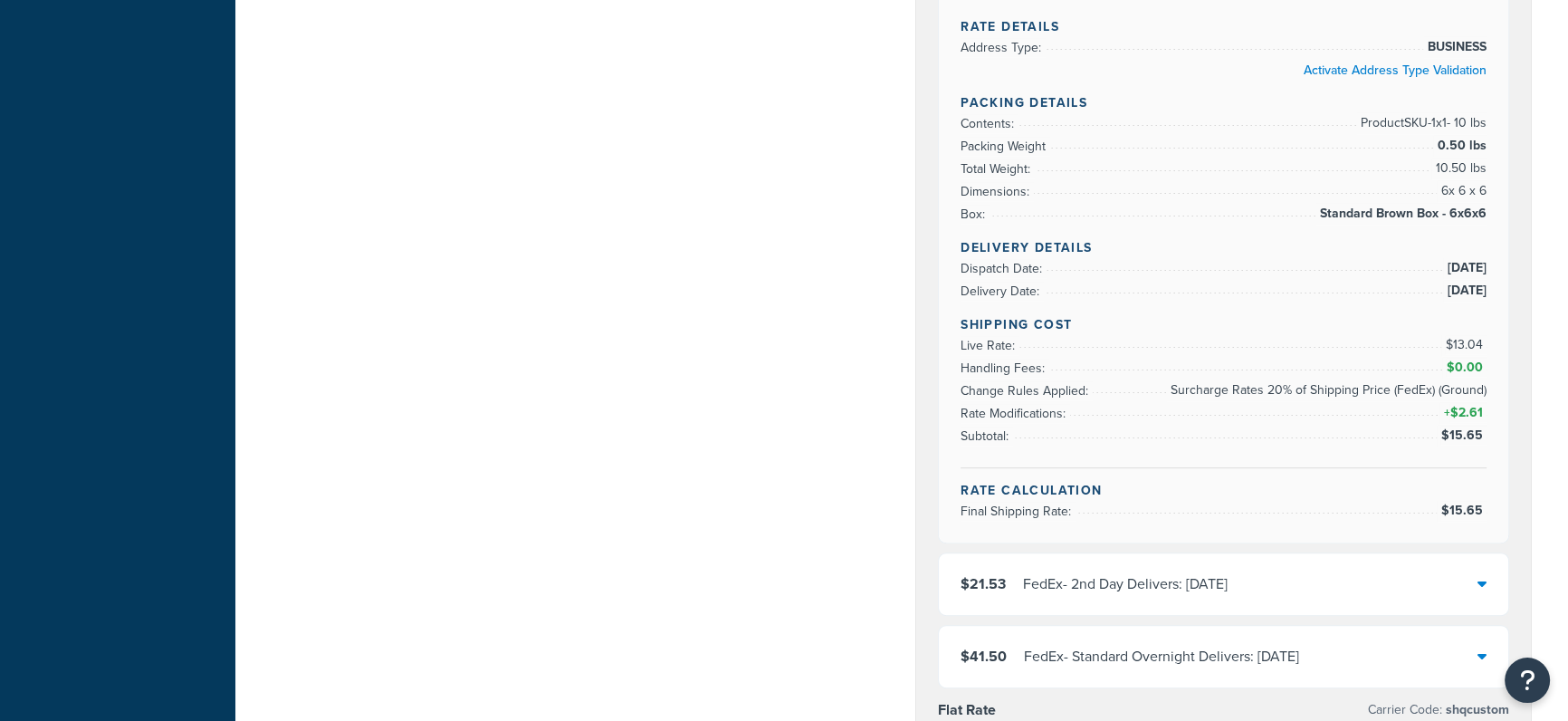 drag, startPoint x: 1365, startPoint y: 212, endPoint x: 1488, endPoint y: 212, distance: 123 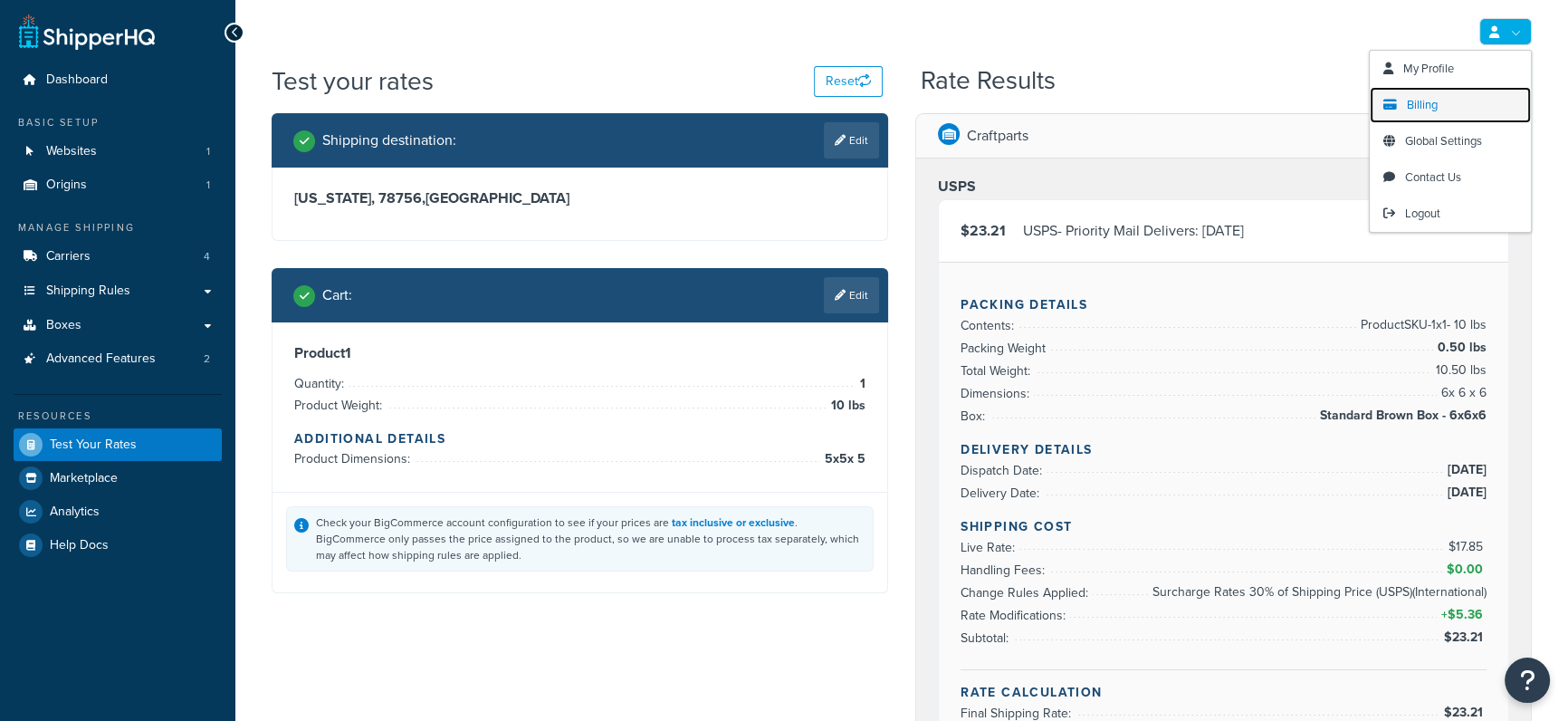 click on "Billing" at bounding box center [1450, 105] 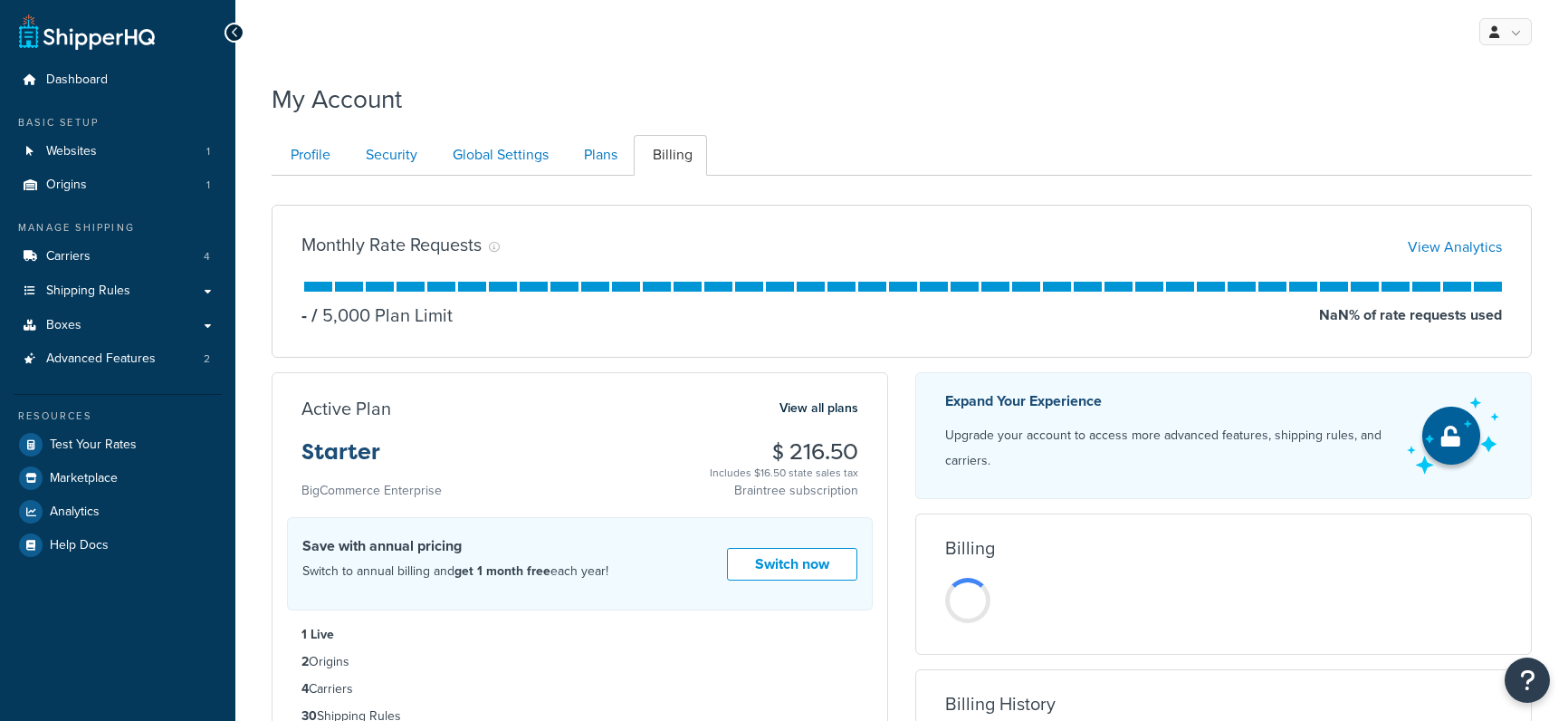 scroll, scrollTop: 0, scrollLeft: 0, axis: both 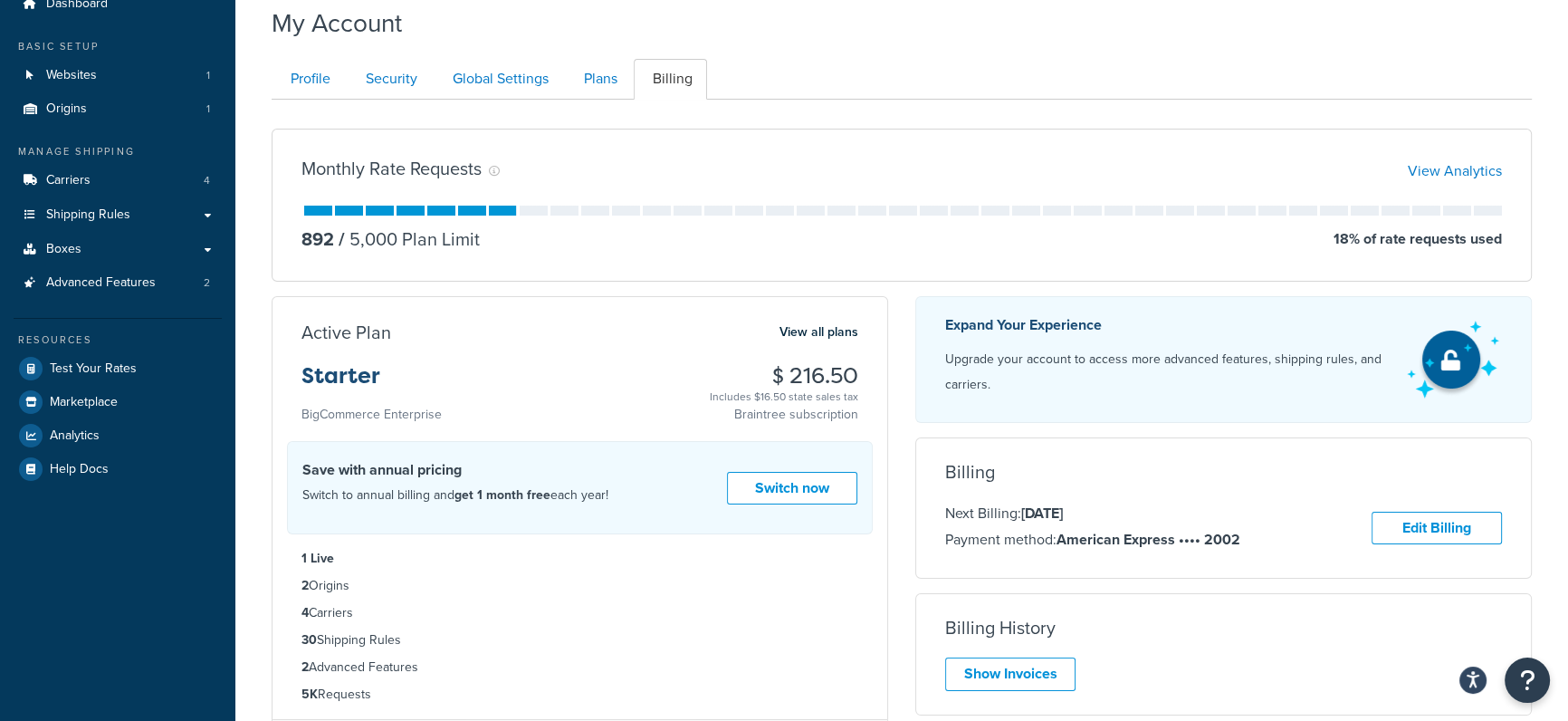 drag, startPoint x: 739, startPoint y: 396, endPoint x: 856, endPoint y: 394, distance: 117.01709 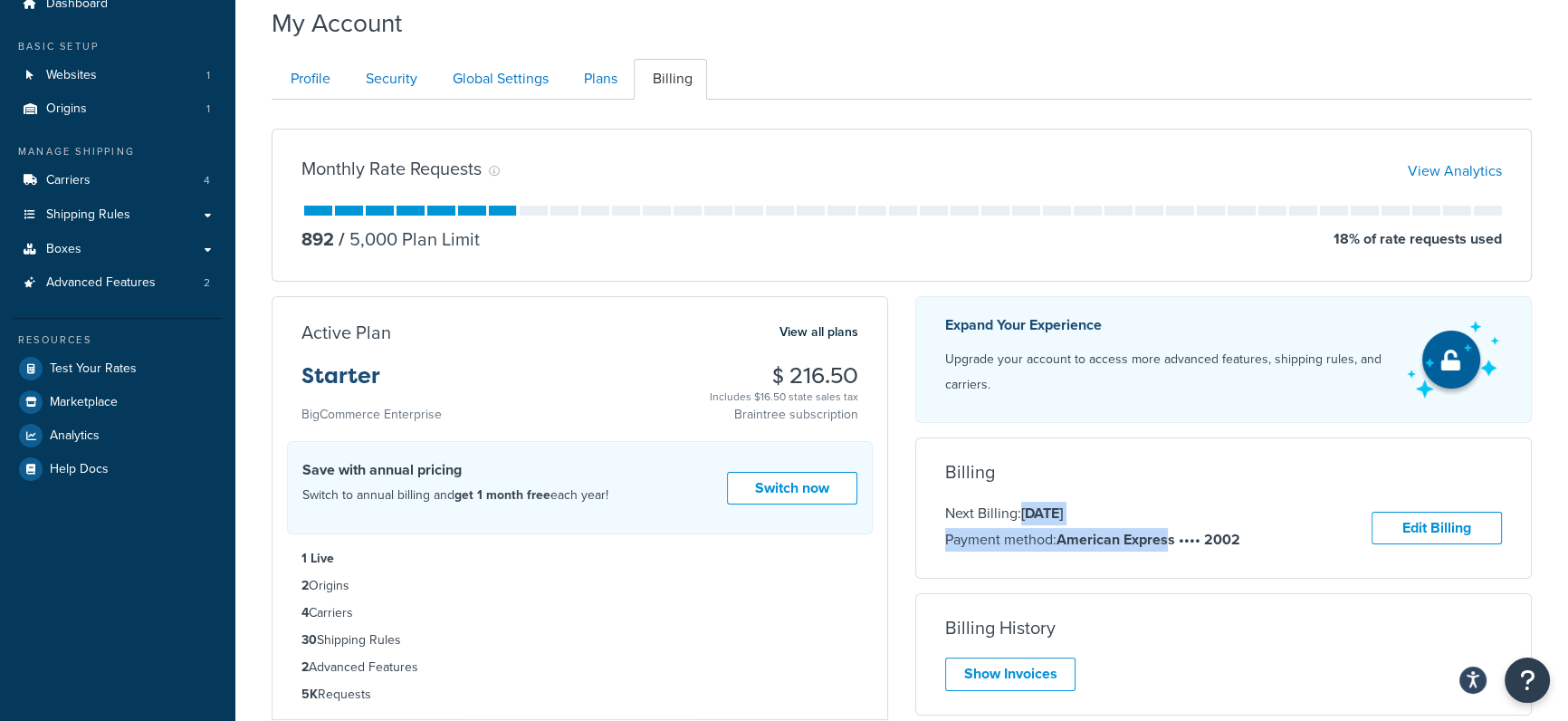 drag, startPoint x: 1066, startPoint y: 516, endPoint x: 1172, endPoint y: 527, distance: 106.5692 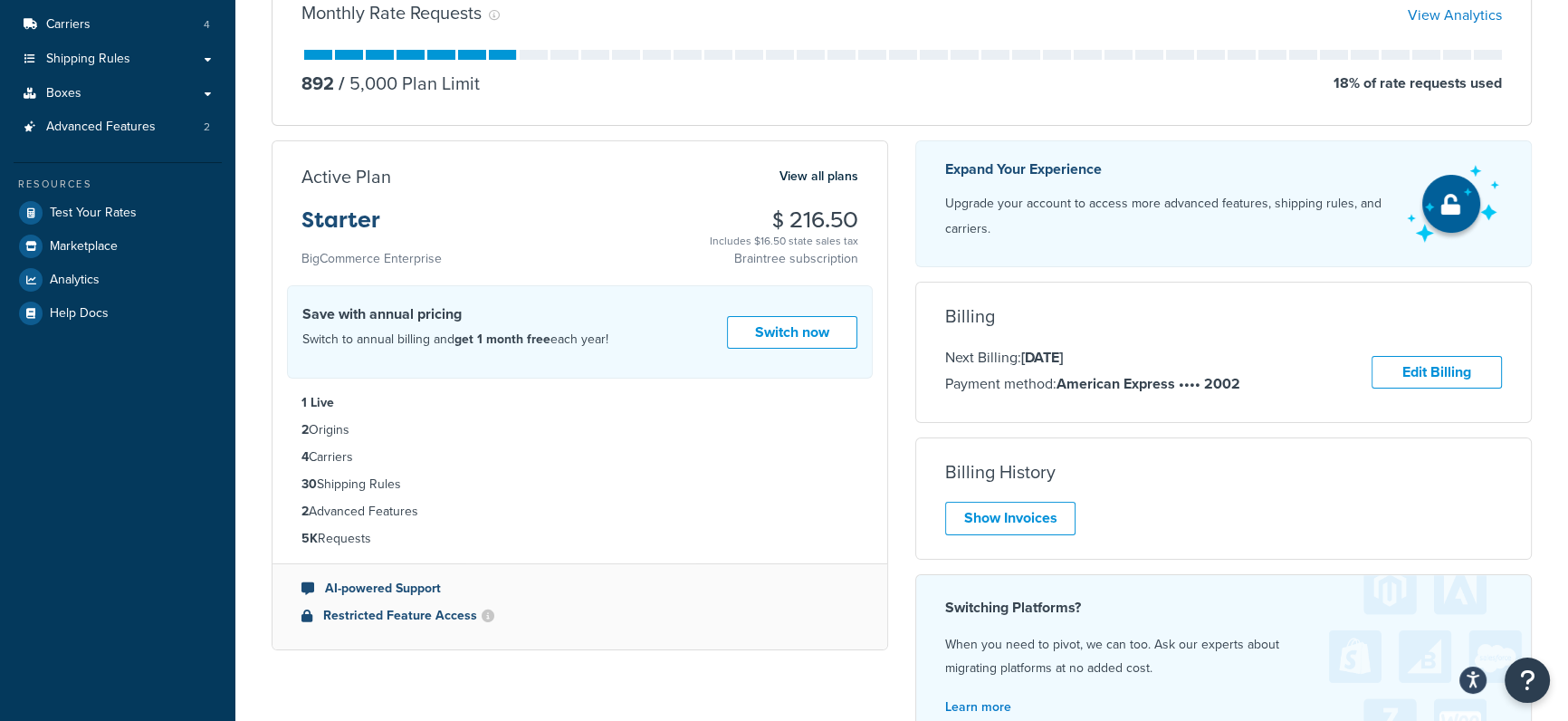 scroll, scrollTop: 5, scrollLeft: 0, axis: vertical 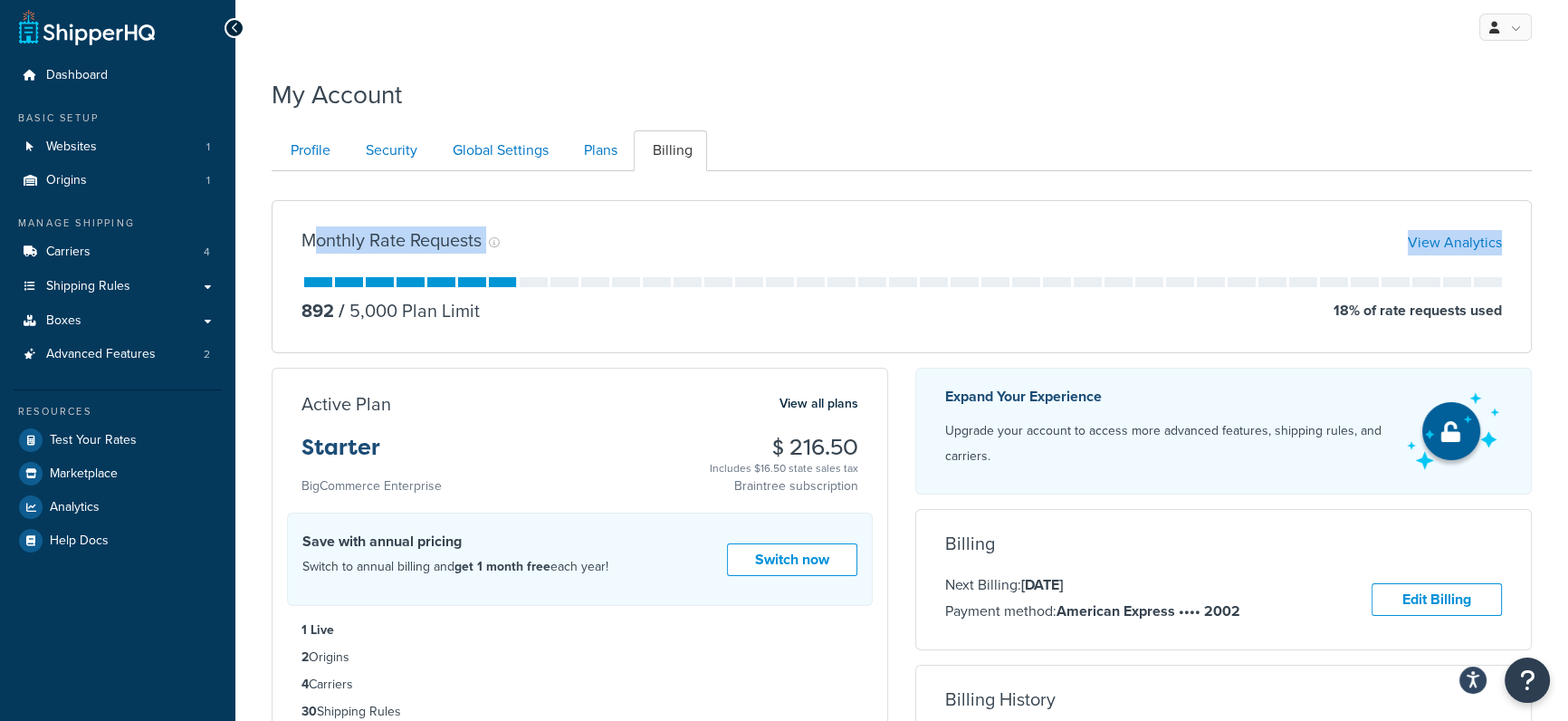 drag, startPoint x: 387, startPoint y: 246, endPoint x: 515, endPoint y: 273, distance: 130.81667 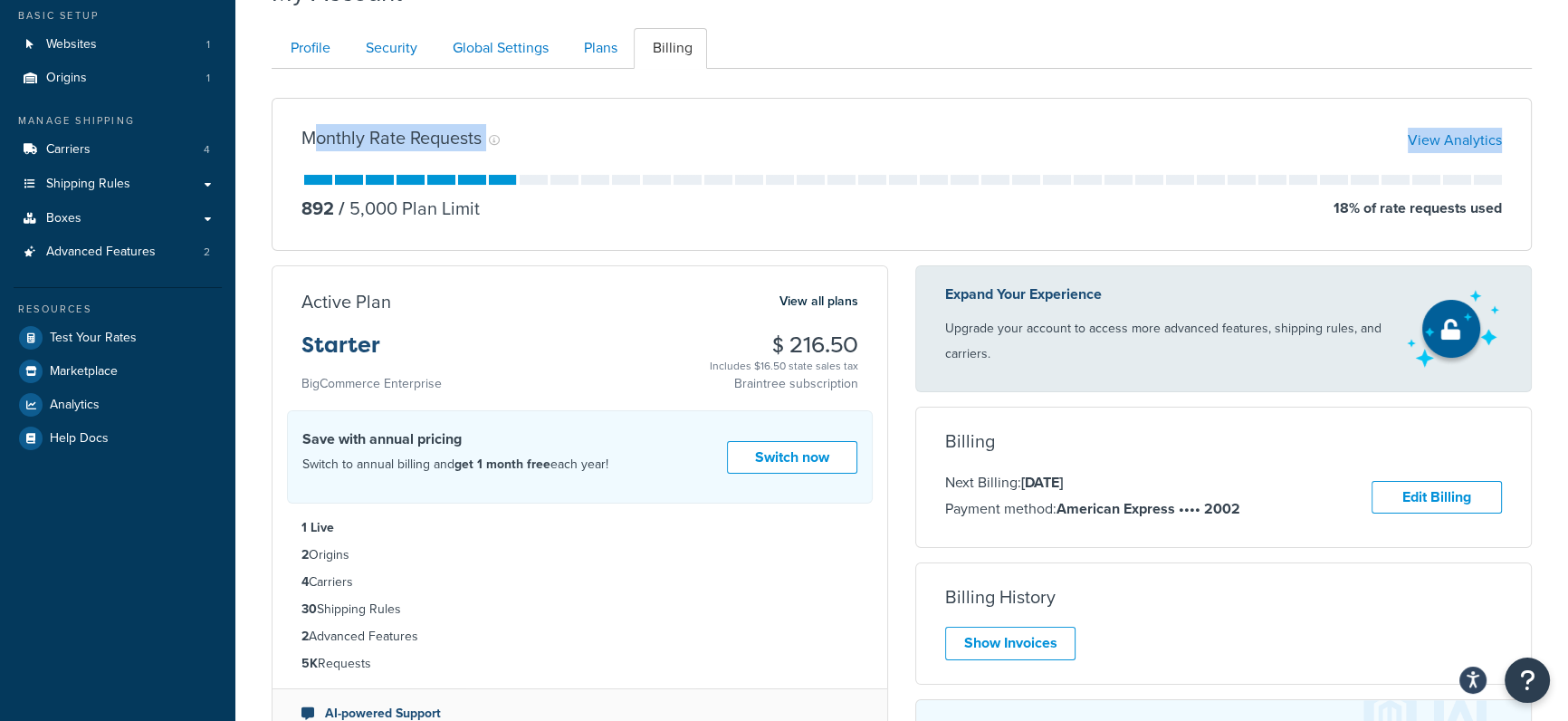 scroll, scrollTop: 0, scrollLeft: 0, axis: both 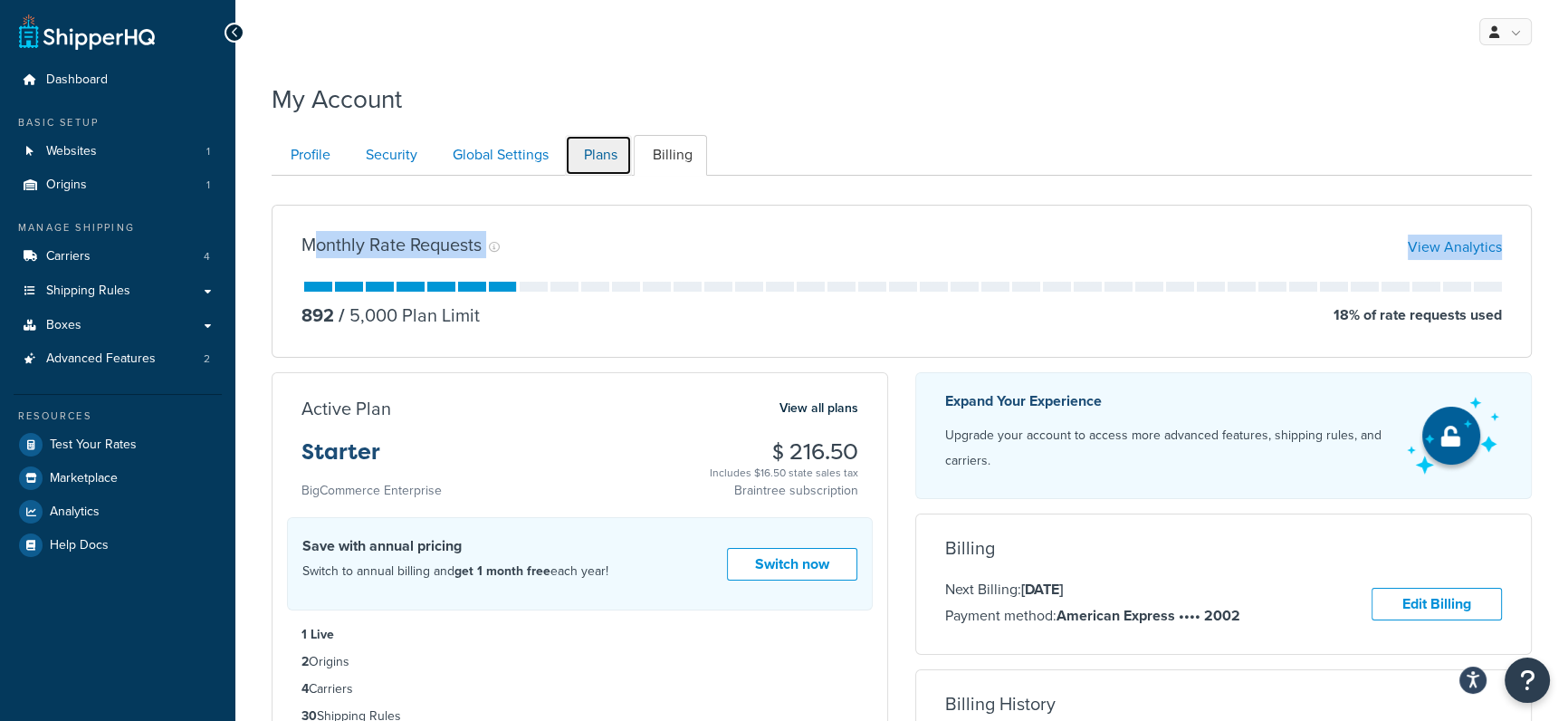click on "Plans" at bounding box center (598, 155) 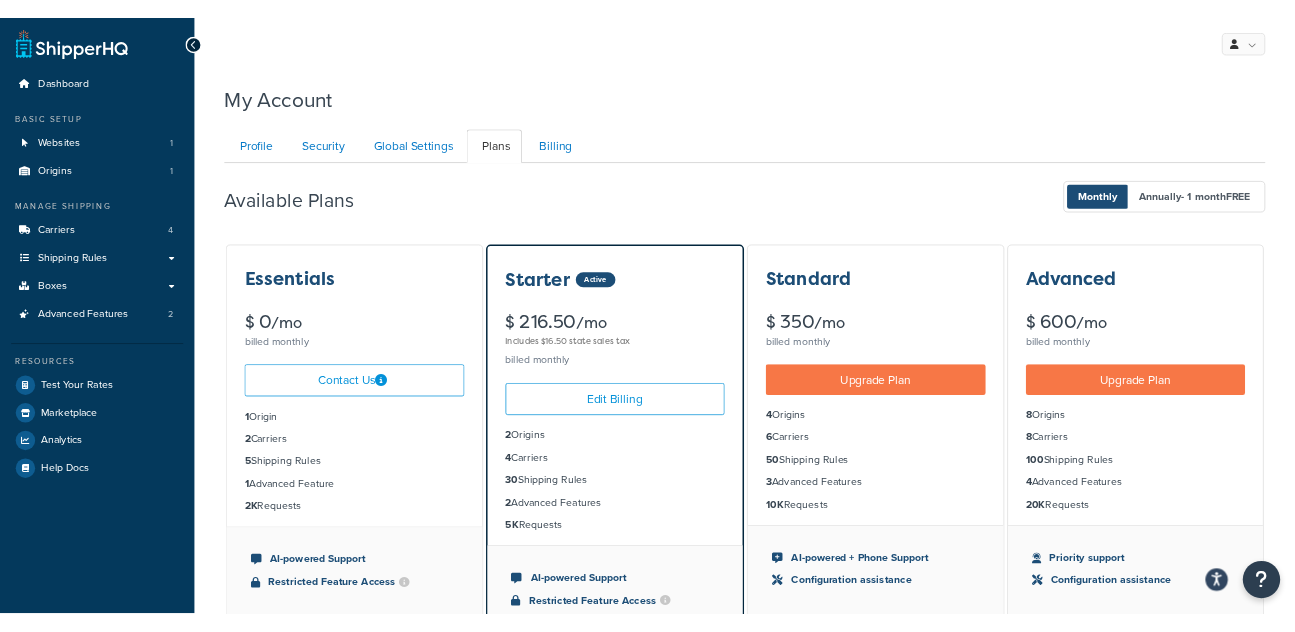 scroll, scrollTop: 193, scrollLeft: 0, axis: vertical 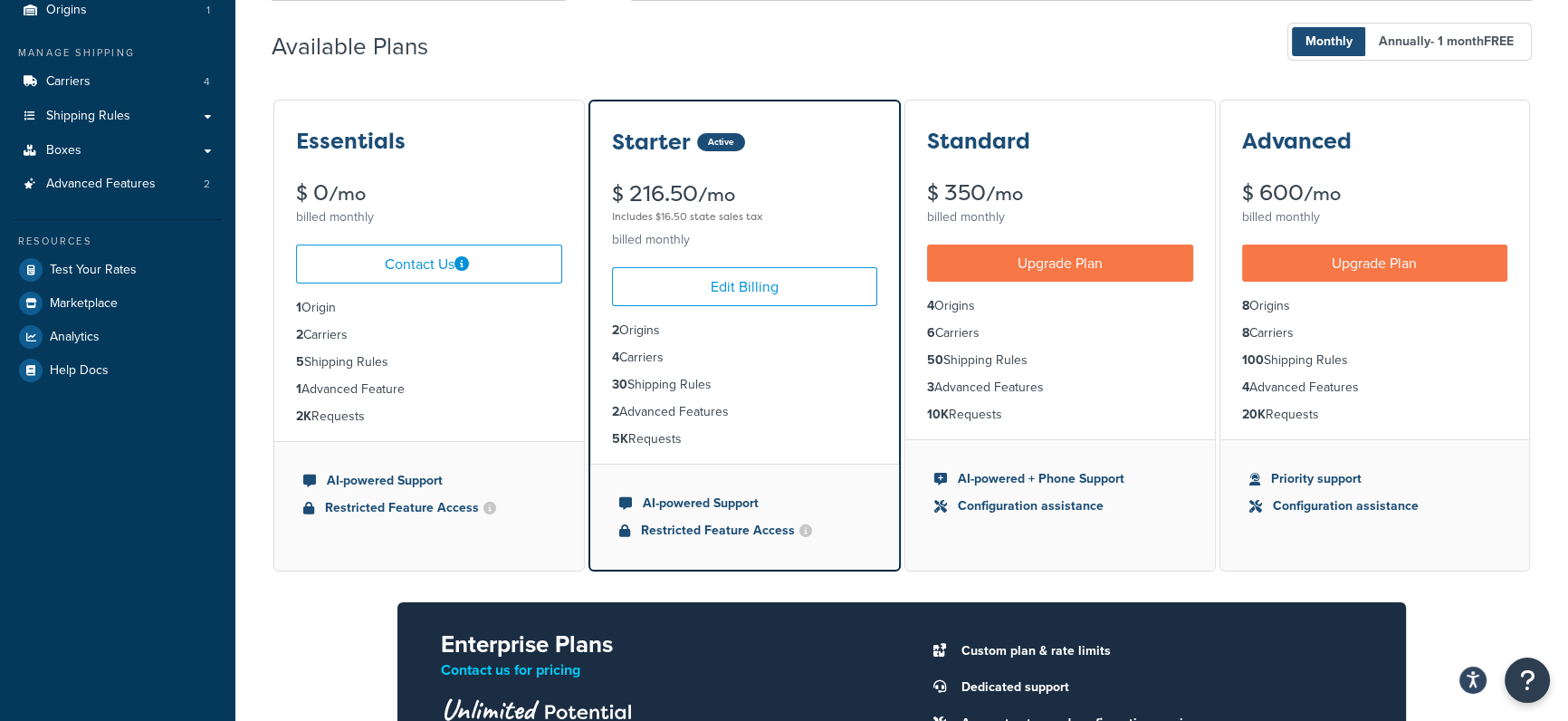 click on "$
350
/mo" at bounding box center [1060, 193] 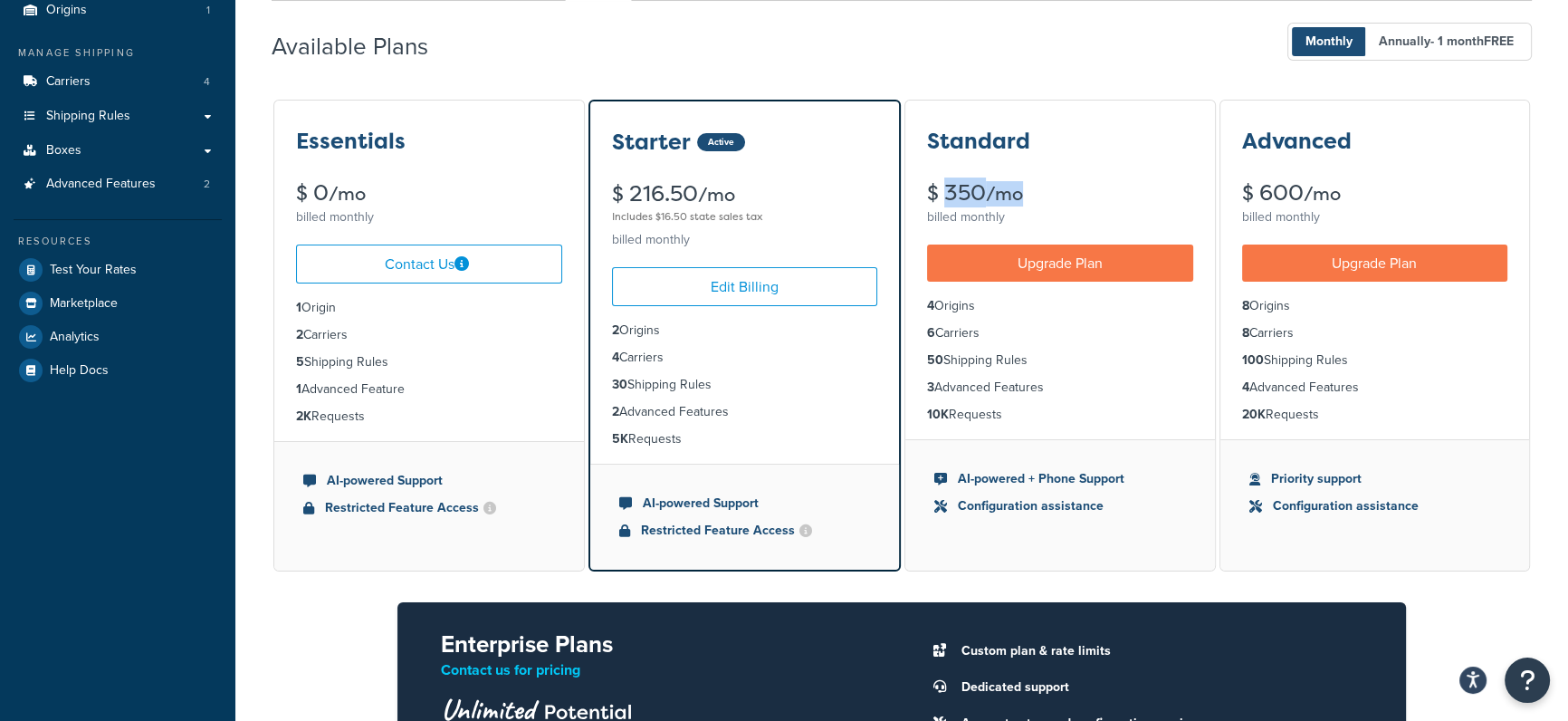 click on "$
350
/mo" at bounding box center (1060, 193) 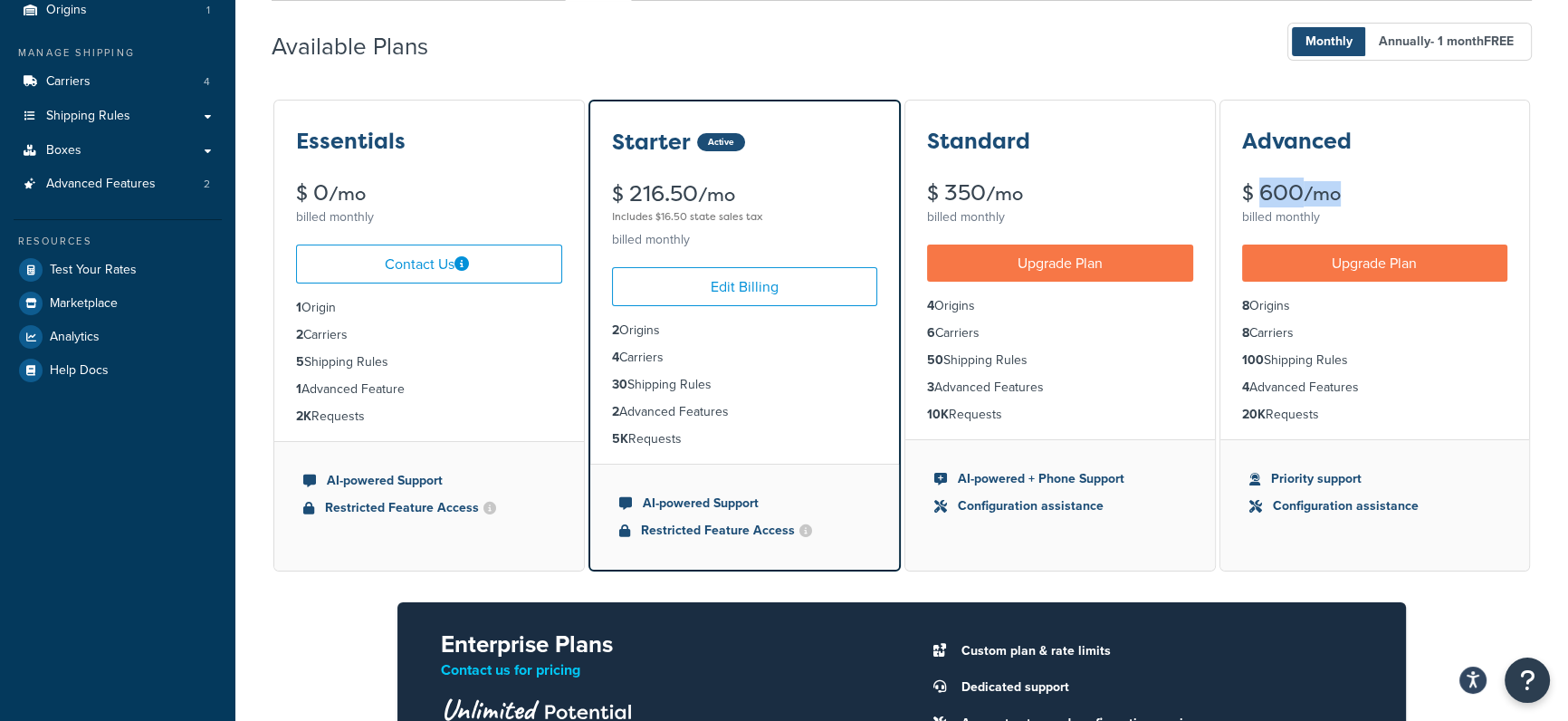 drag, startPoint x: 1243, startPoint y: 194, endPoint x: 1346, endPoint y: 197, distance: 103.04368 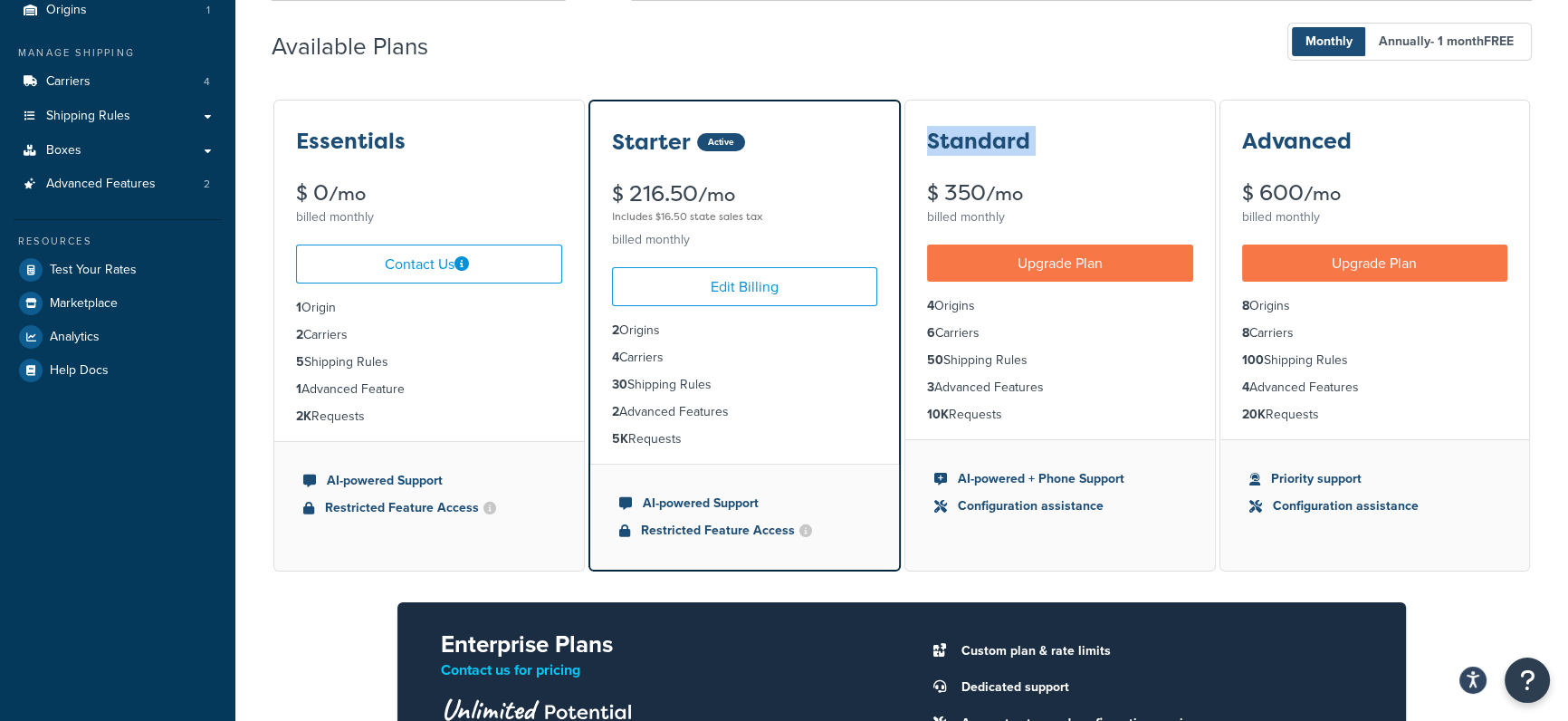 drag, startPoint x: 932, startPoint y: 148, endPoint x: 1031, endPoint y: 152, distance: 99.08078 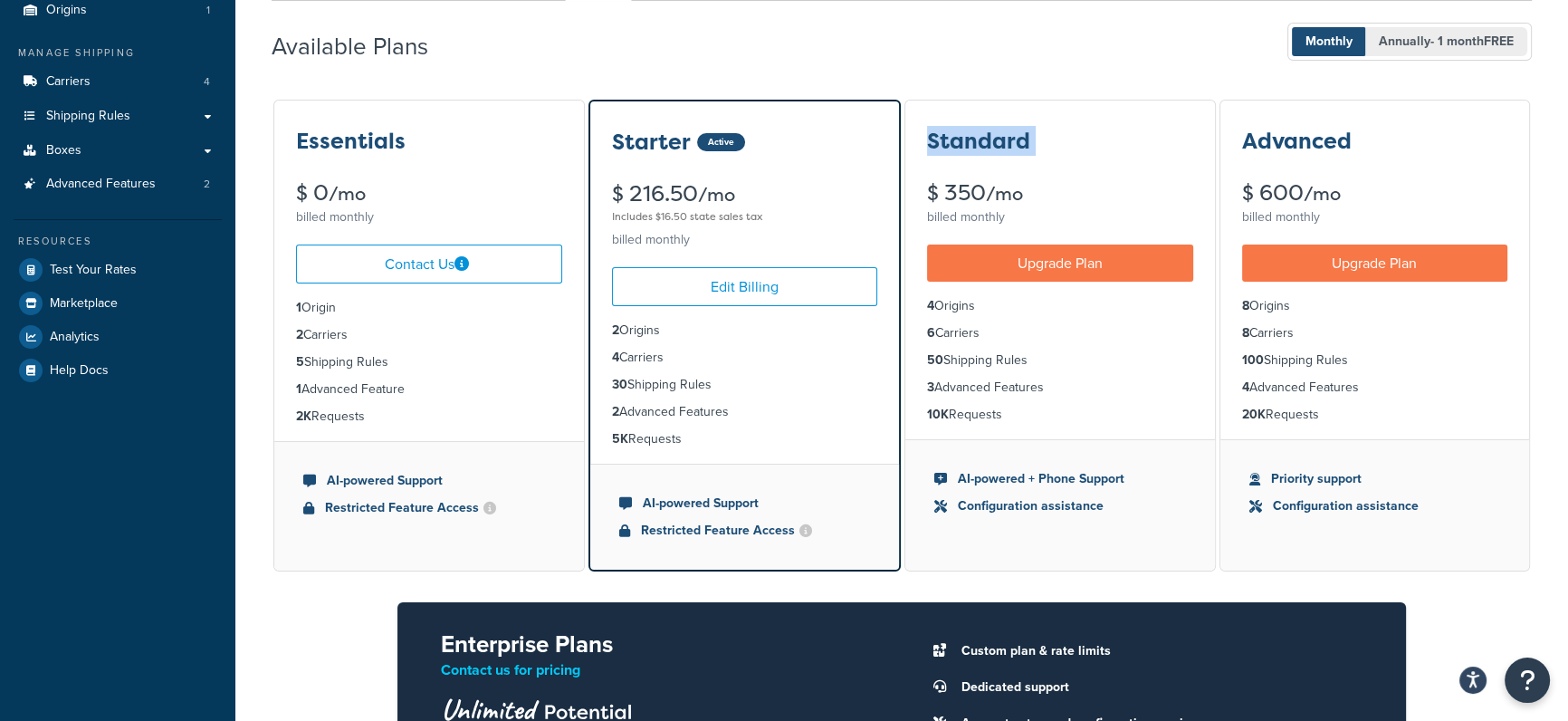 click on "- 1 month  FREE" at bounding box center [1472, 41] 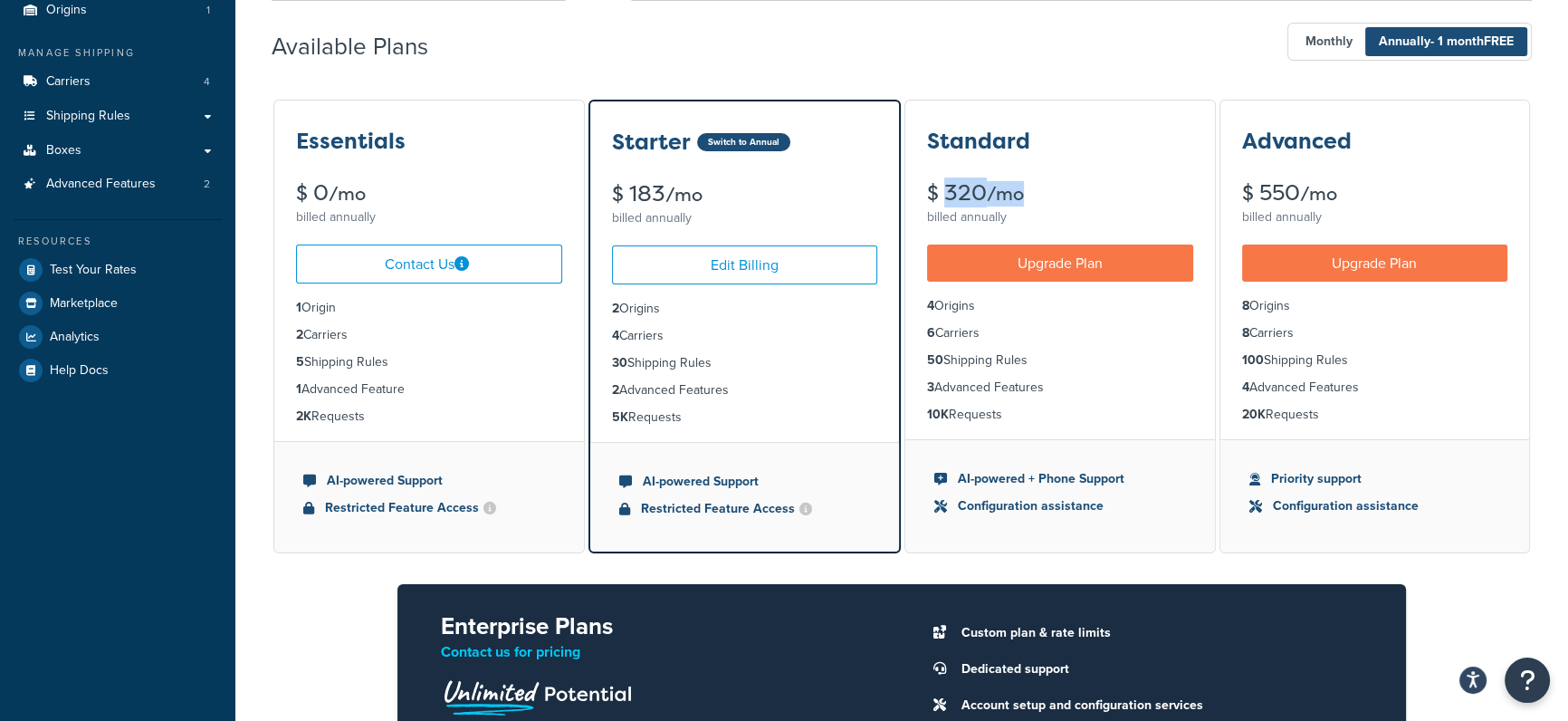 drag, startPoint x: 935, startPoint y: 187, endPoint x: 1034, endPoint y: 187, distance: 99 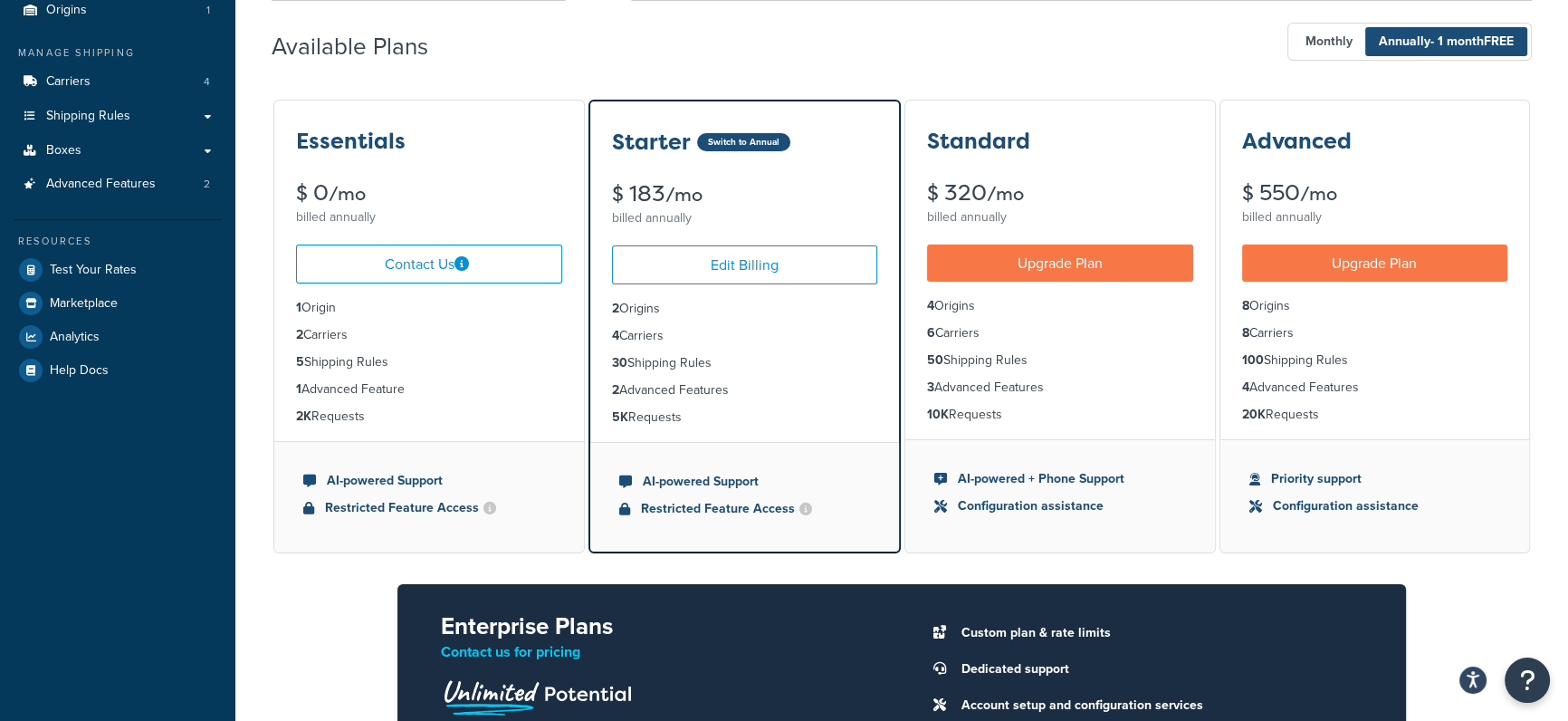 drag, startPoint x: 683, startPoint y: 194, endPoint x: 704, endPoint y: 195, distance: 21.023796 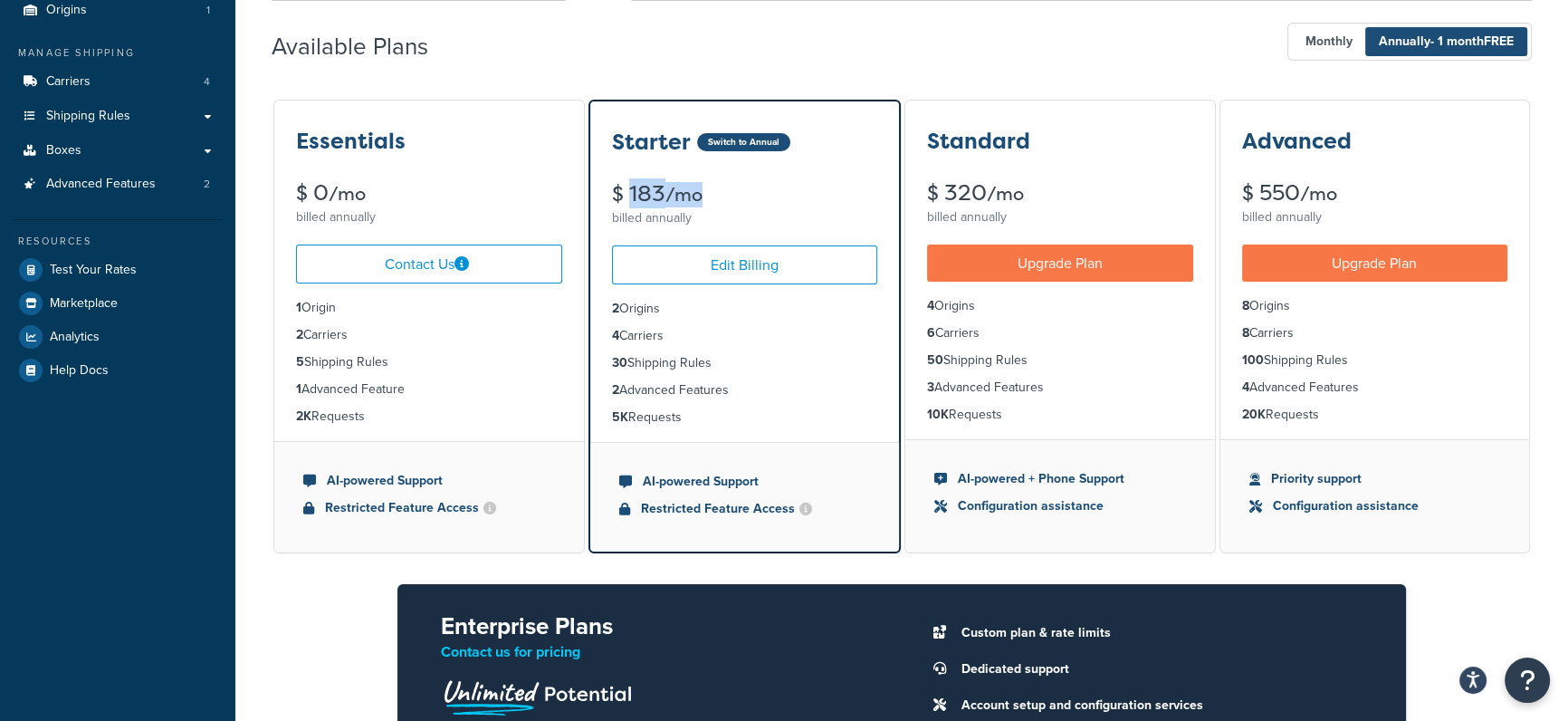 drag, startPoint x: 685, startPoint y: 194, endPoint x: 608, endPoint y: 195, distance: 77.00649 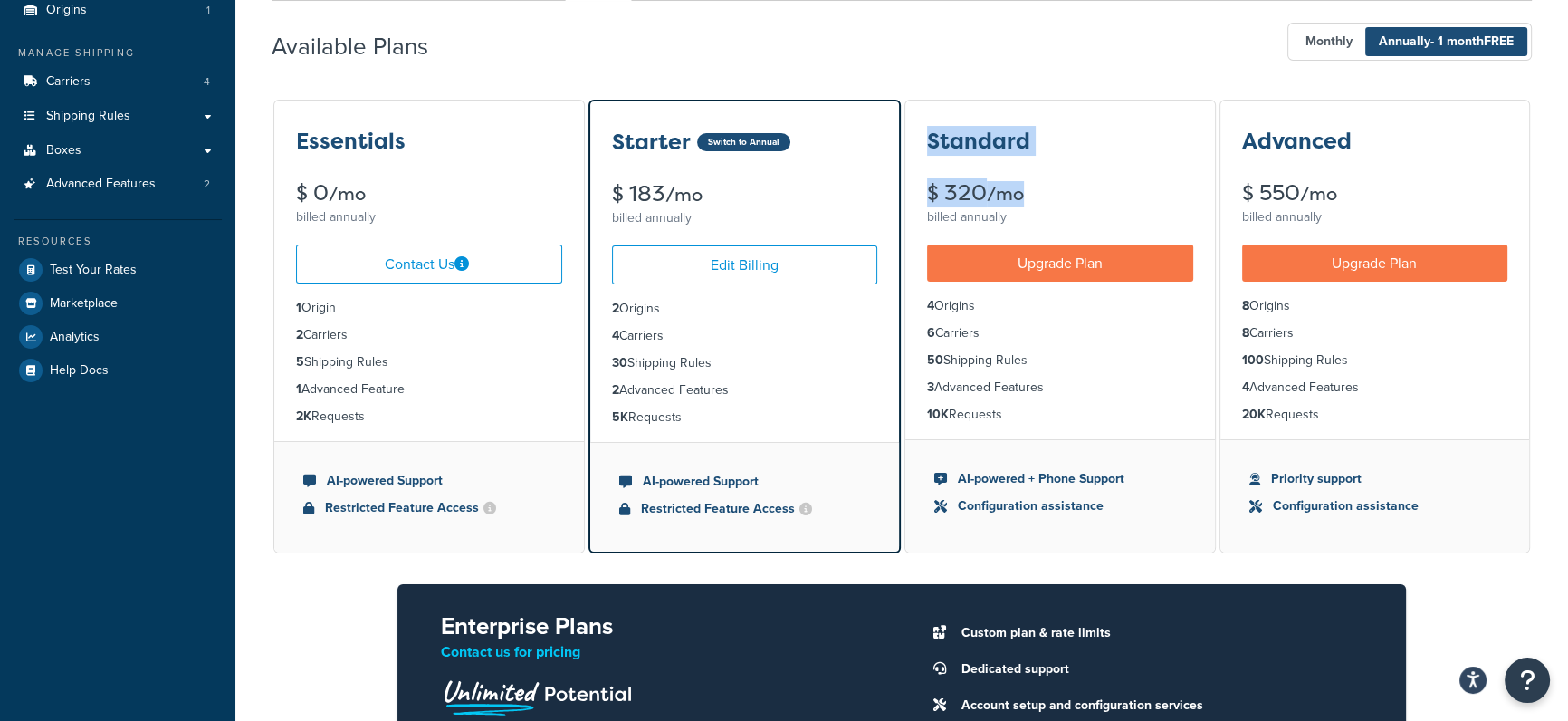 drag, startPoint x: 926, startPoint y: 140, endPoint x: 1046, endPoint y: 196, distance: 132.42356 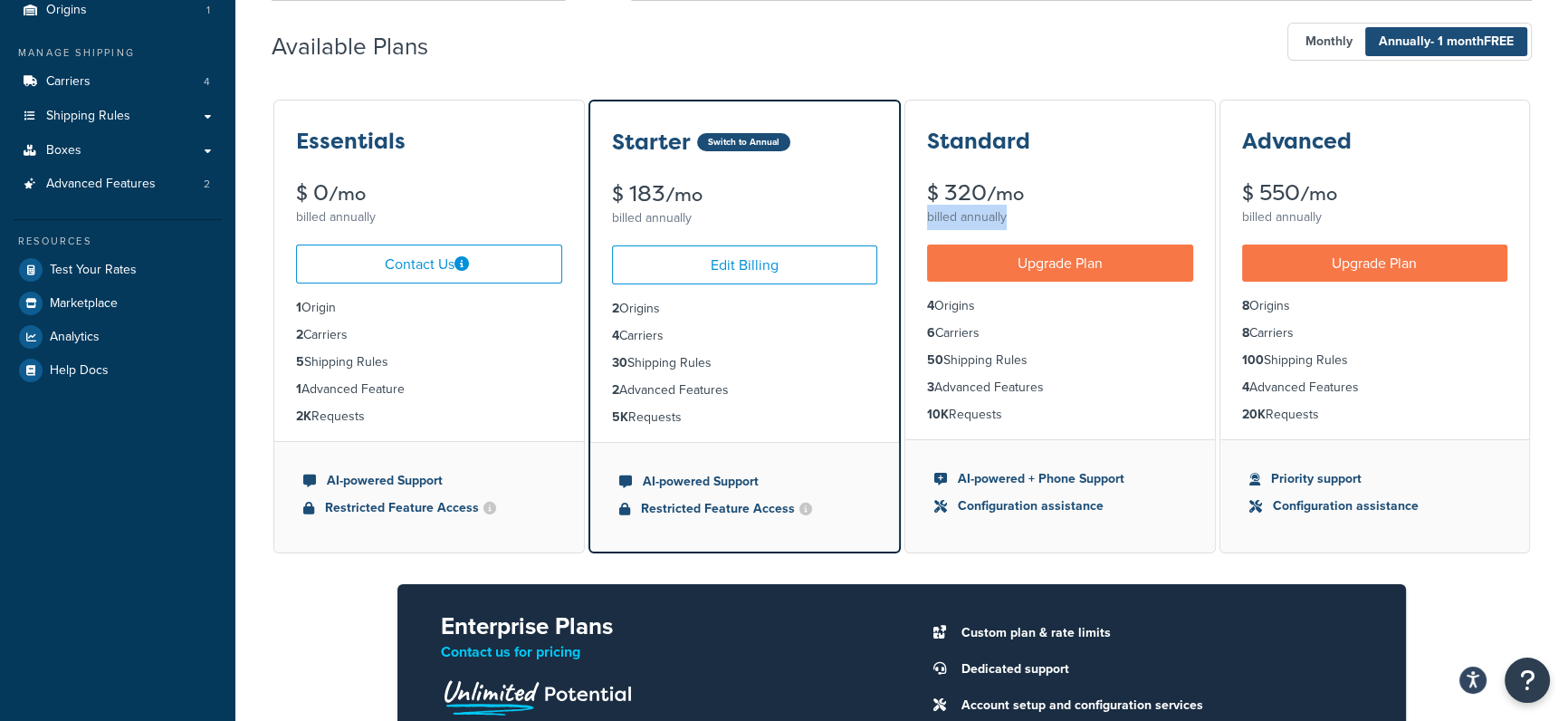 drag, startPoint x: 997, startPoint y: 221, endPoint x: 1055, endPoint y: 230, distance: 58.69412 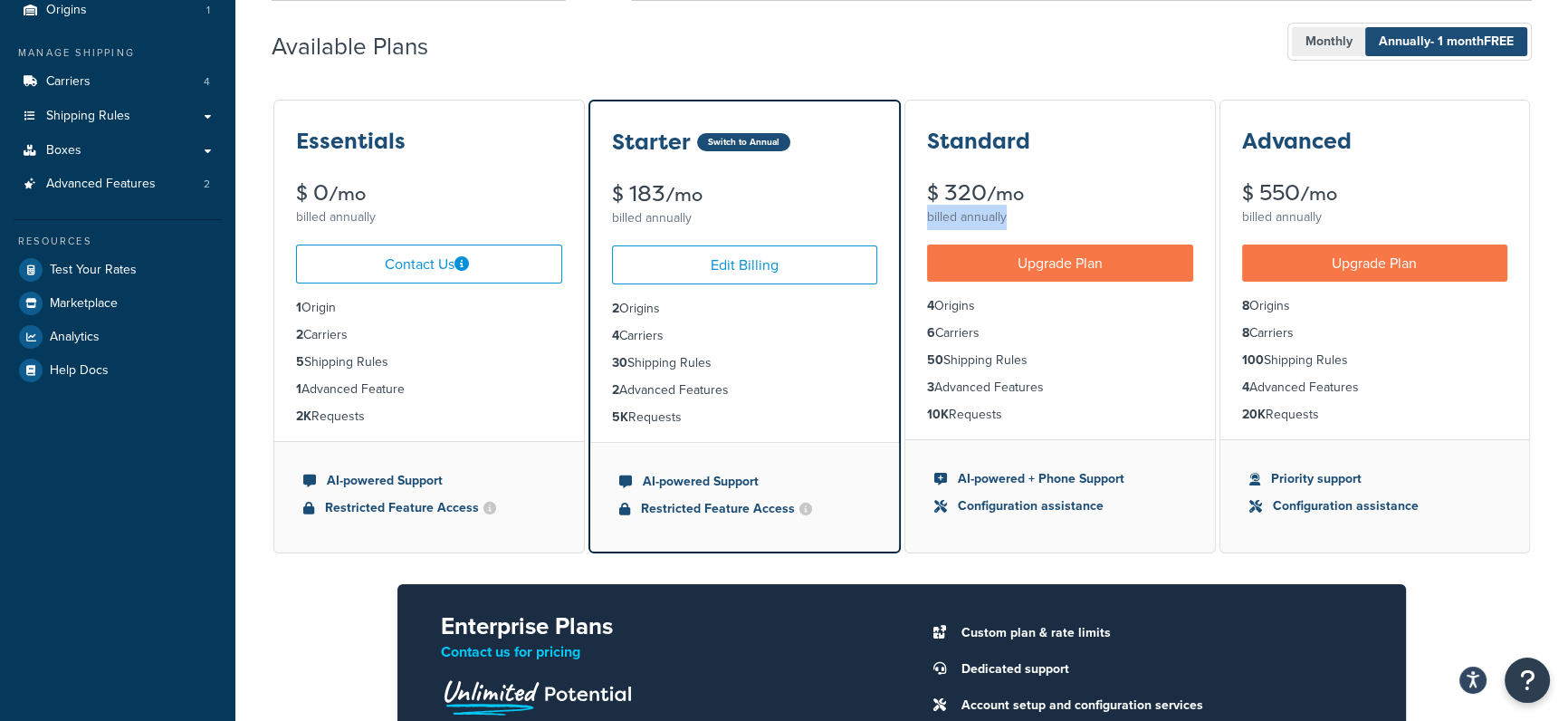 click on "Monthly" at bounding box center [1329, 42] 